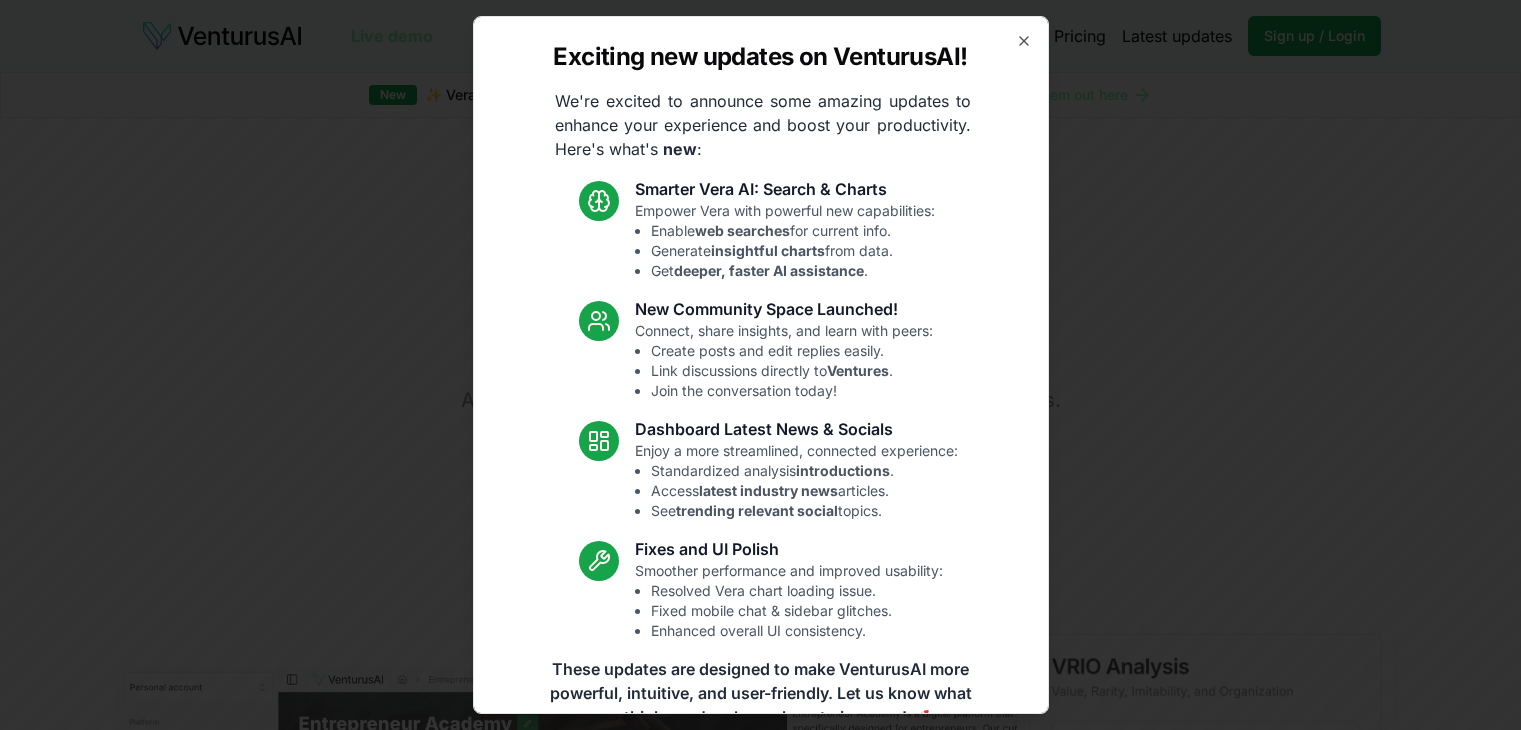scroll, scrollTop: 0, scrollLeft: 0, axis: both 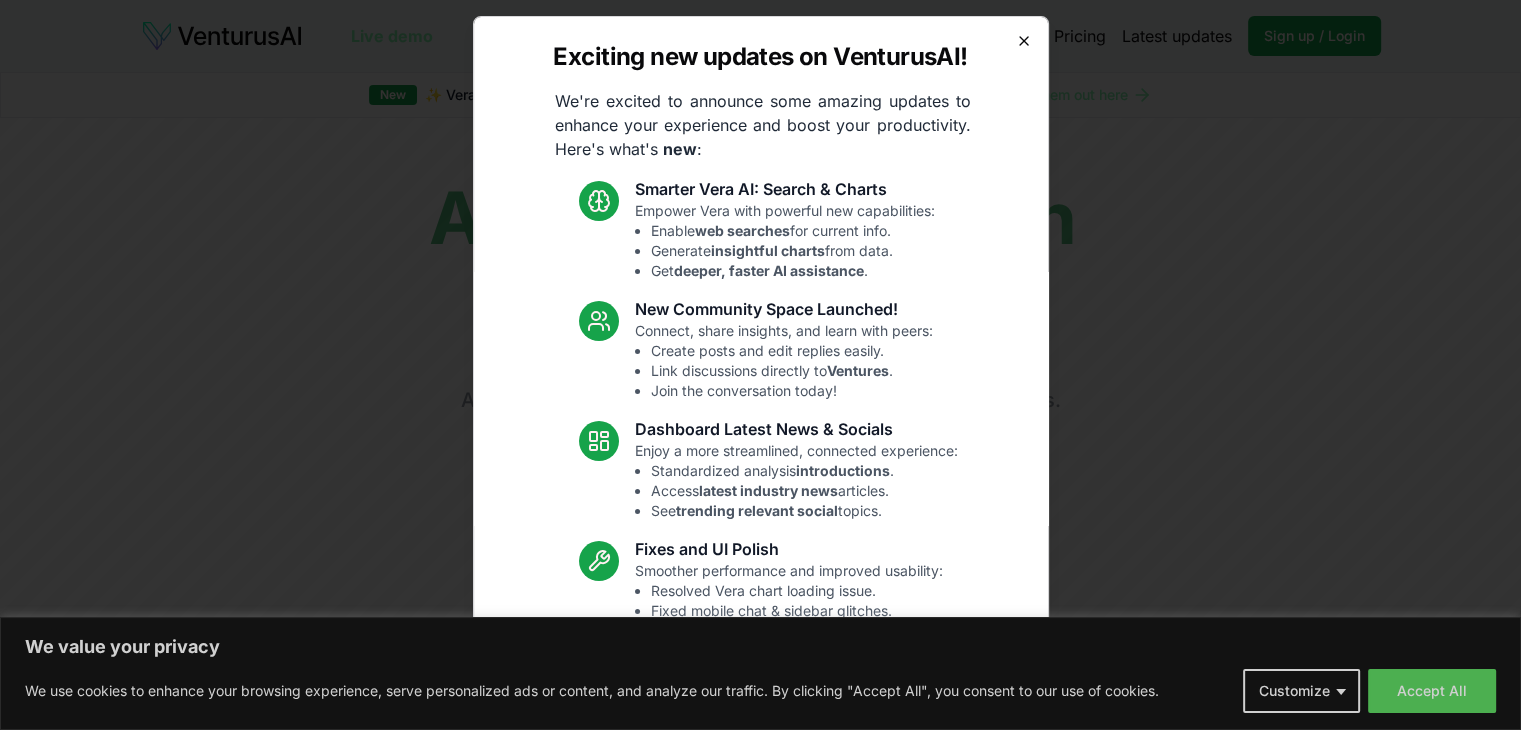 click 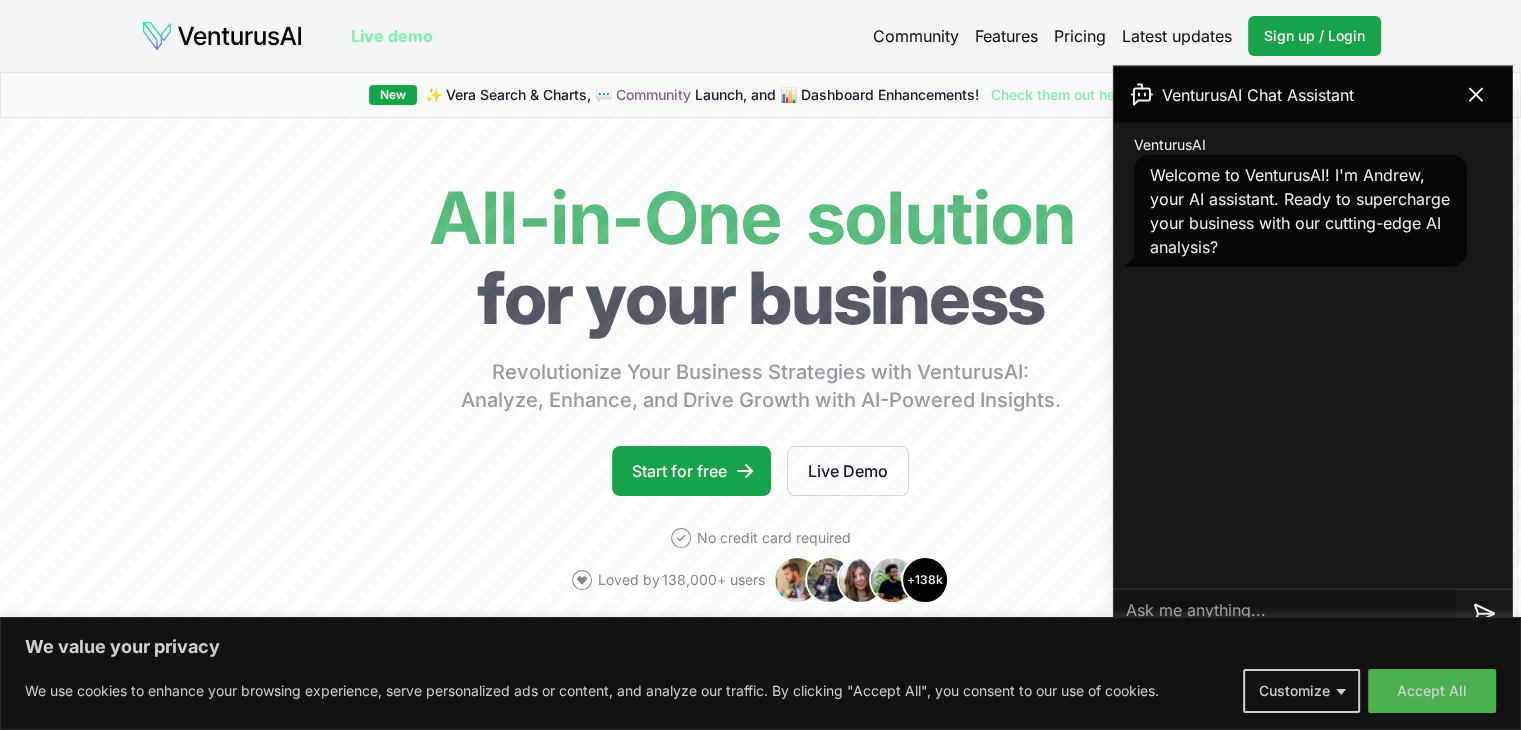 scroll, scrollTop: 300, scrollLeft: 0, axis: vertical 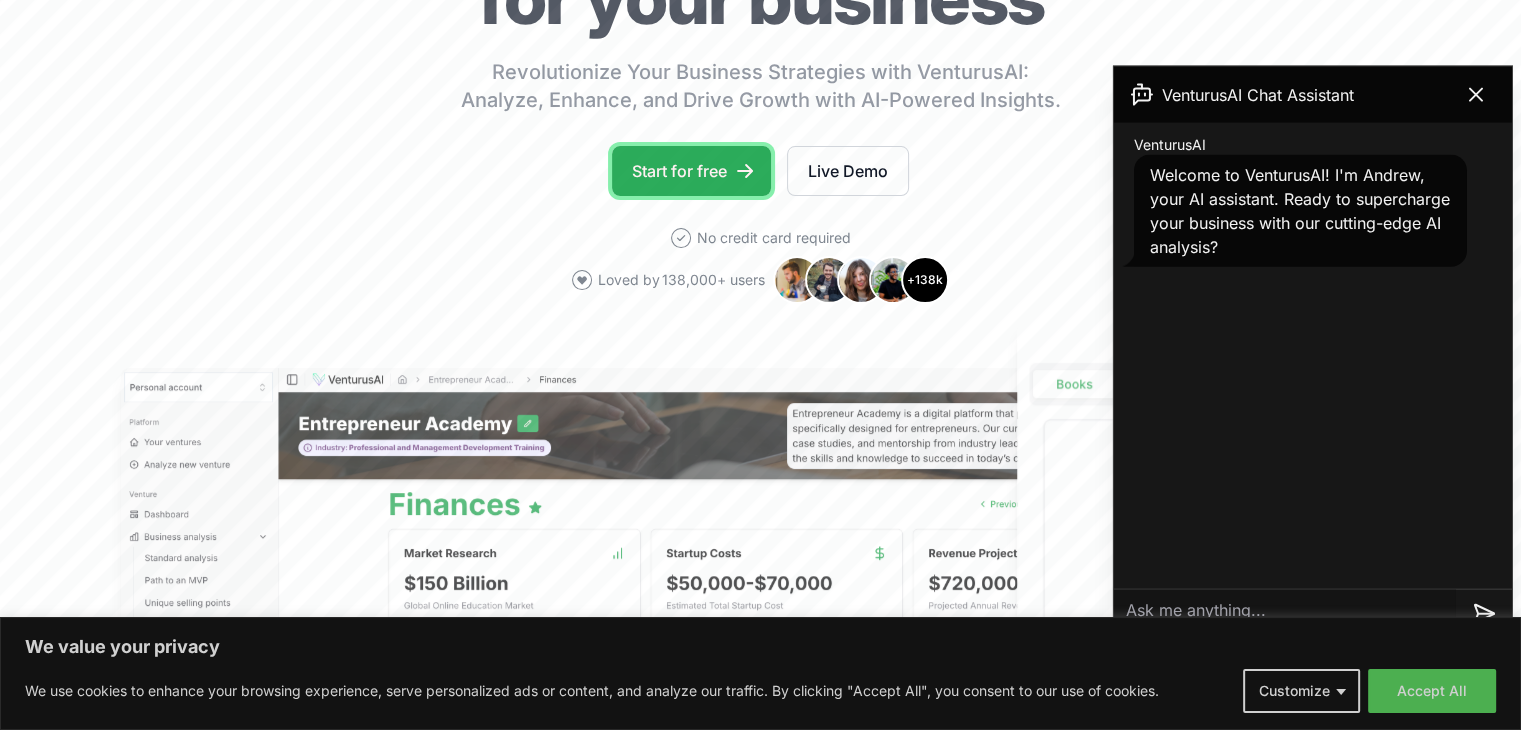click on "Start for free" at bounding box center [691, 171] 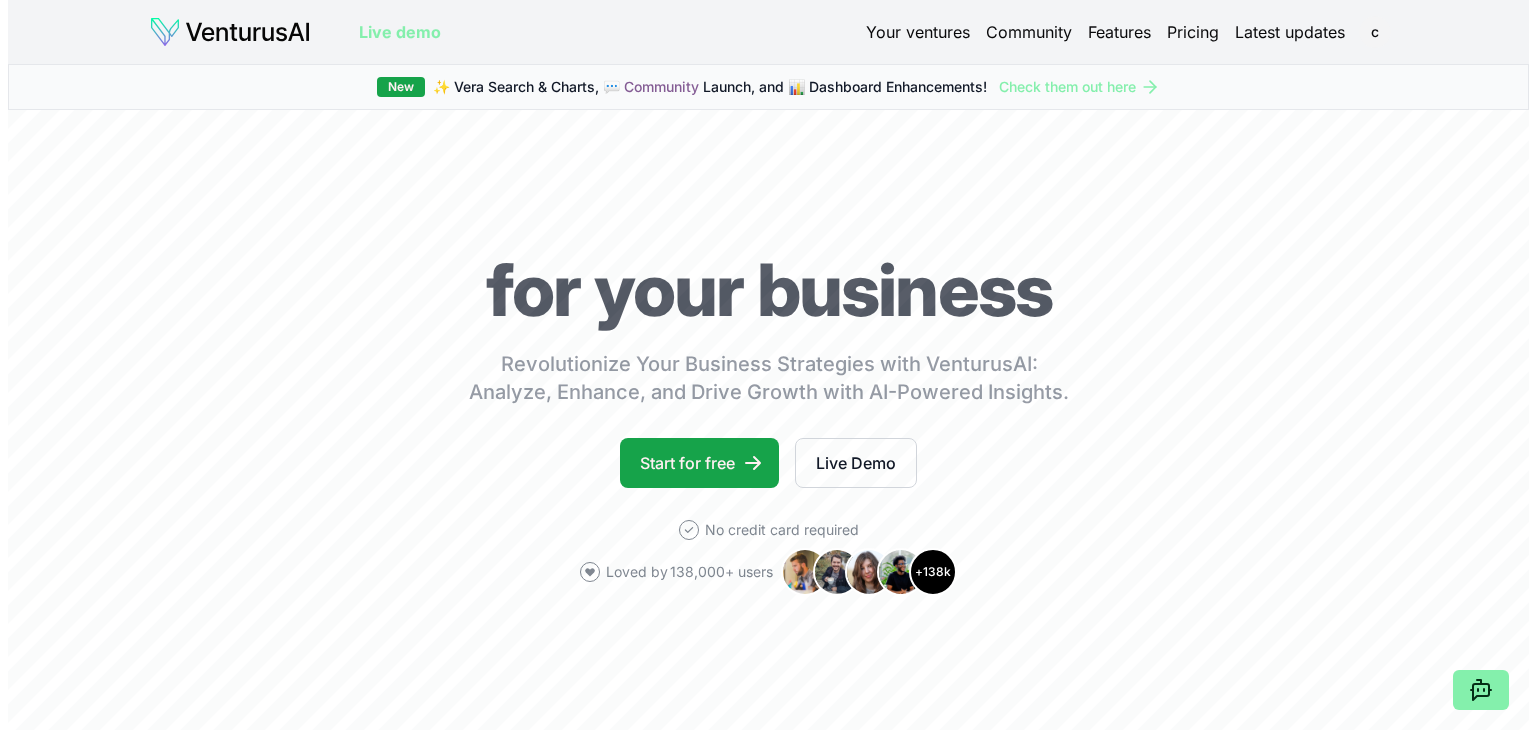 scroll, scrollTop: 0, scrollLeft: 0, axis: both 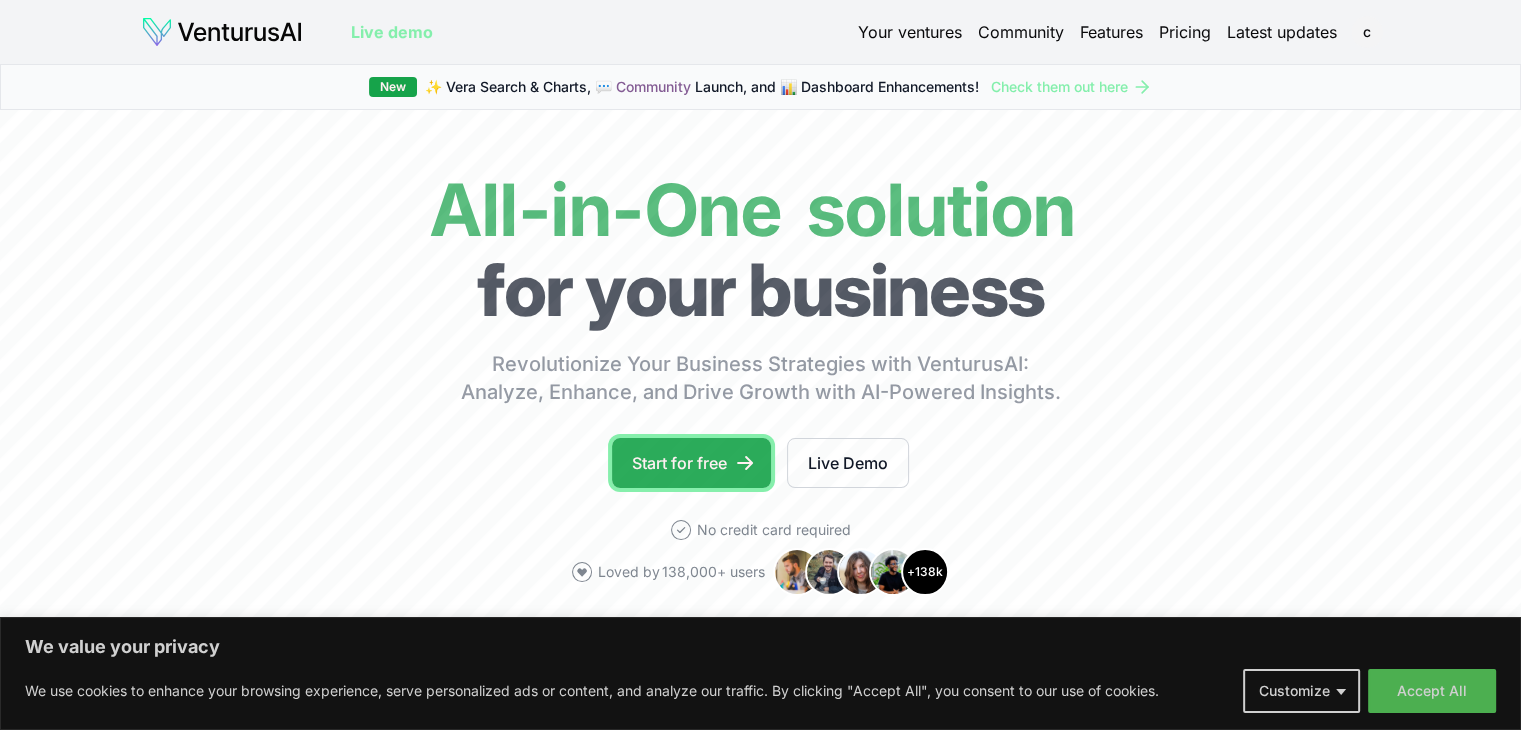 click on "Start for free" at bounding box center (691, 463) 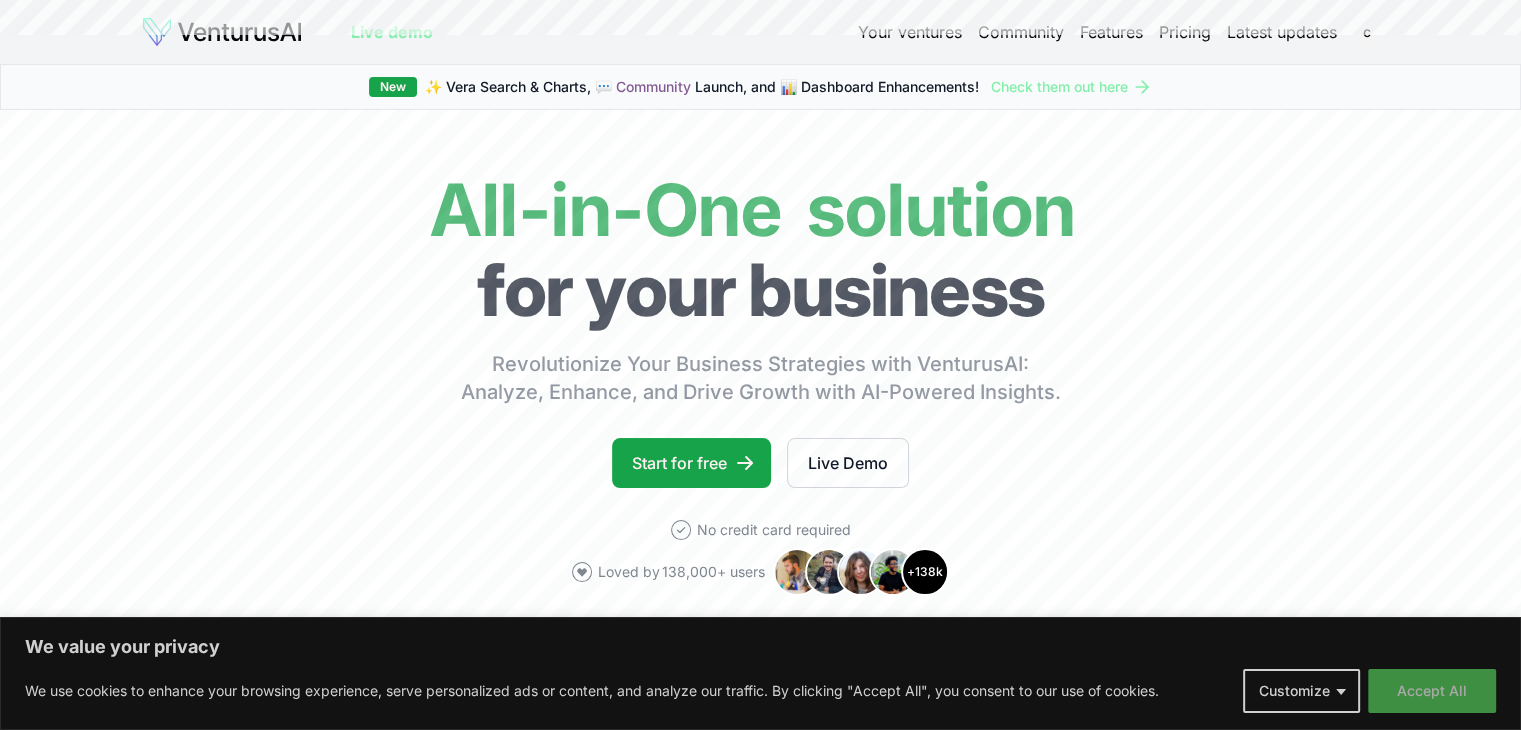 click on "Accept All" at bounding box center (1432, 691) 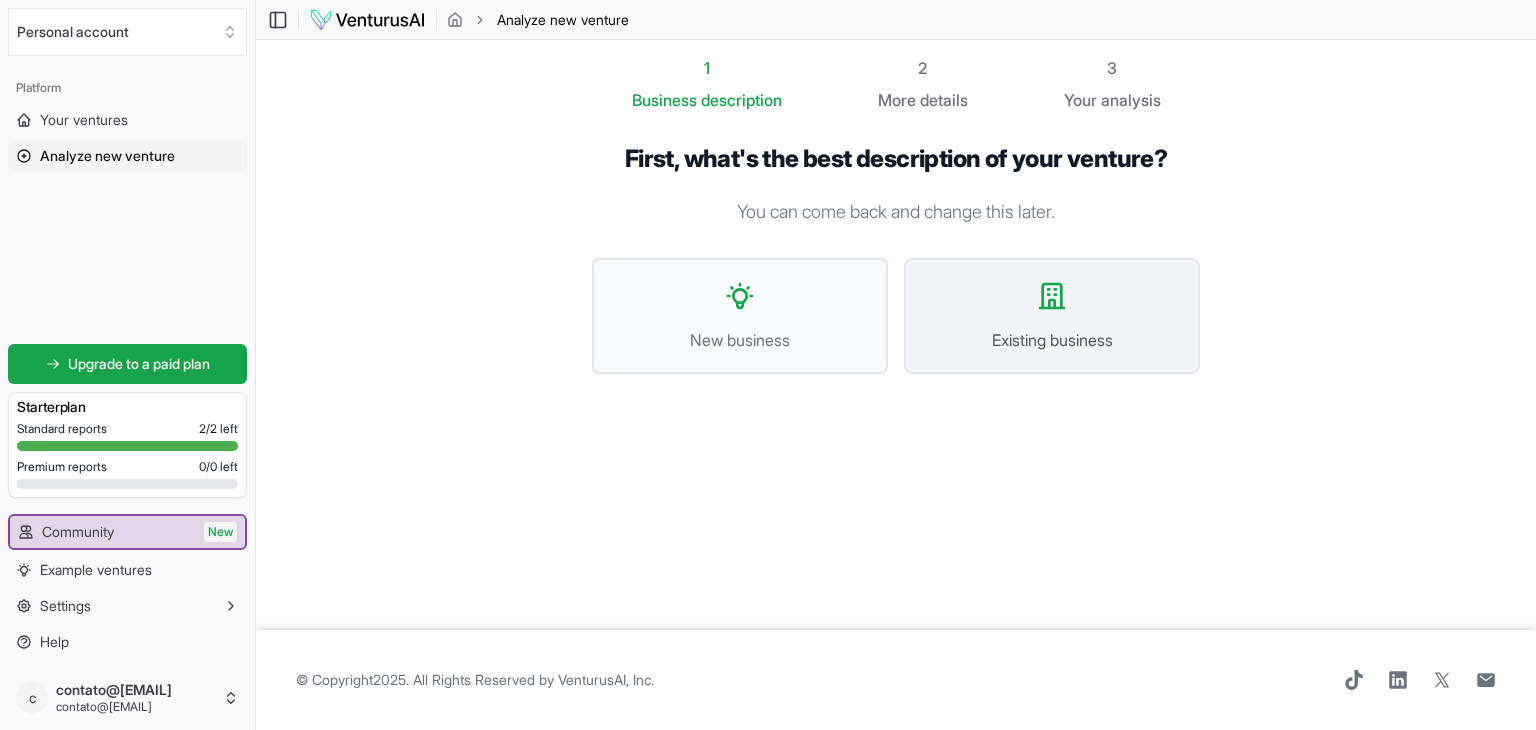 click 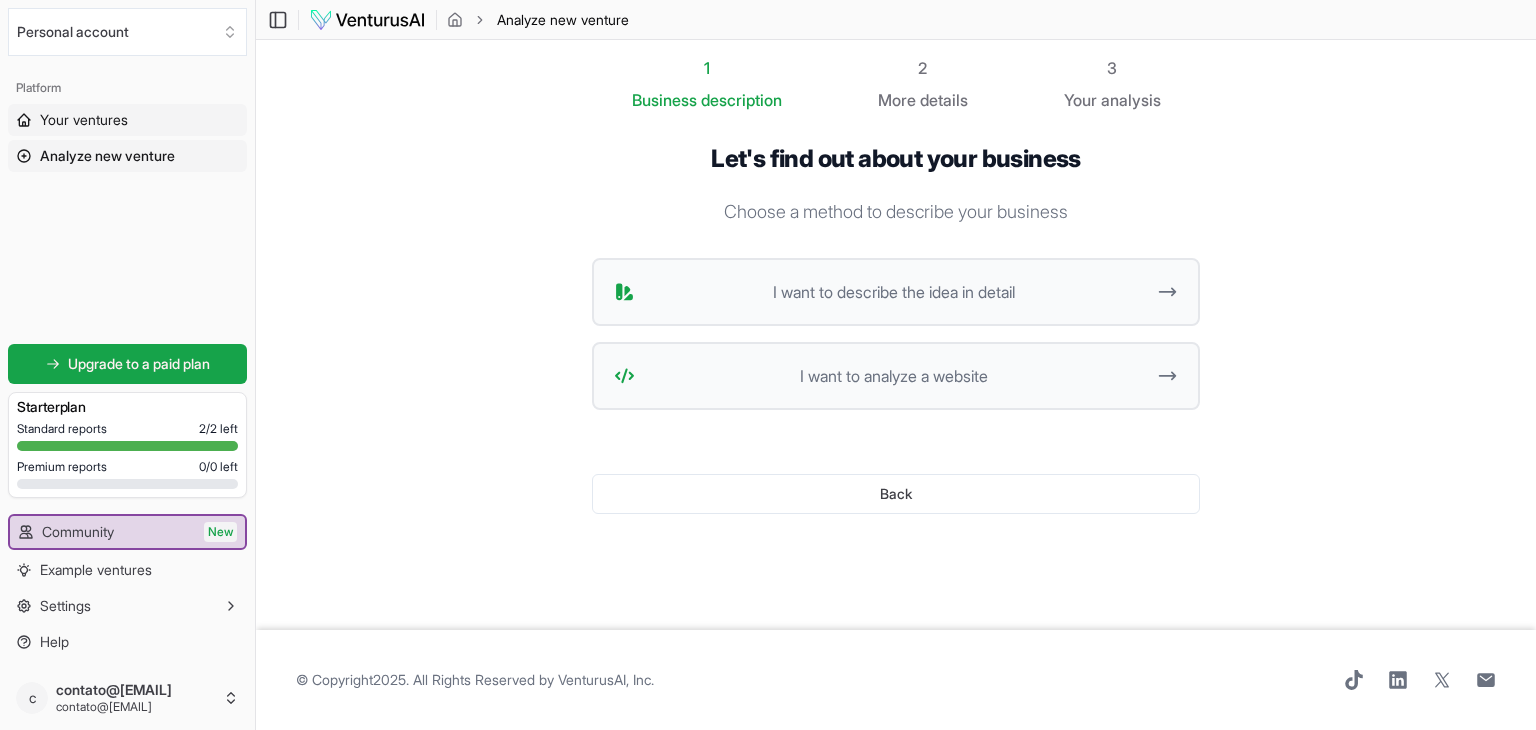 click on "Your ventures" at bounding box center (84, 120) 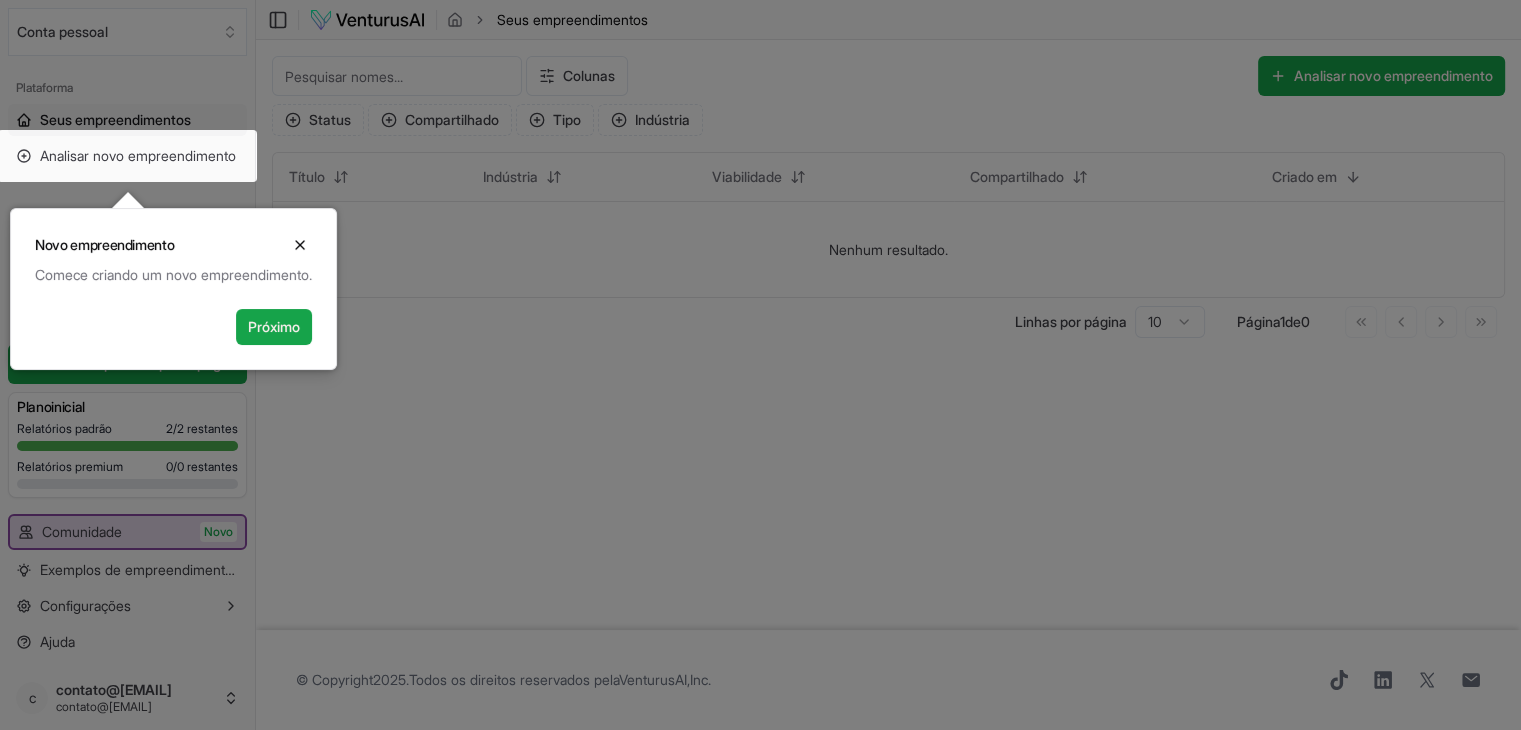 click at bounding box center [760, 365] 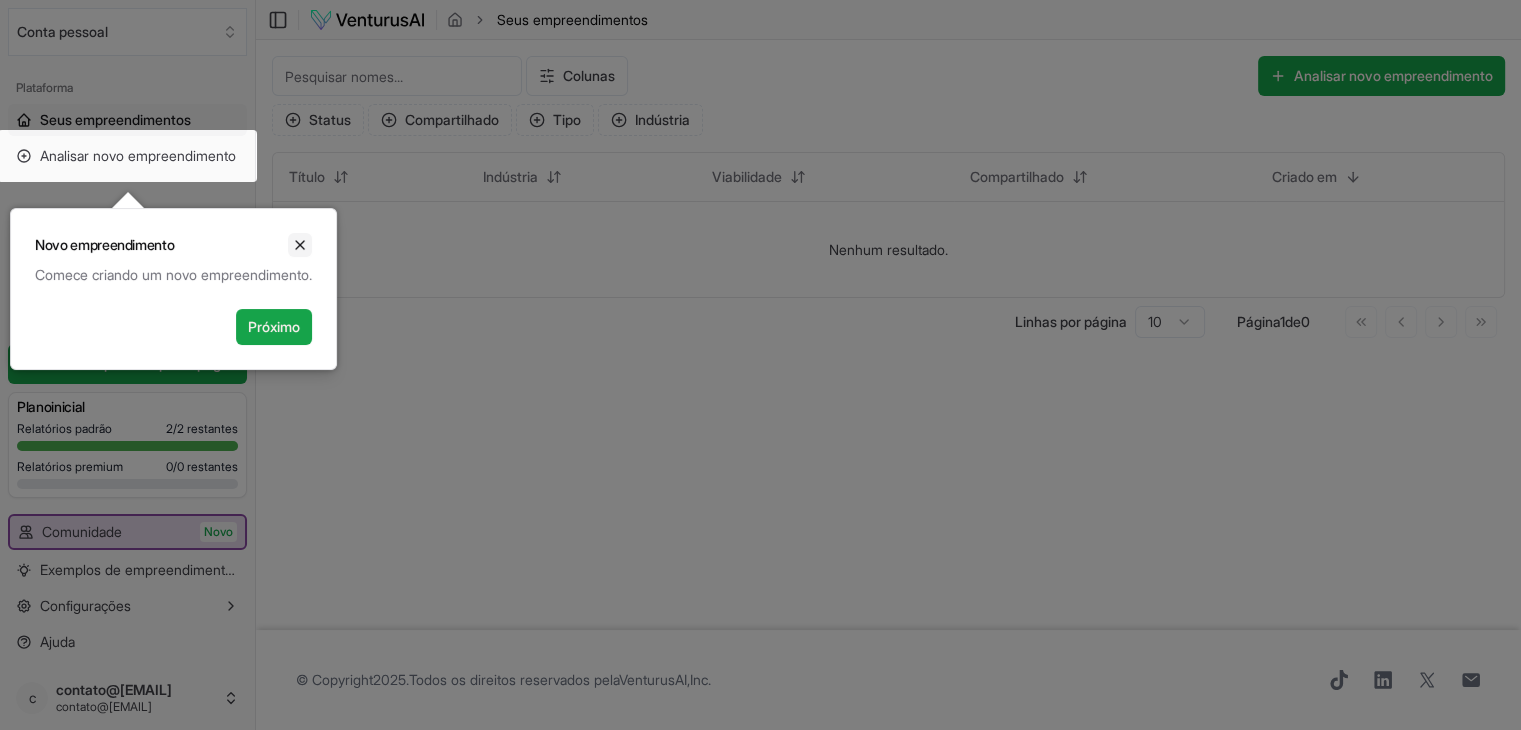 click 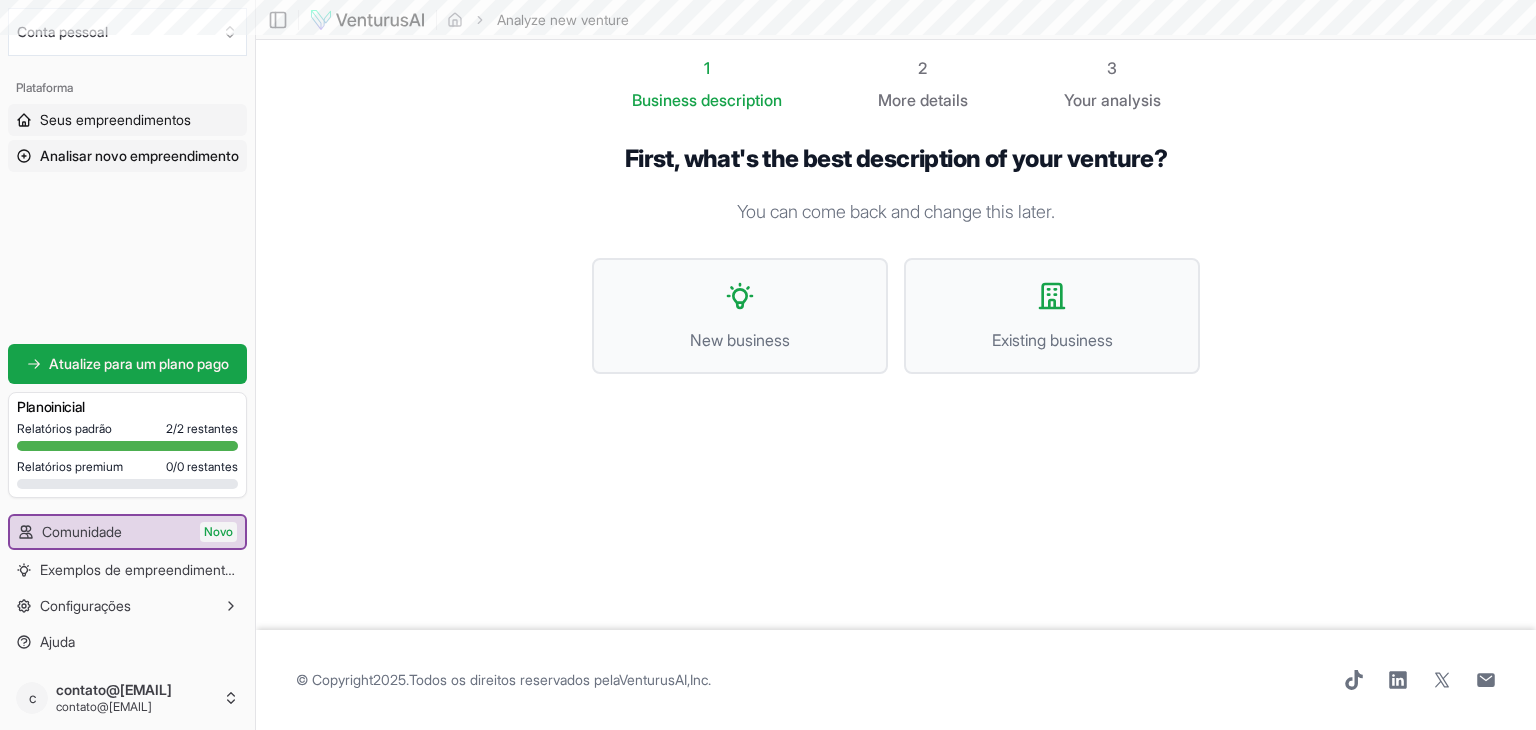 click on "Valorizamos sua privacidade Utilizamos cookies para aprimorar sua experiência de navegação, veicular anúncios ou conteúdo personalizado e analisar nosso tráfego. Ao clicar em "Aceitar todos", você concorda com o uso de cookies. Personalizar    Aceitar tudo Personalizar preferências de consentimento   Utilizamos cookies para ajudar você a navegar com eficiência e executar determinadas funções. Você encontrará informações detalhadas sobre todos os cookies em cada categoria de consentimento abaixo. Os cookies categorizados como "Necessários" são armazenados no seu navegador, pois são essenciais para permitir as funcionalidades básicas do site. ...  Mostrar mais Necessário Sempre ativo Os cookies necessários são essenciais para habilitar os recursos básicos deste site, como fornecer login seguro ou ajustar suas preferências de consentimento. Esses cookies não armazenam nenhum dado de identificação pessoal. Biscoito cookieyes-consent Duração 1 ano Descrição Biscoito __cf_bm 1 hora" at bounding box center [768, 365] 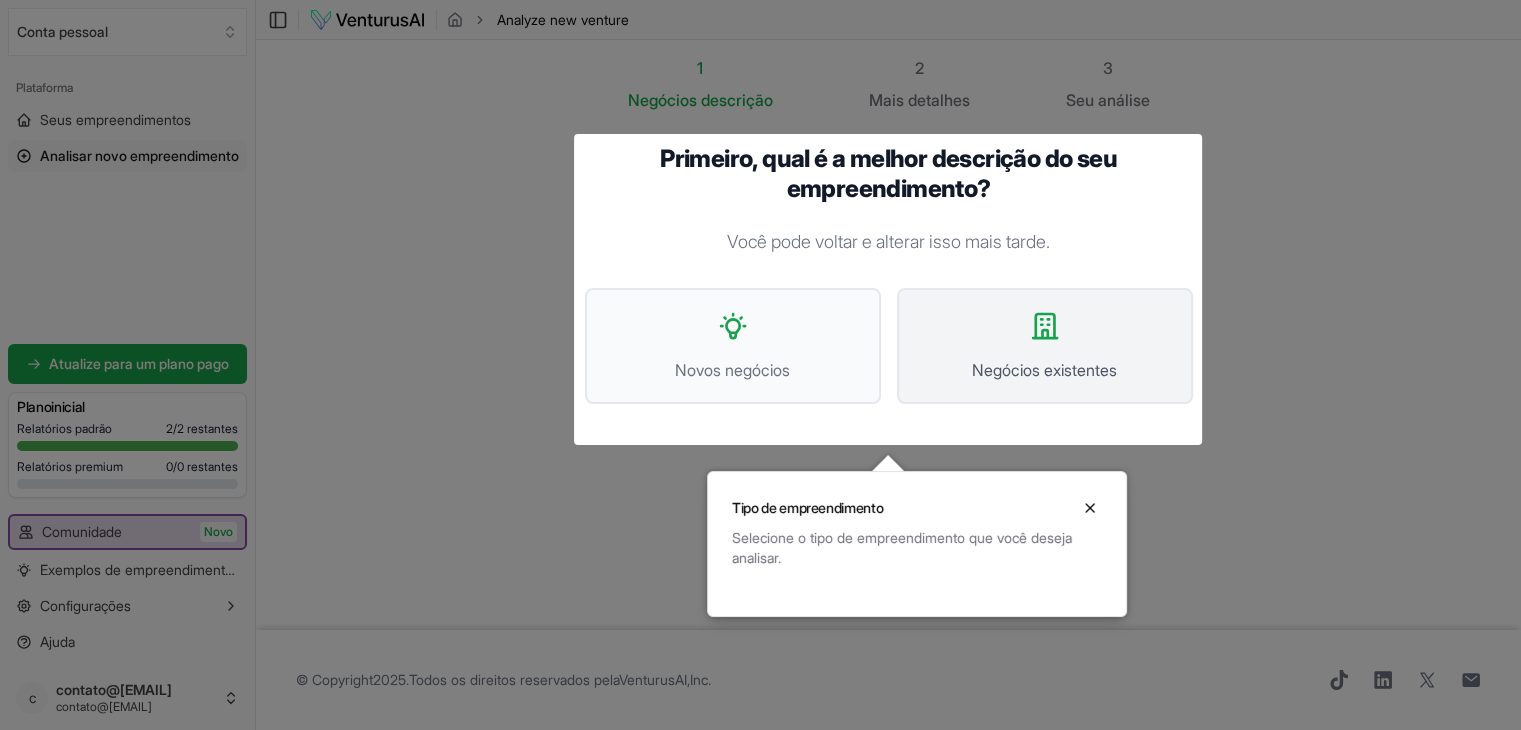click on "Negócios existentes" at bounding box center (1045, 370) 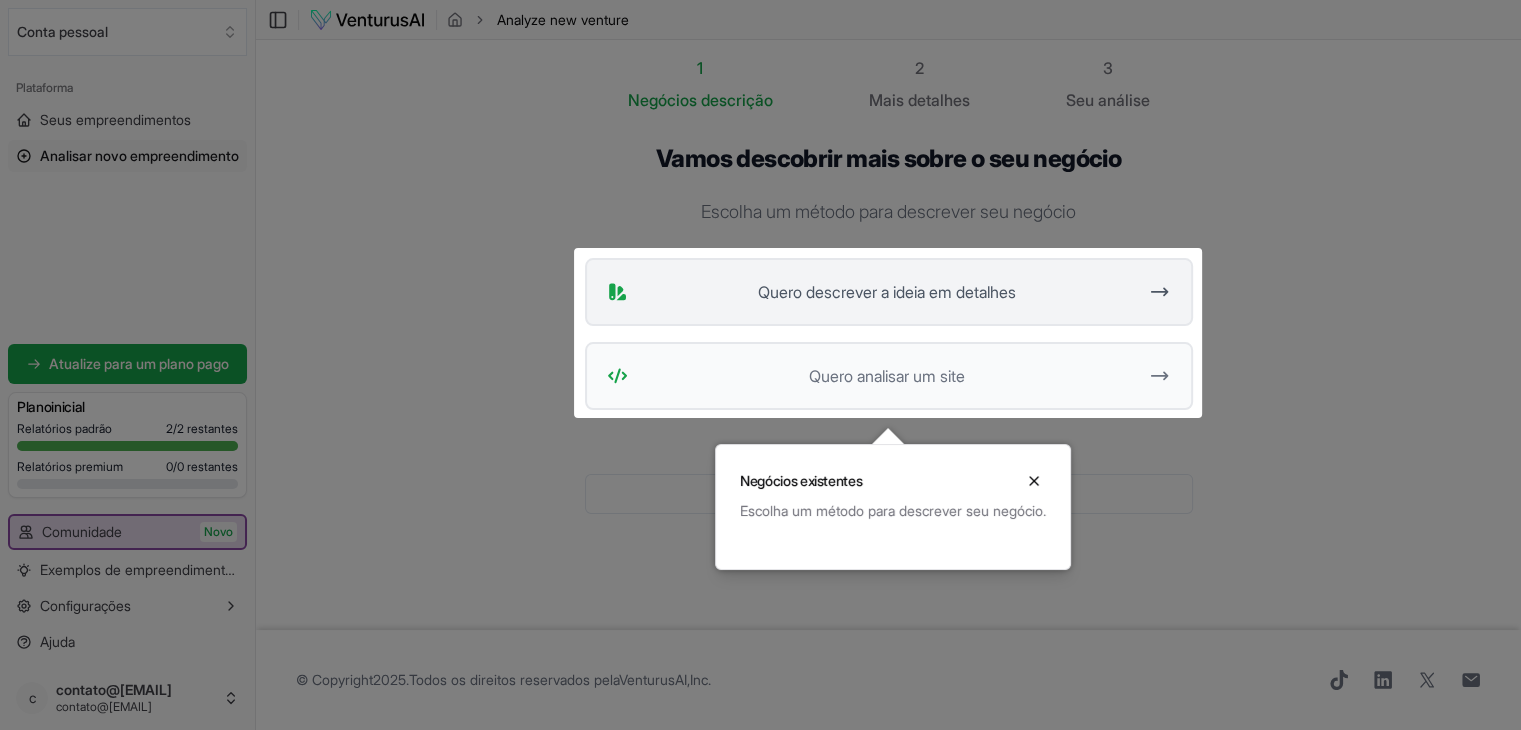 click on "Quero descrever a ideia em detalhes" at bounding box center [886, 292] 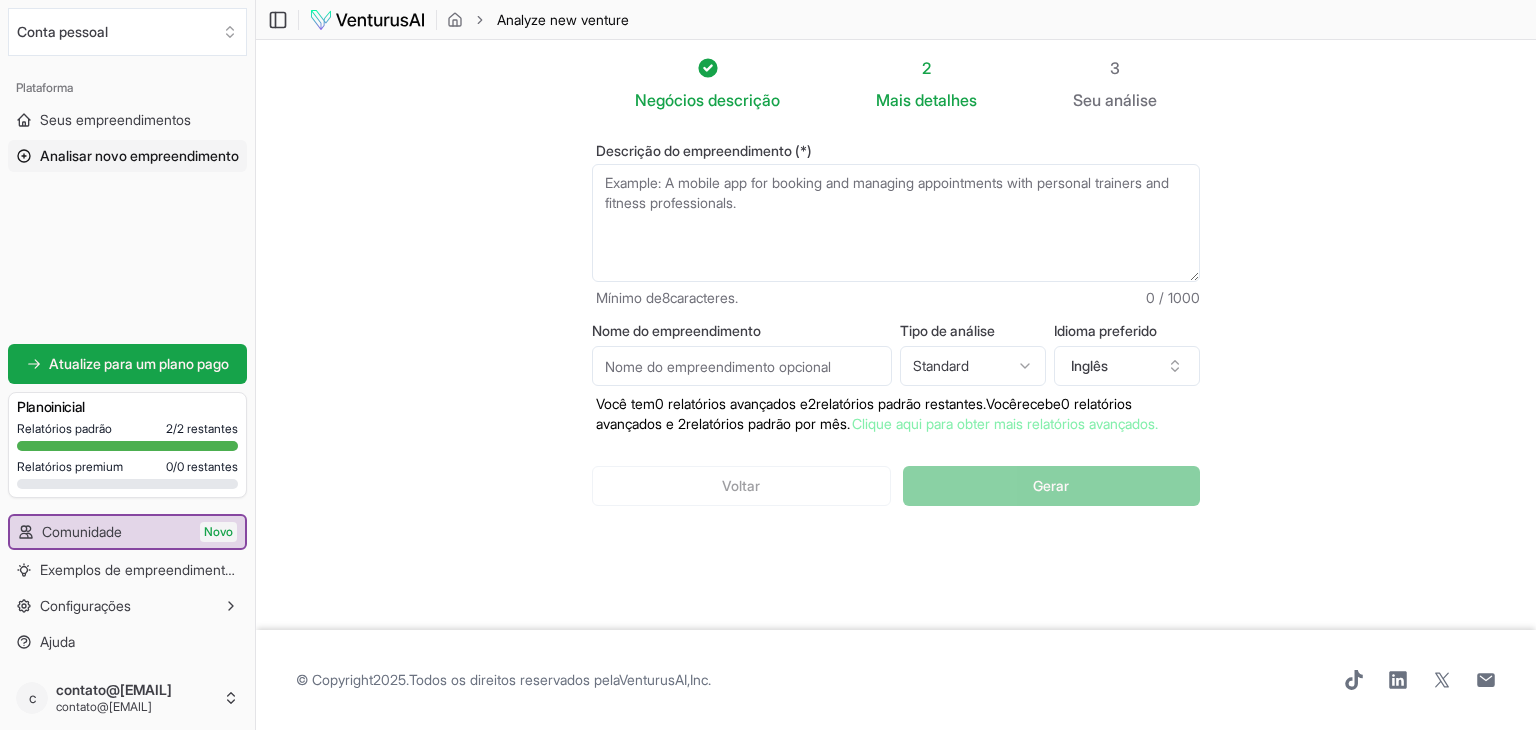 click on "Descrição do empreendimento (*)" at bounding box center (896, 223) 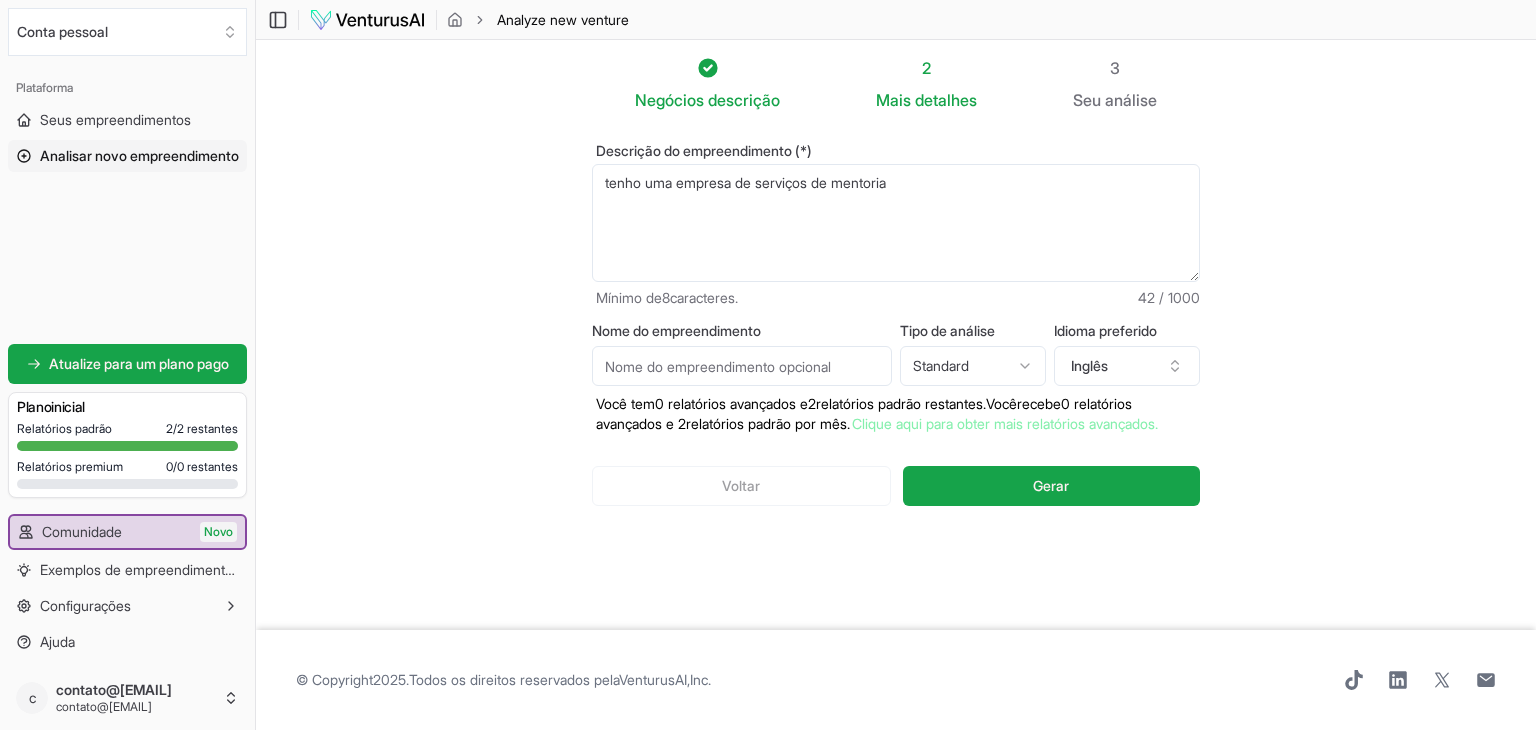 type on "tenho uma empresa de serviços de mentoria" 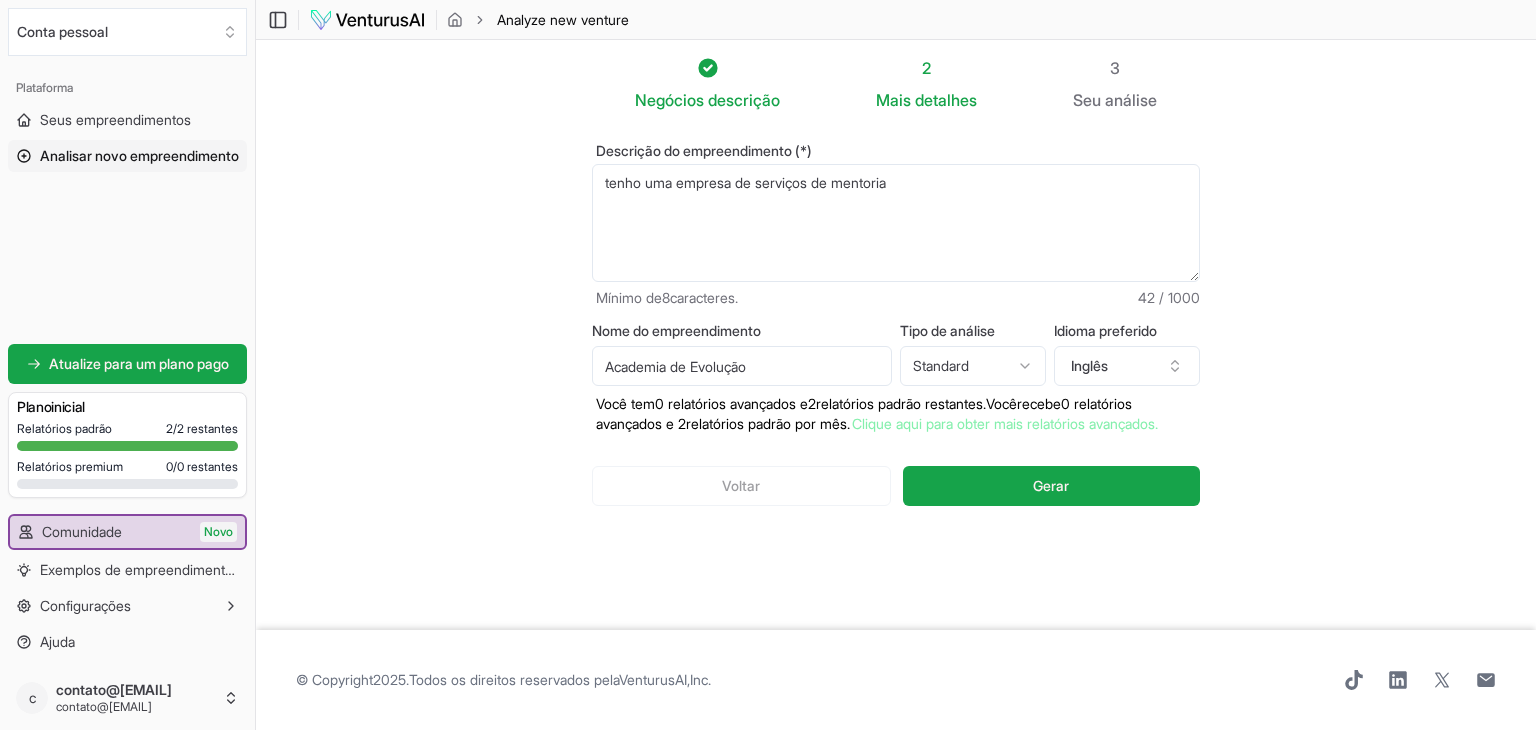 type on "Academia de Evolução" 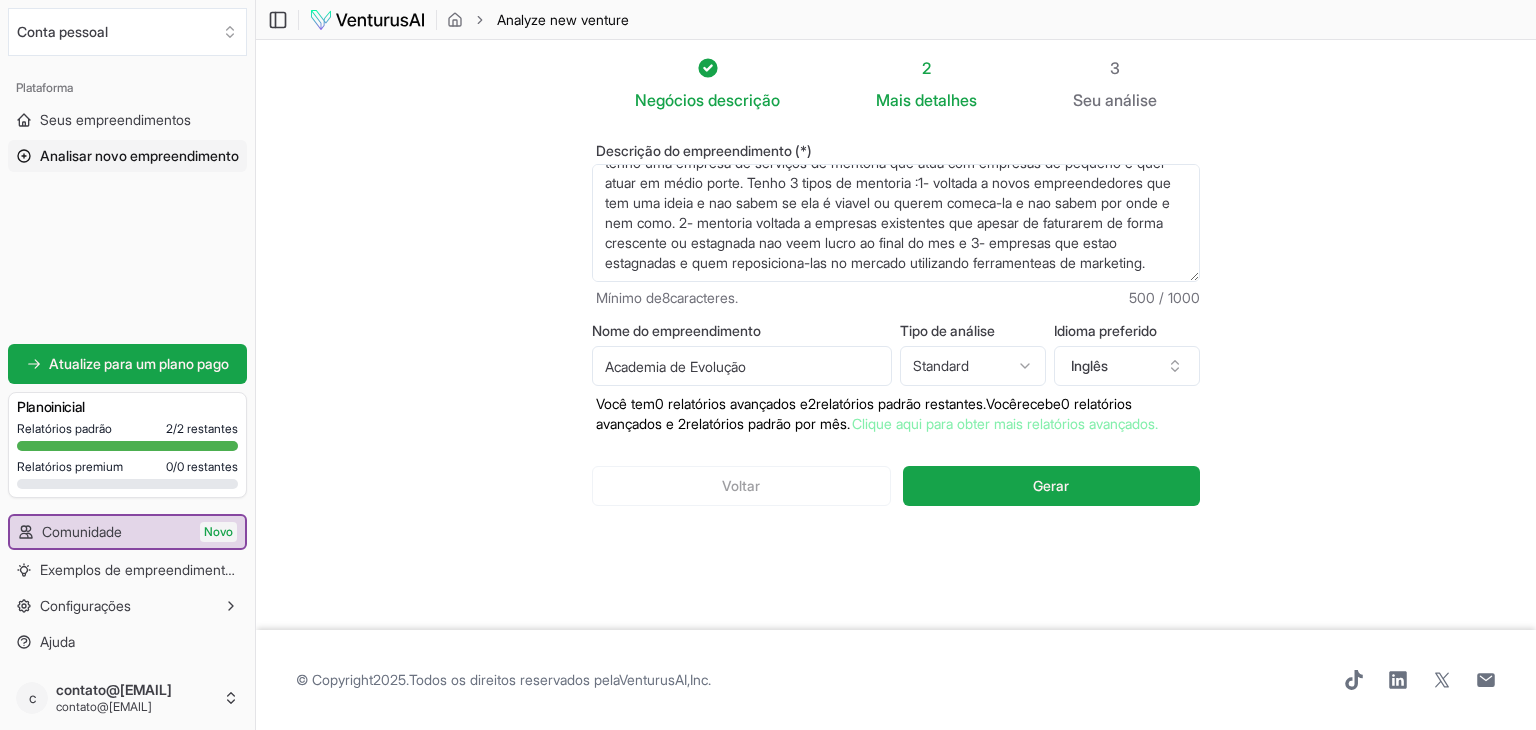 scroll, scrollTop: 50, scrollLeft: 0, axis: vertical 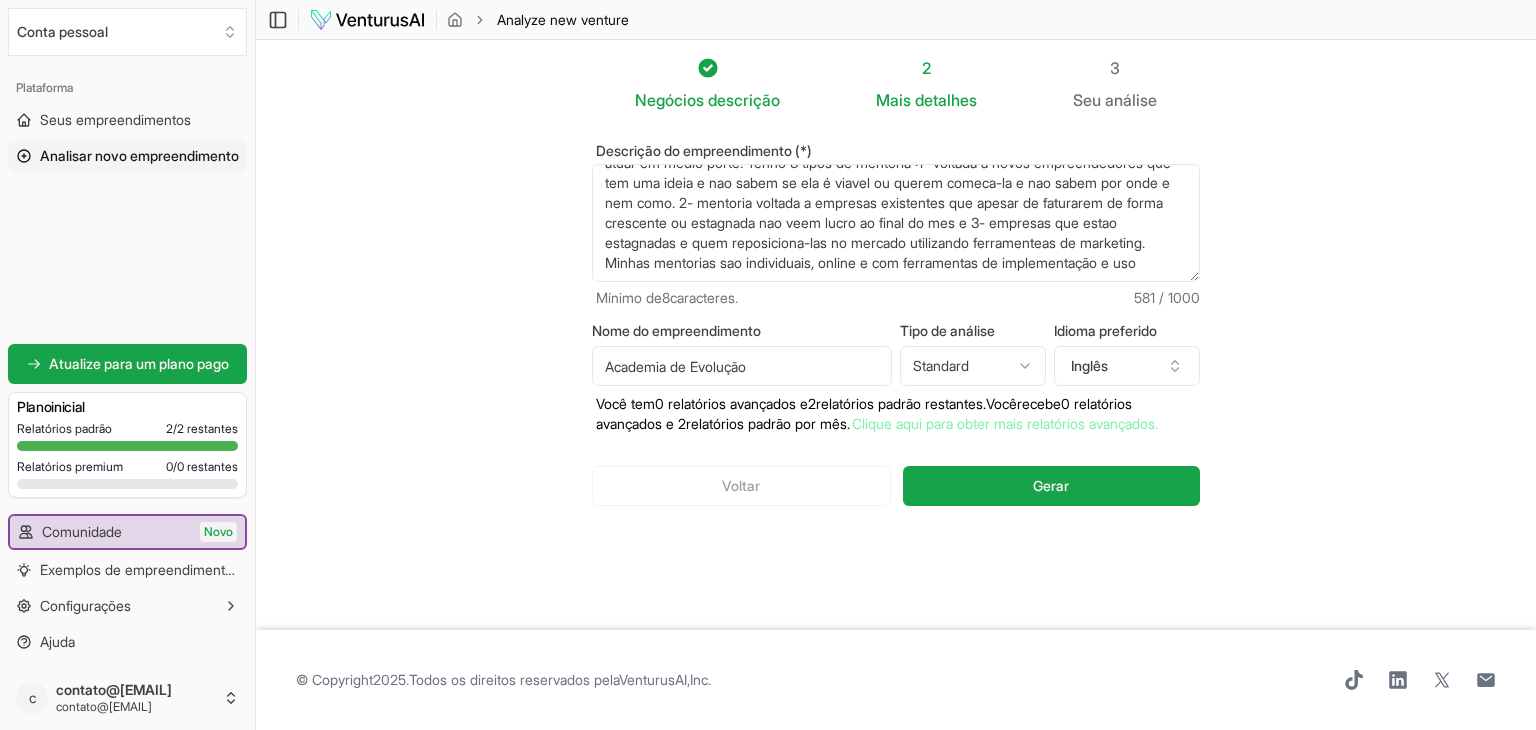 click on "tenho uma empresa de serviços de mentoria" at bounding box center (896, 223) 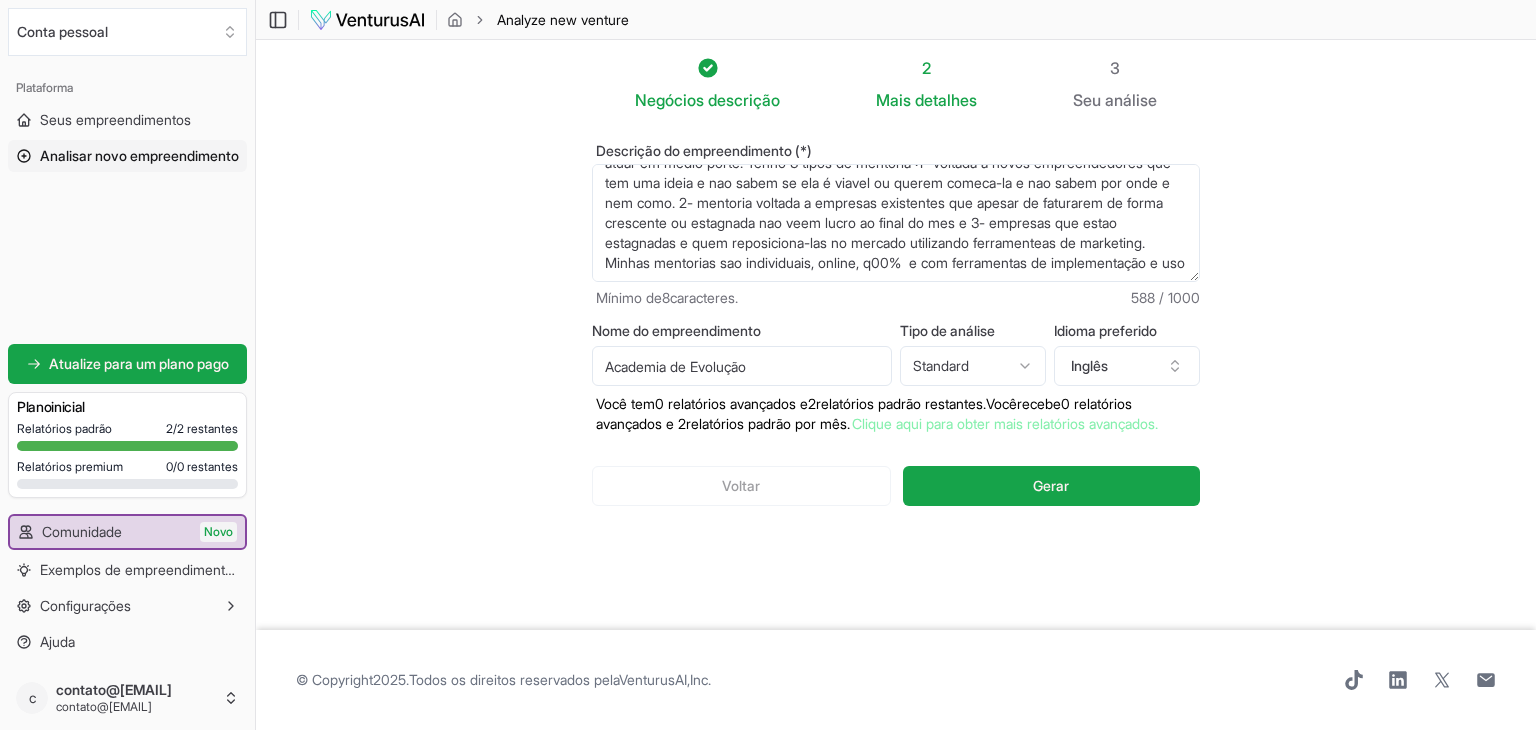 scroll, scrollTop: 80, scrollLeft: 0, axis: vertical 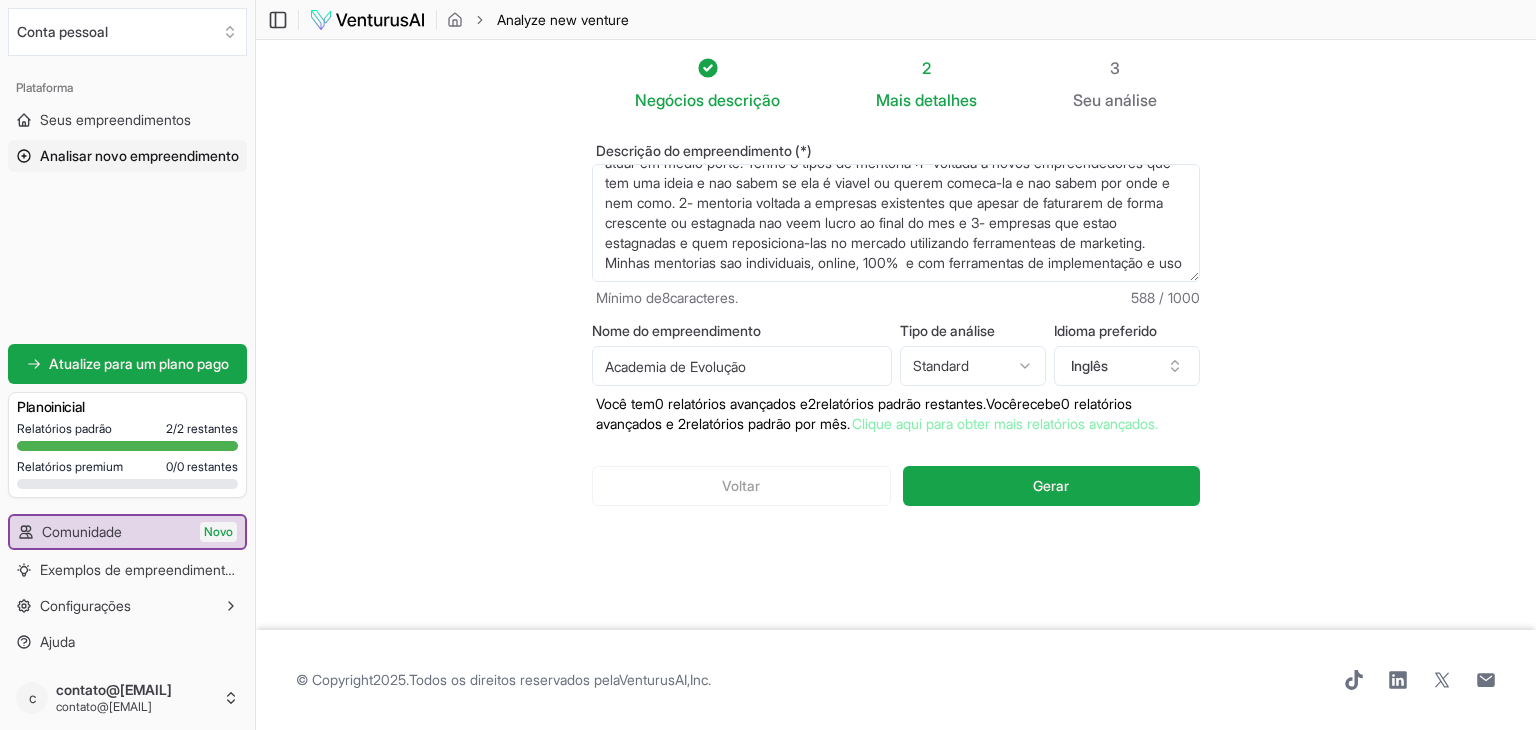 click on "tenho uma empresa de serviços de mentoria" at bounding box center [896, 223] 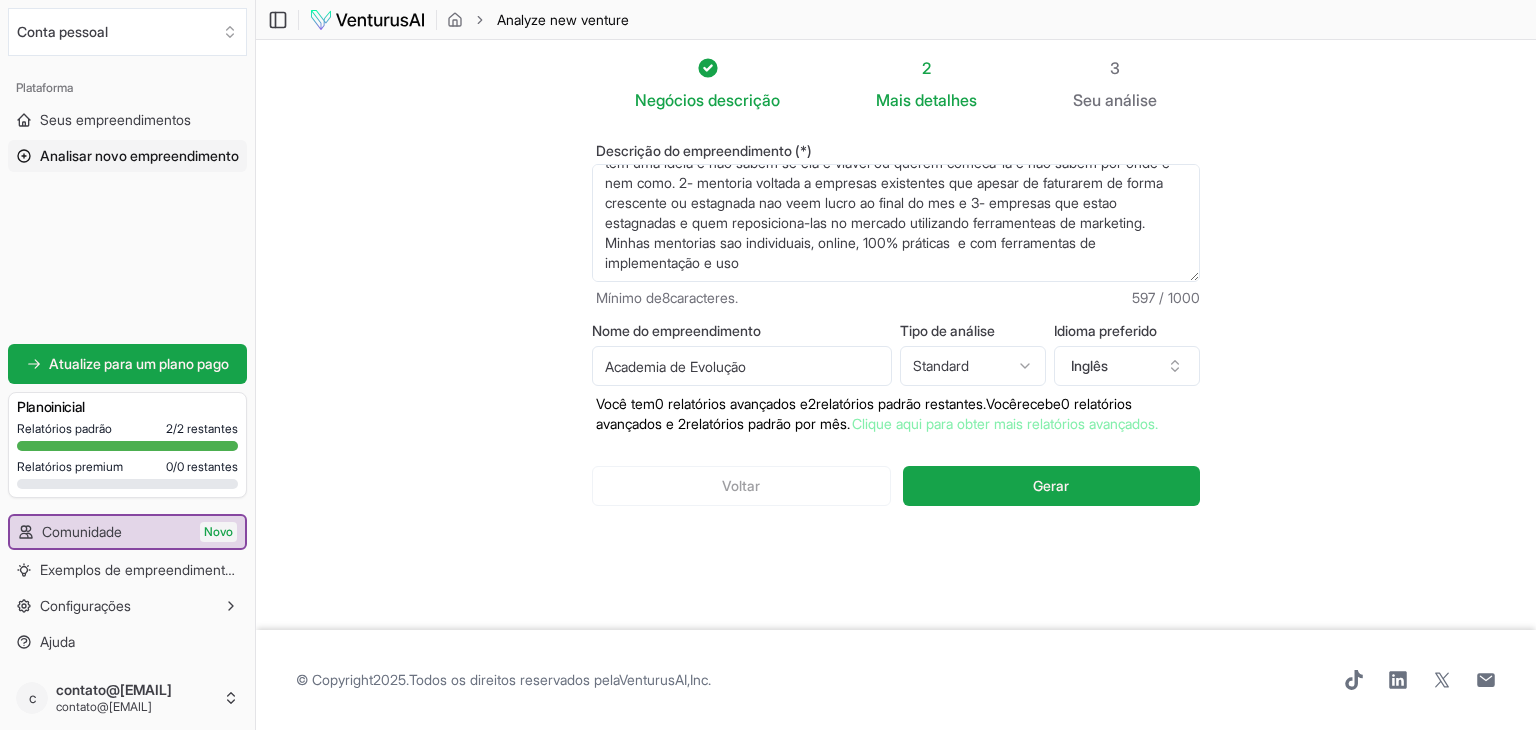 click on "tenho uma empresa de serviços de mentoria" at bounding box center (896, 223) 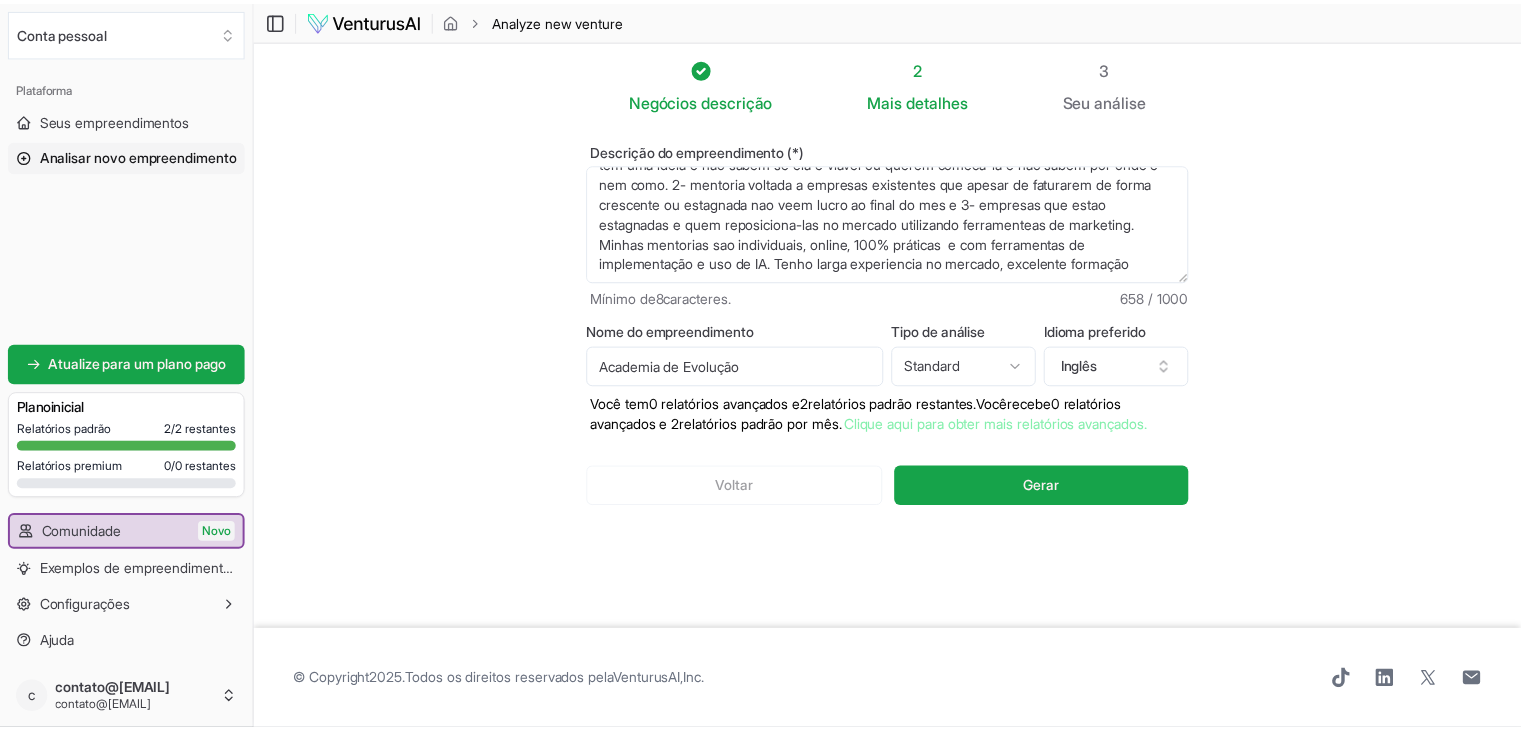 scroll, scrollTop: 90, scrollLeft: 0, axis: vertical 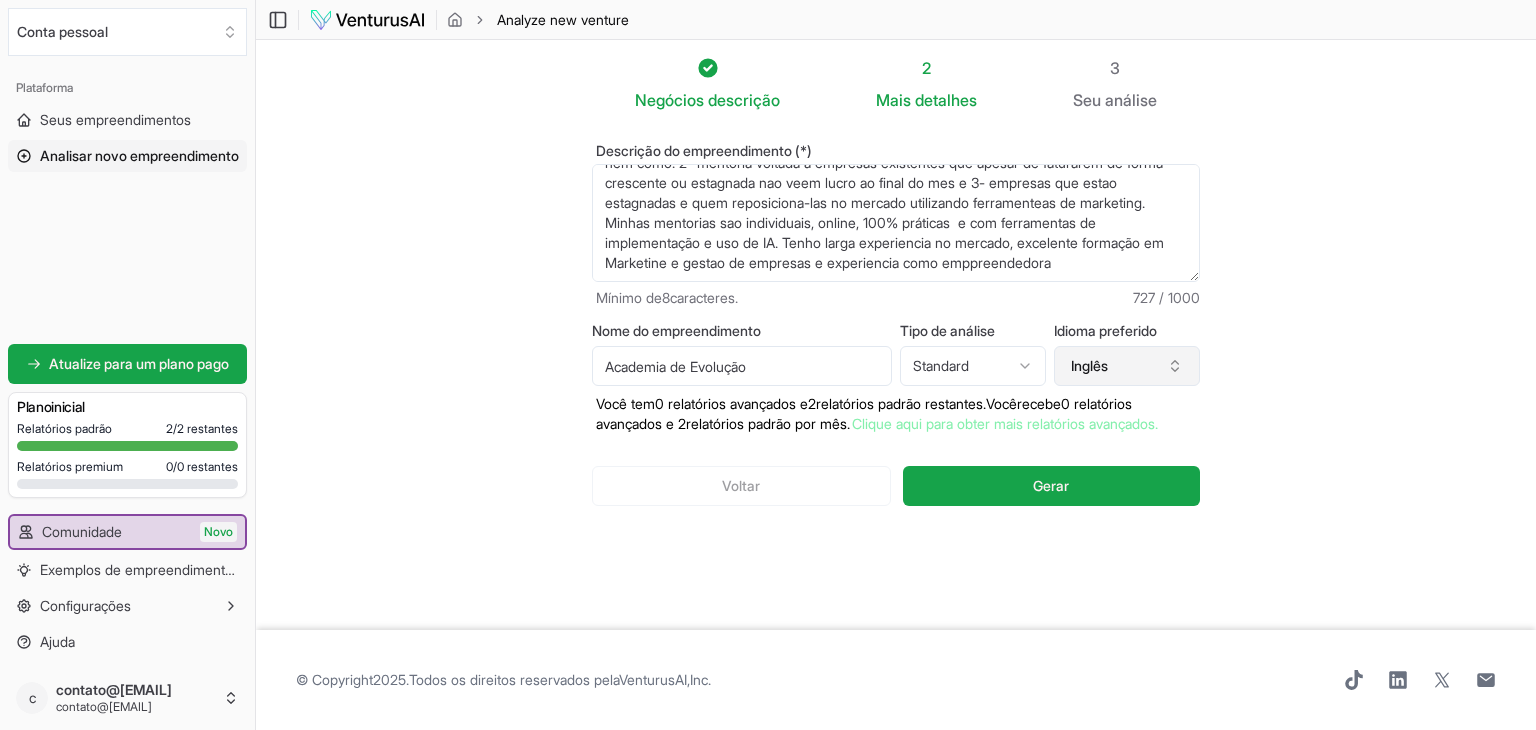 type on "tenho uma empresa de serviços de mentoria que atua com empresas de pequeno e quer atuar em médio porte. Tenho 3 tipos de mentoria :1- voltada a novos empreendedores que tem uma ideia e nao sabem se ela é viavel ou querem comeca-la e nao sabem por onde e nem como. 2- mentoria voltada a empresas existentes que apesar de faturarem de forma crescente ou estagnada nao veem lucro ao final do mes e 3- empresas que estao estagnadas e quem reposiciona-las no mercado utilizando ferramenteas de marketing.
Minhas mentorias sao individuais, online, 100% práticas  e com ferramentas de implementação e uso de IA. Tenho larga experiencia no mercado, excelente formação em Marketine e gestao de empresas e experiencia como emppreendedora" 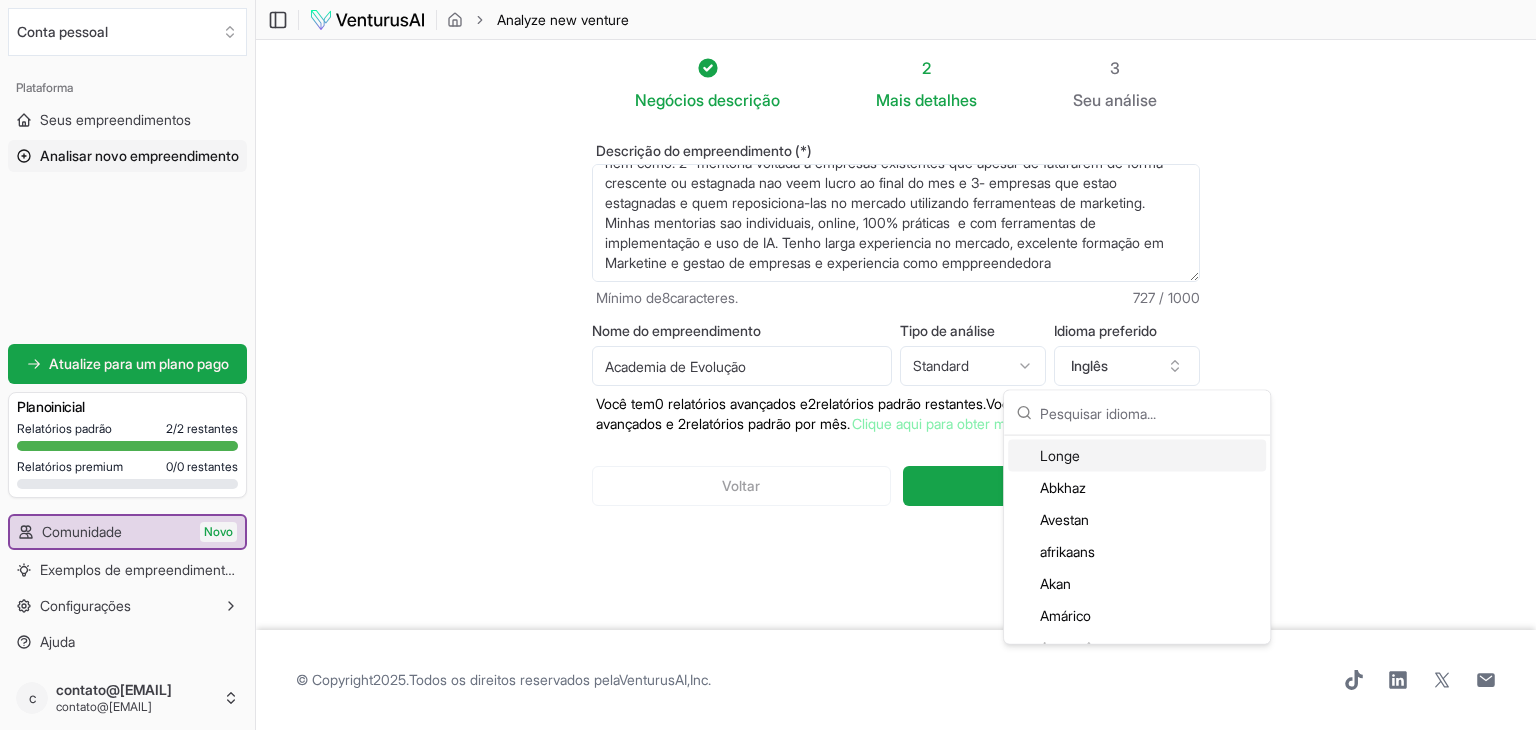 click at bounding box center [1149, 413] 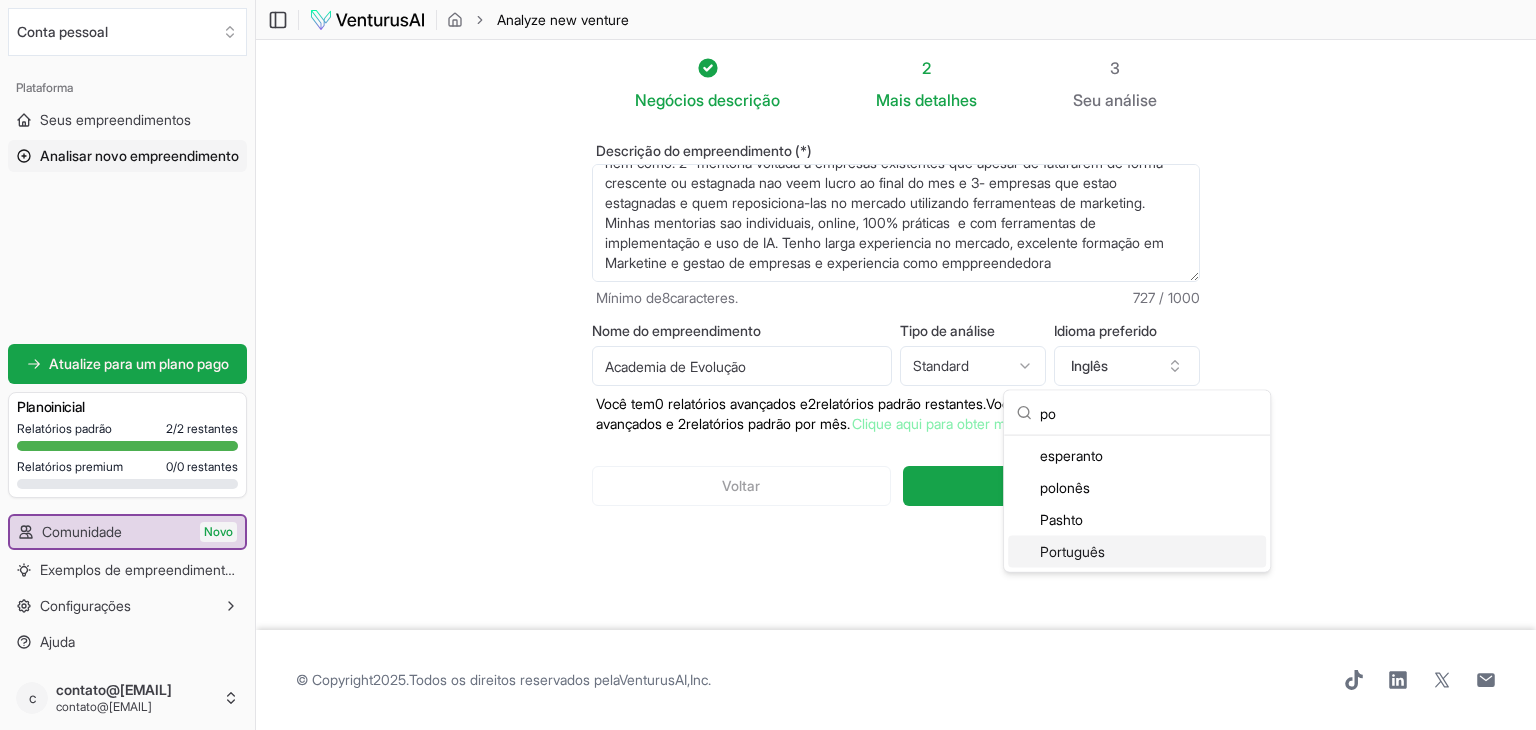 type on "po" 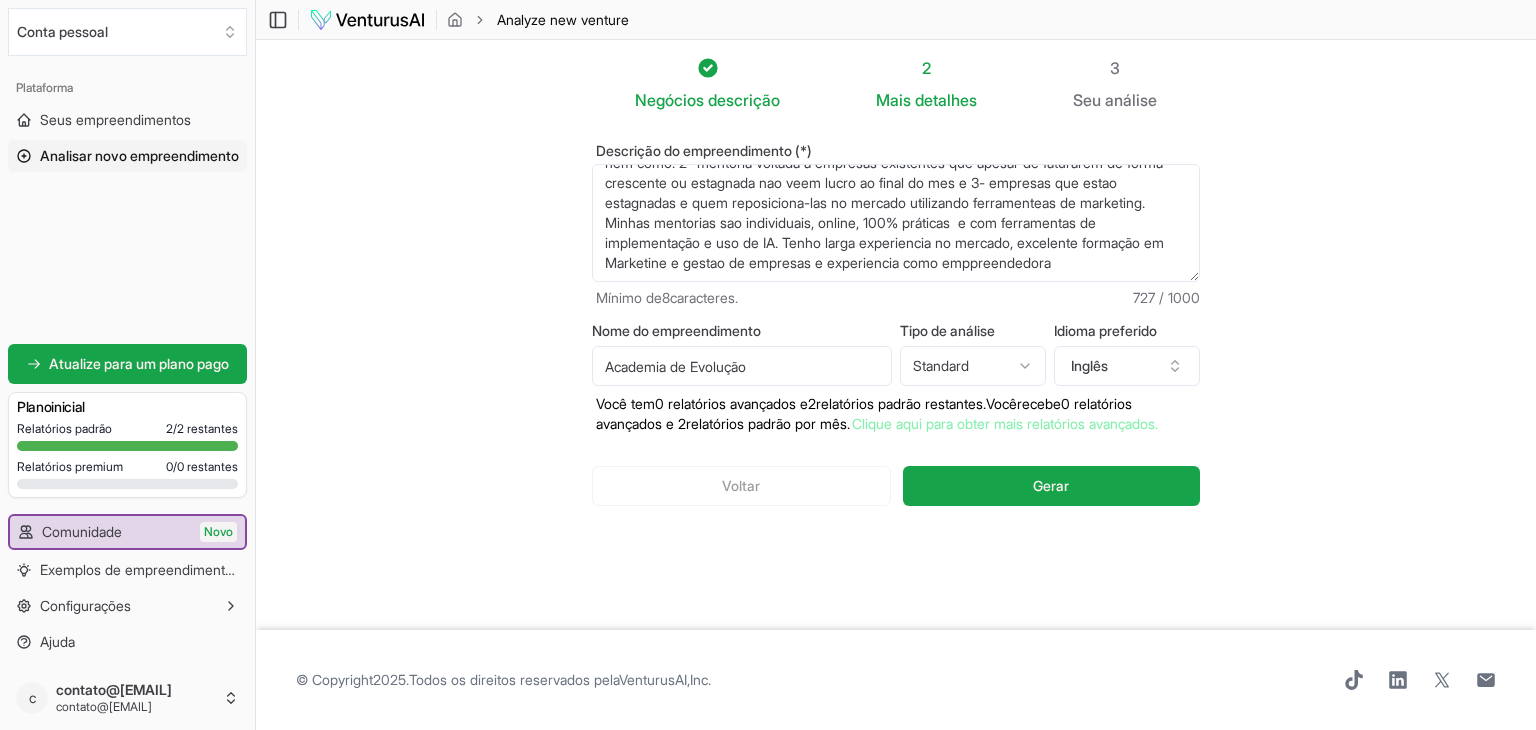 click on "Valorizamos sua privacidade Utilizamos cookies para aprimorar sua experiência de navegação, veicular anúncios ou conteúdo personalizado e analisar nosso tráfego. Ao clicar em "Aceitar todos", você concorda com o uso de cookies. Personalizar    Aceitar tudo Personalizar preferências de consentimento   Utilizamos cookies para ajudar você a navegar com eficiência e executar determinadas funções. Você encontrará informações detalhadas sobre todos os cookies em cada categoria de consentimento abaixo. Os cookies categorizados como "Necessários" são armazenados no seu navegador, pois são essenciais para permitir as funcionalidades básicas do site. ...  Mostrar mais Necessário Sempre ativo Os cookies necessários são essenciais para habilitar os recursos básicos deste site, como fornecer login seguro ou ajustar suas preferências de consentimento. Esses cookies não armazenam nenhum dado de identificação pessoal. Biscoito cookieyes-consent Duração 1 ano Descrição Biscoito __cf_bm 1 hora" at bounding box center (768, 365) 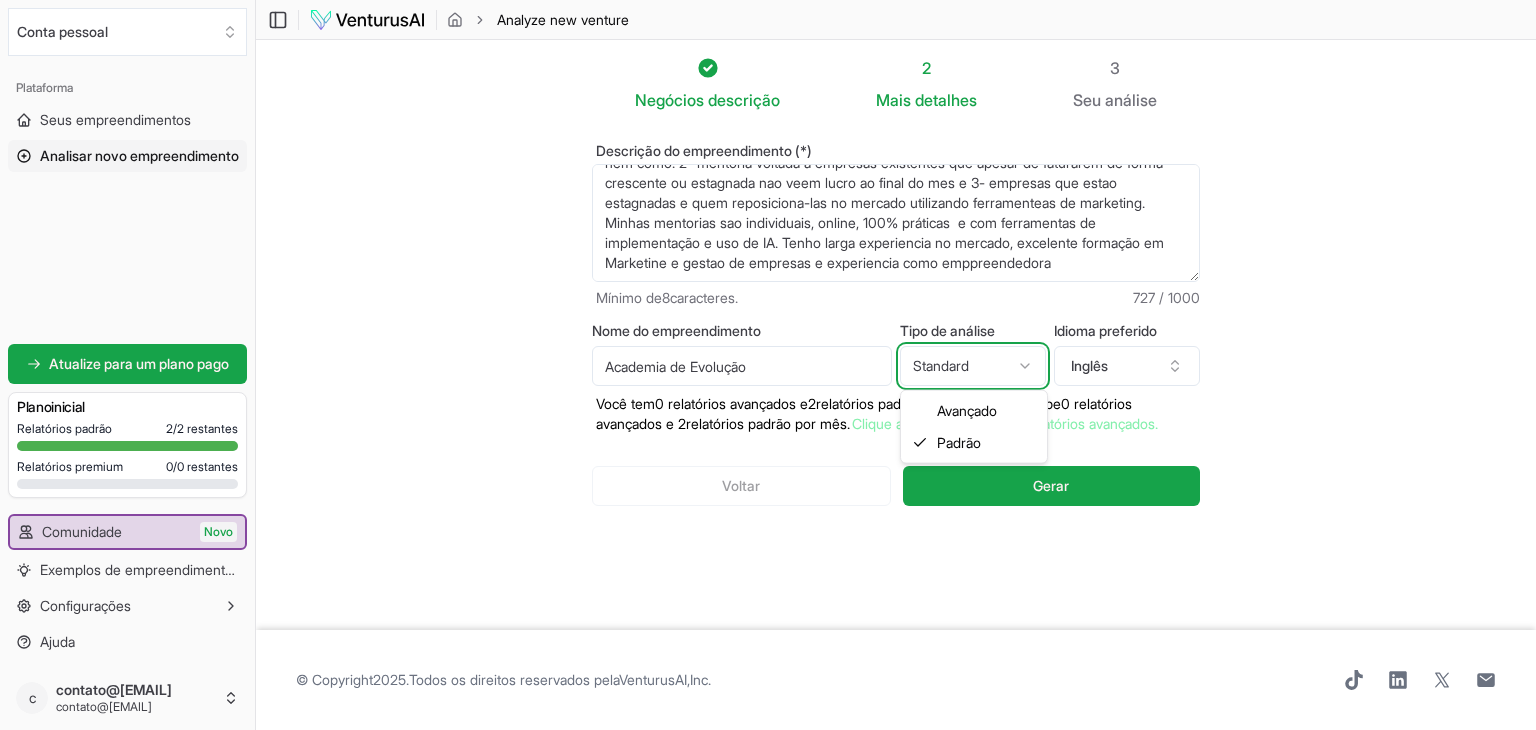 click on "Valorizamos sua privacidade Utilizamos cookies para aprimorar sua experiência de navegação, veicular anúncios ou conteúdo personalizado e analisar nosso tráfego. Ao clicar em "Aceitar todos", você concorda com o uso de cookies. Personalizar    Aceitar tudo Personalizar preferências de consentimento   Utilizamos cookies para ajudar você a navegar com eficiência e executar determinadas funções. Você encontrará informações detalhadas sobre todos os cookies em cada categoria de consentimento abaixo. Os cookies categorizados como "Necessários" são armazenados no seu navegador, pois são essenciais para permitir as funcionalidades básicas do site. ...  Mostrar mais Necessário Sempre ativo Os cookies necessários são essenciais para habilitar os recursos básicos deste site, como fornecer login seguro ou ajustar suas preferências de consentimento. Esses cookies não armazenam nenhum dado de identificação pessoal. Biscoito cookieyes-consent Duração 1 ano Descrição Biscoito __cf_bm 1 hora" at bounding box center [768, 365] 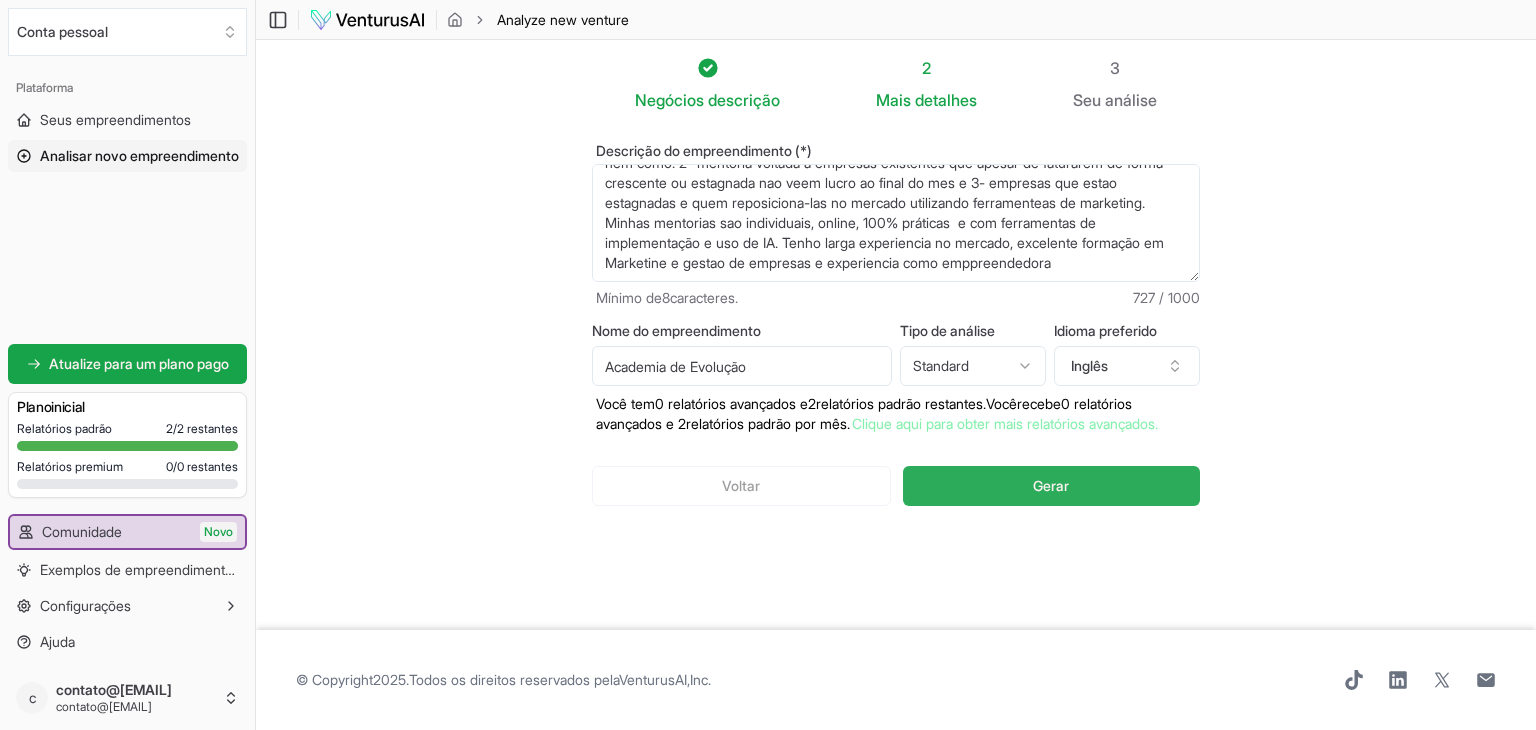 click on "Gerar" at bounding box center (1051, 485) 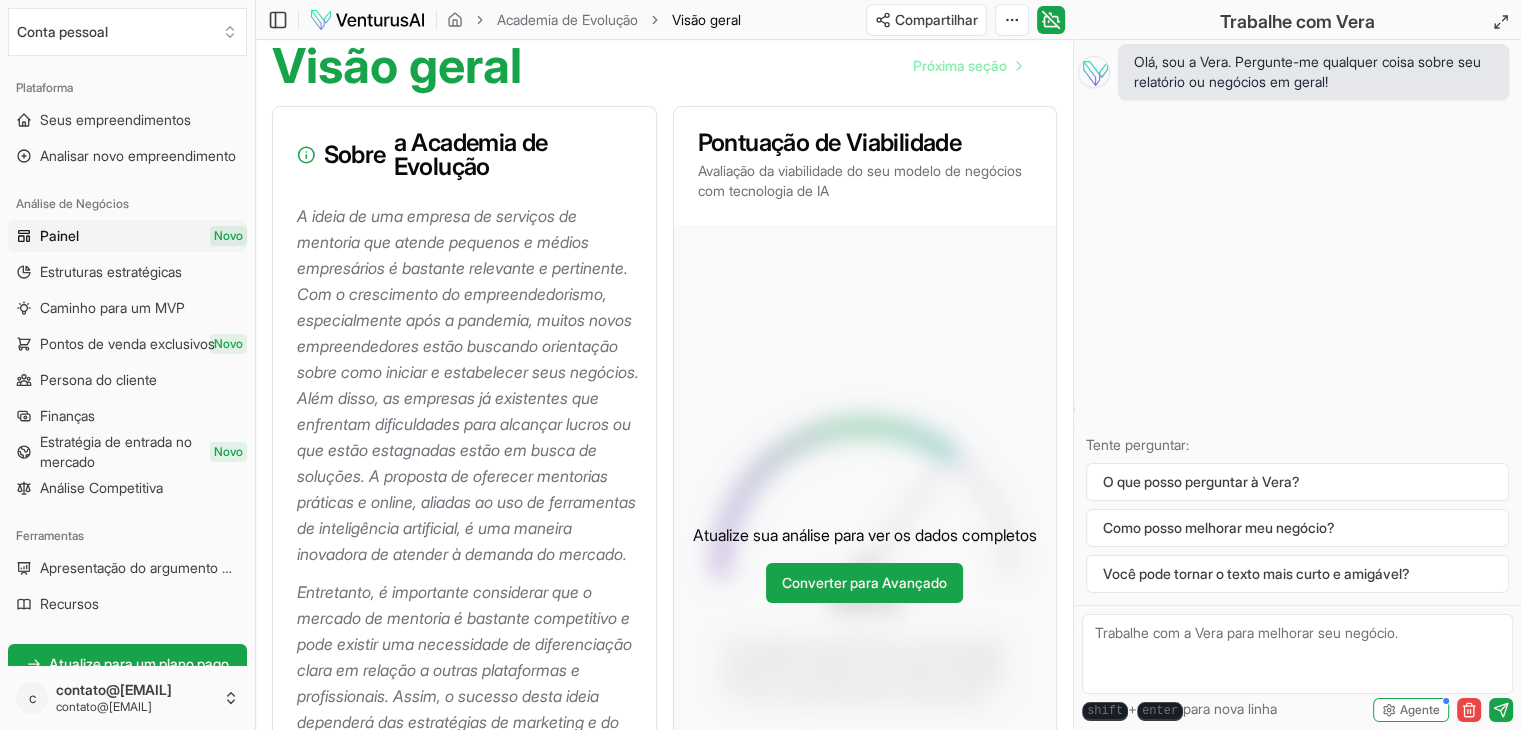 scroll, scrollTop: 700, scrollLeft: 0, axis: vertical 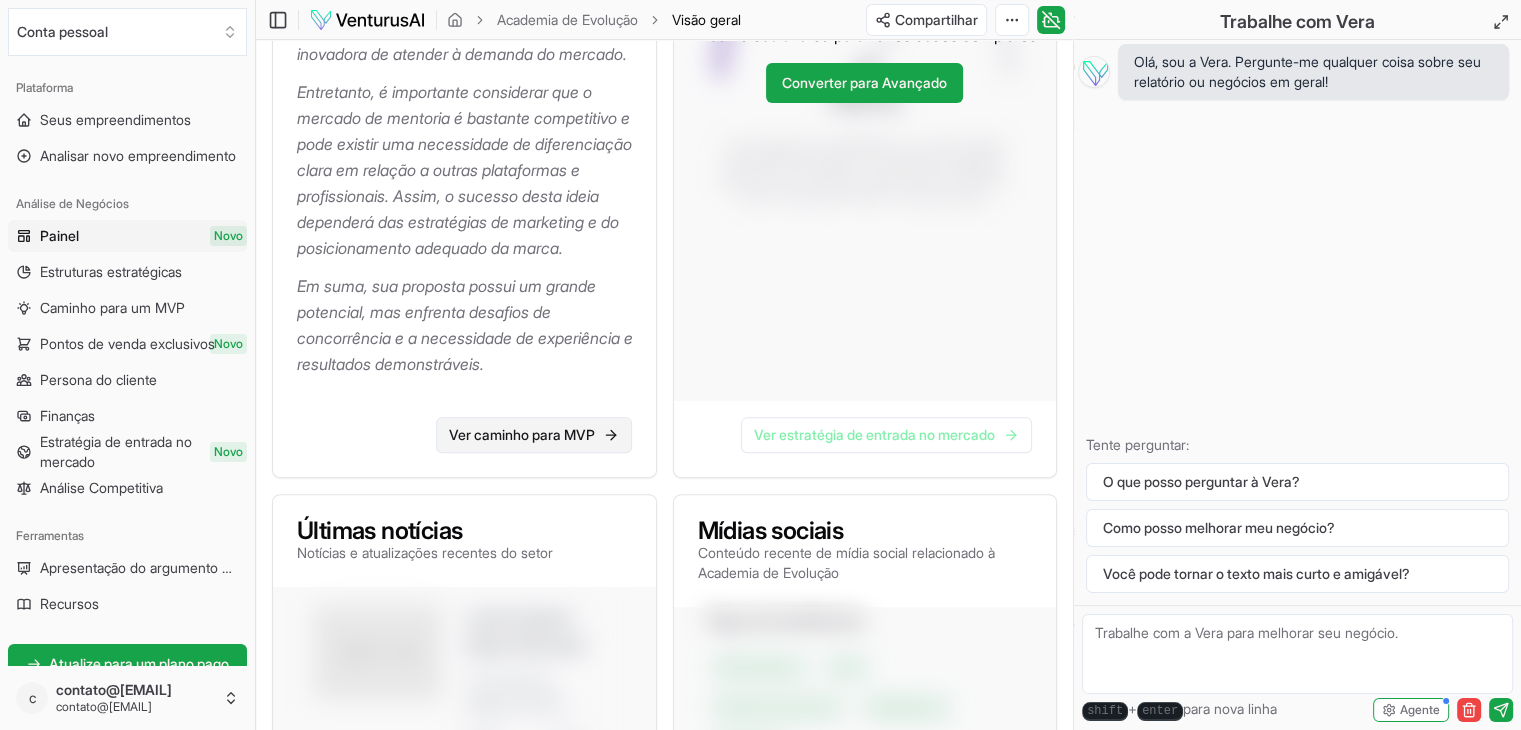 click on "Ver caminho para MVP" at bounding box center (522, 434) 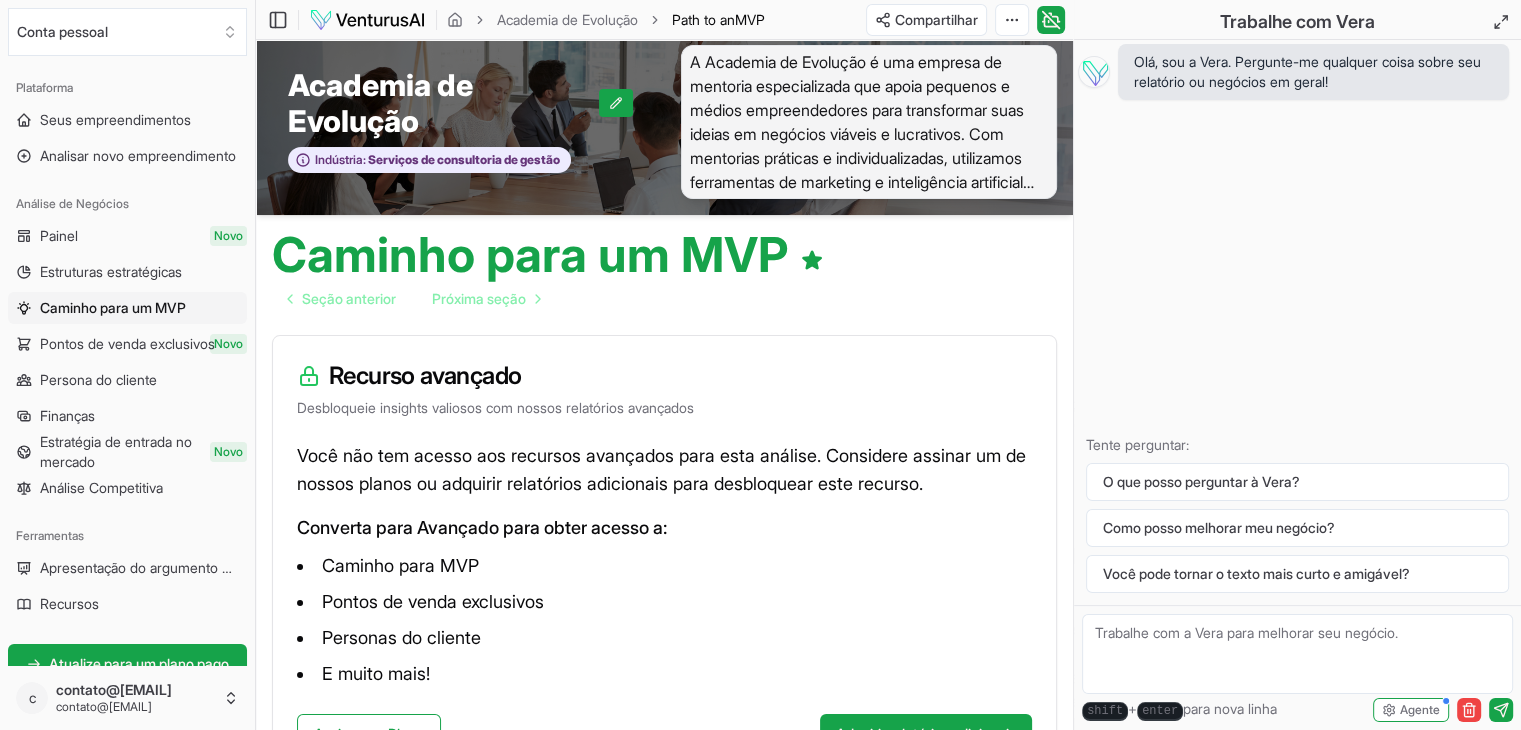 scroll, scrollTop: 0, scrollLeft: 0, axis: both 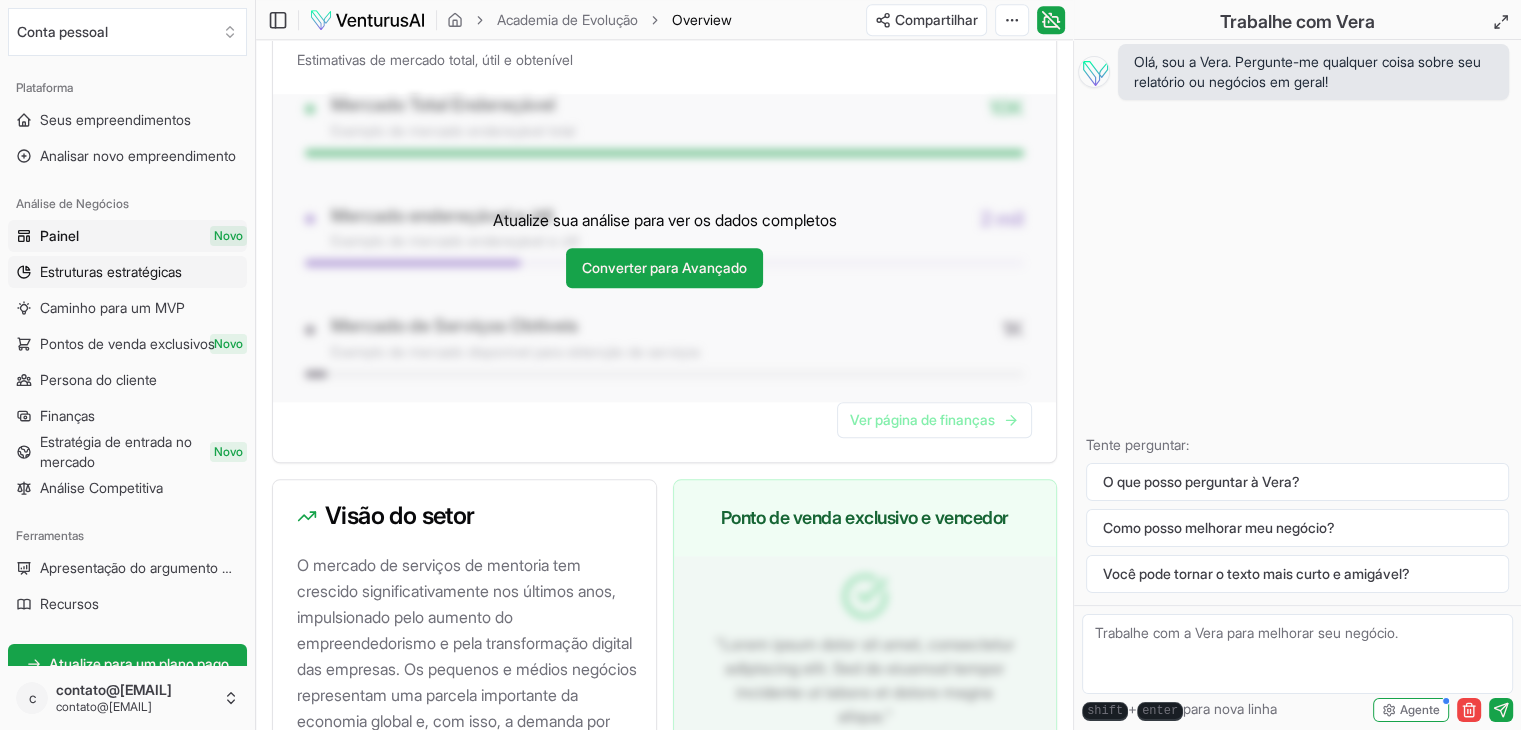 click on "Estruturas estratégicas" at bounding box center [111, 271] 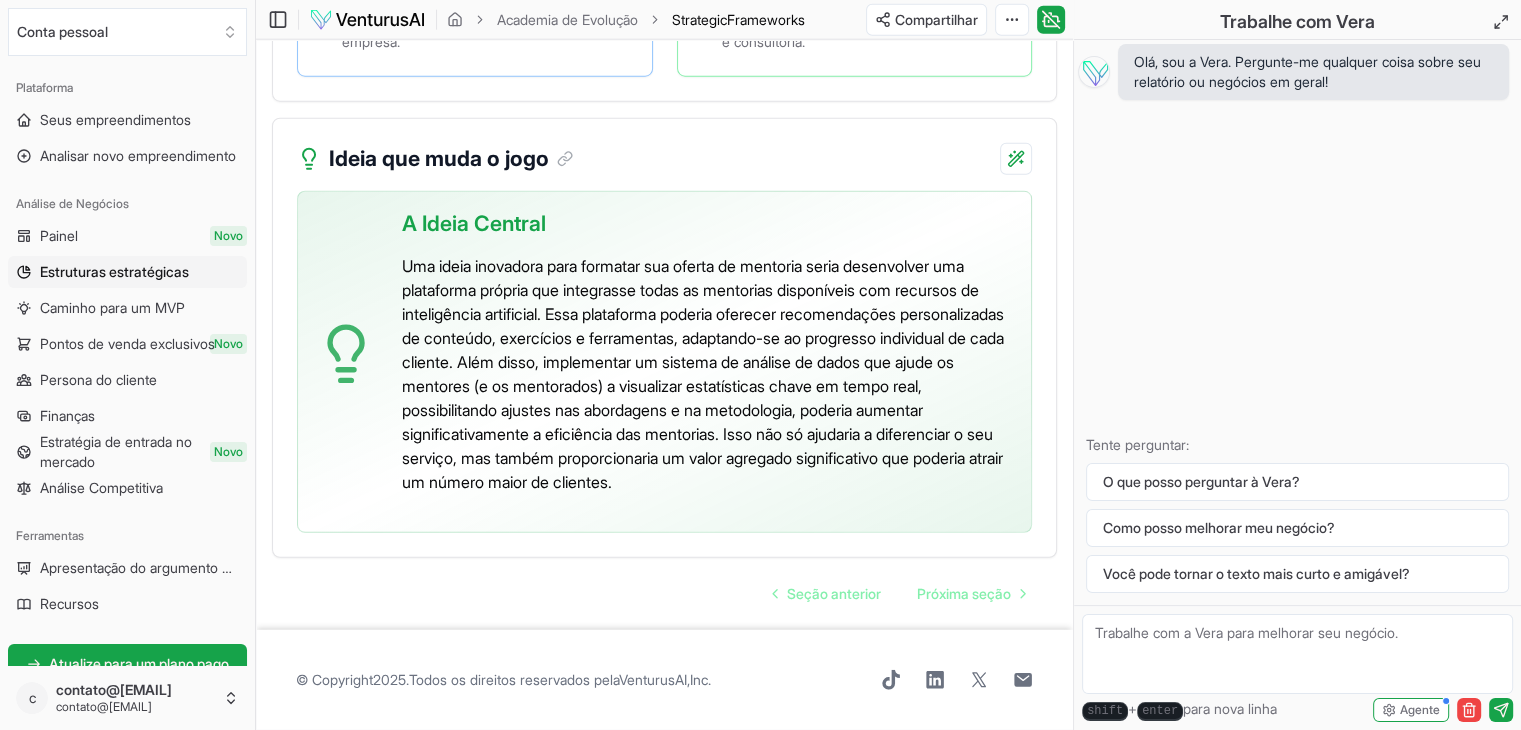scroll, scrollTop: 5207, scrollLeft: 0, axis: vertical 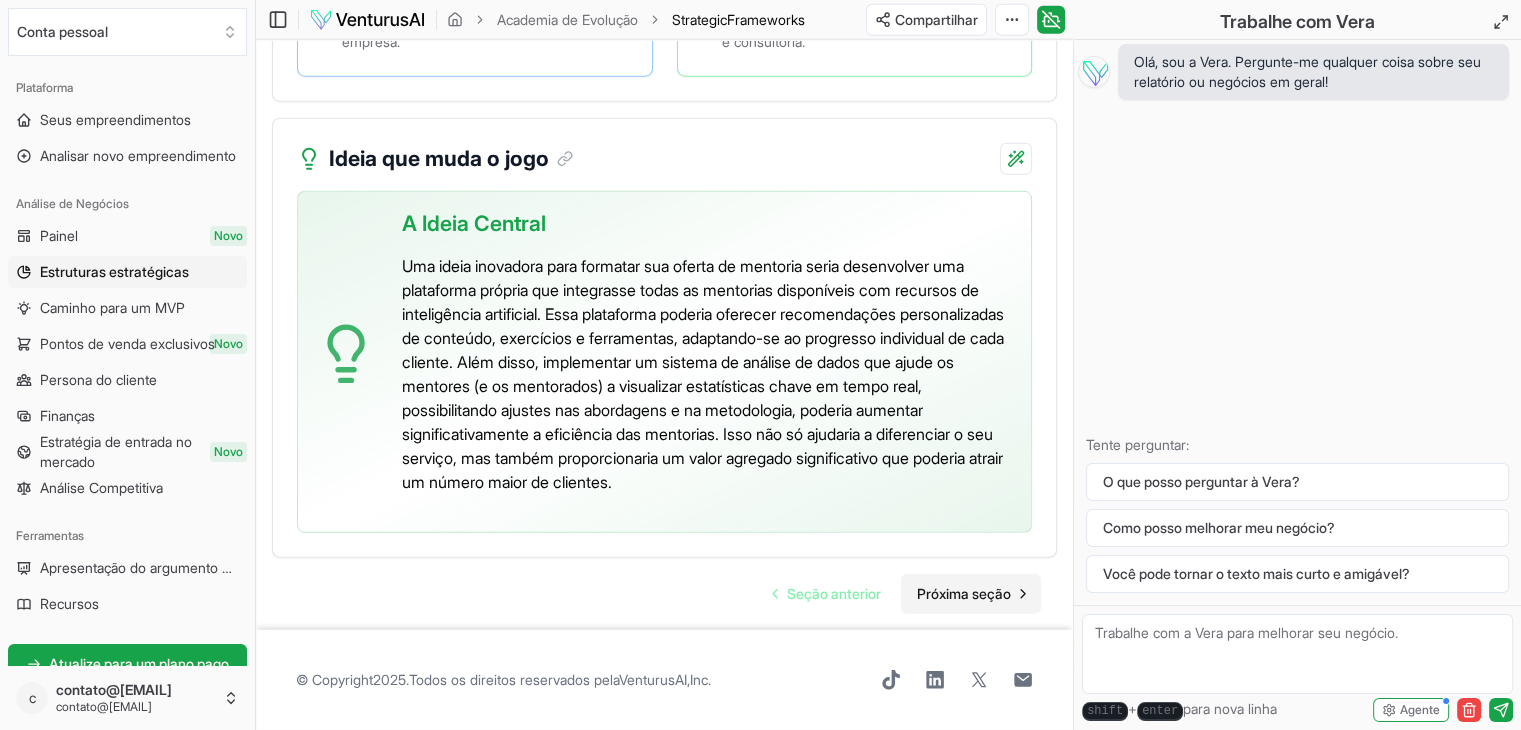 click on "Próxima seção" at bounding box center [964, 593] 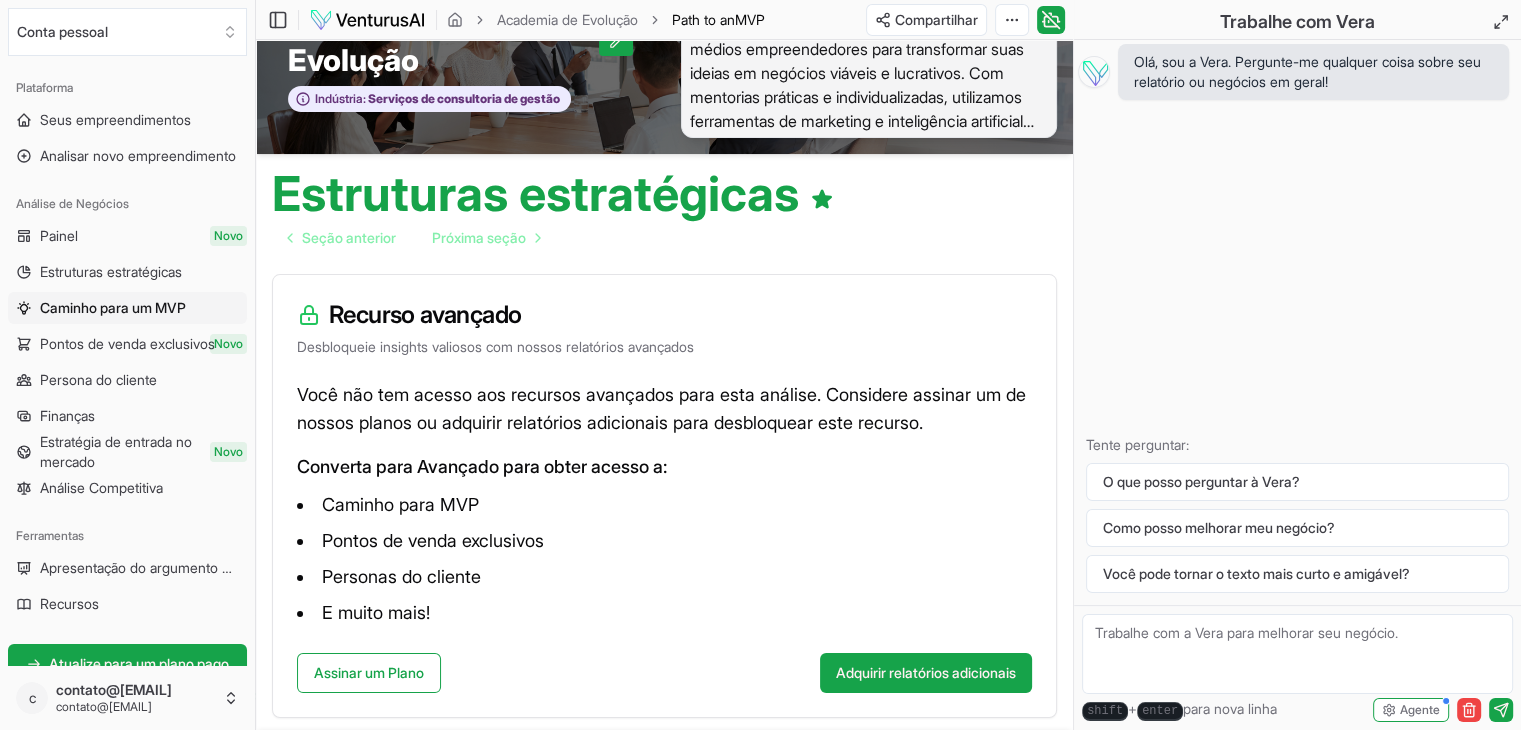 scroll, scrollTop: 76, scrollLeft: 0, axis: vertical 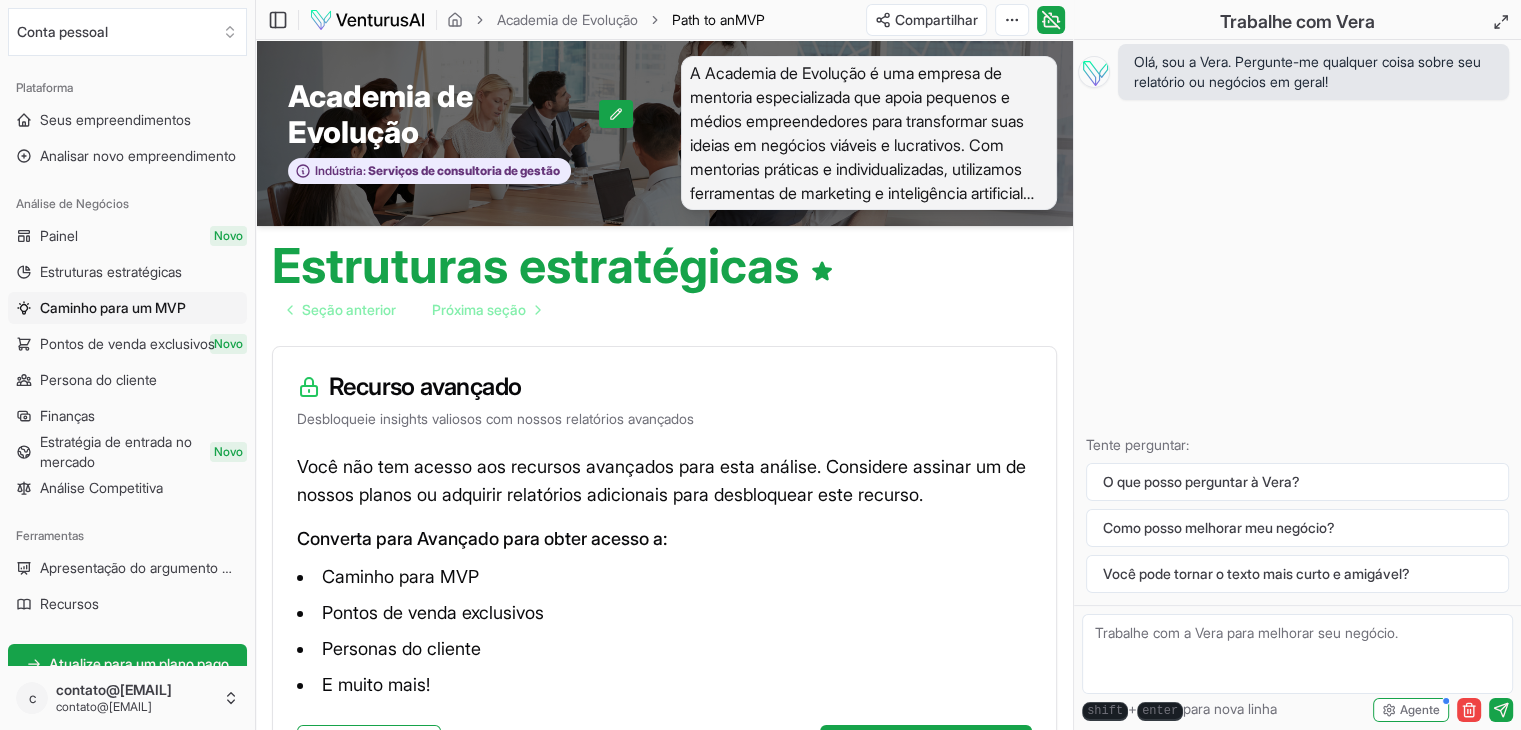 click on "Caminho para um MVP" at bounding box center [113, 307] 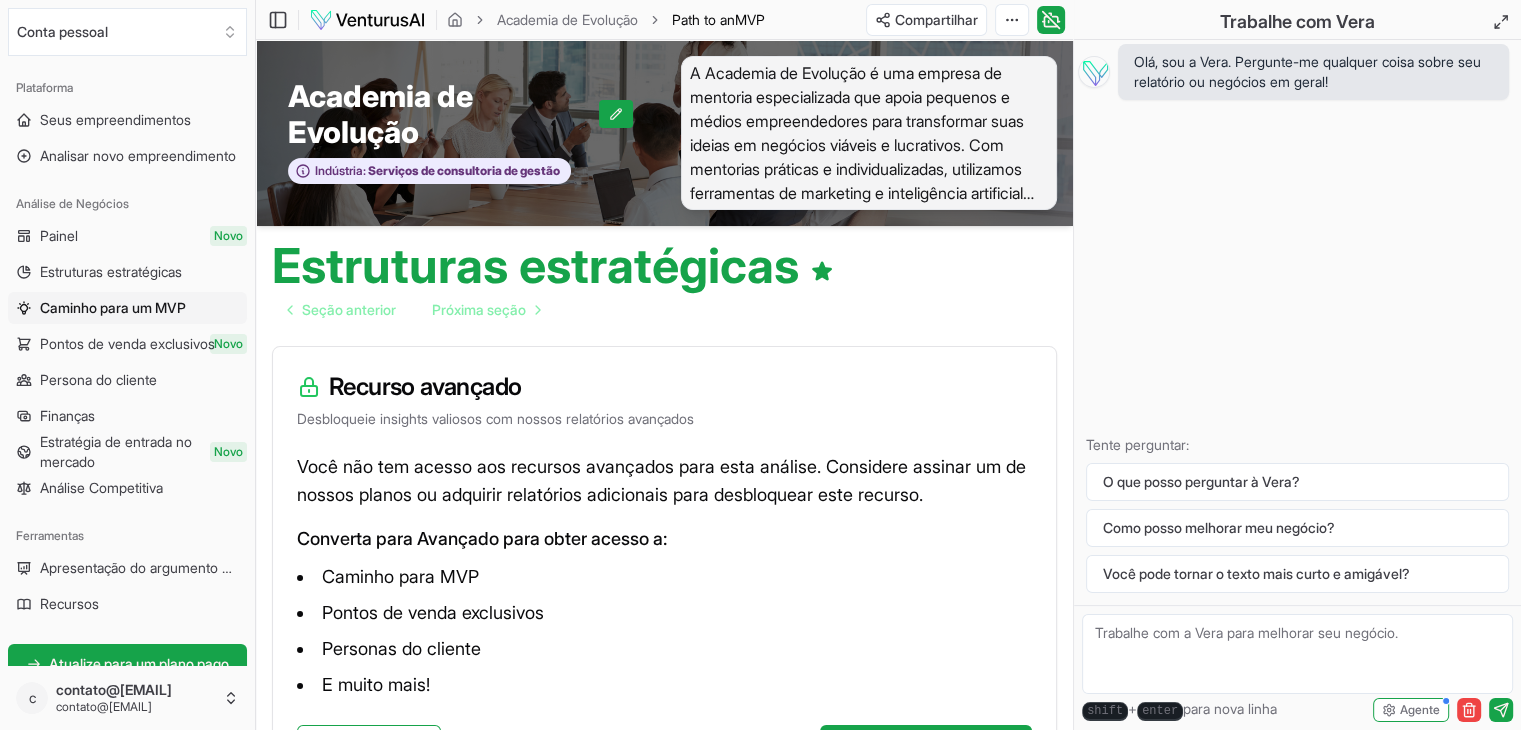 click 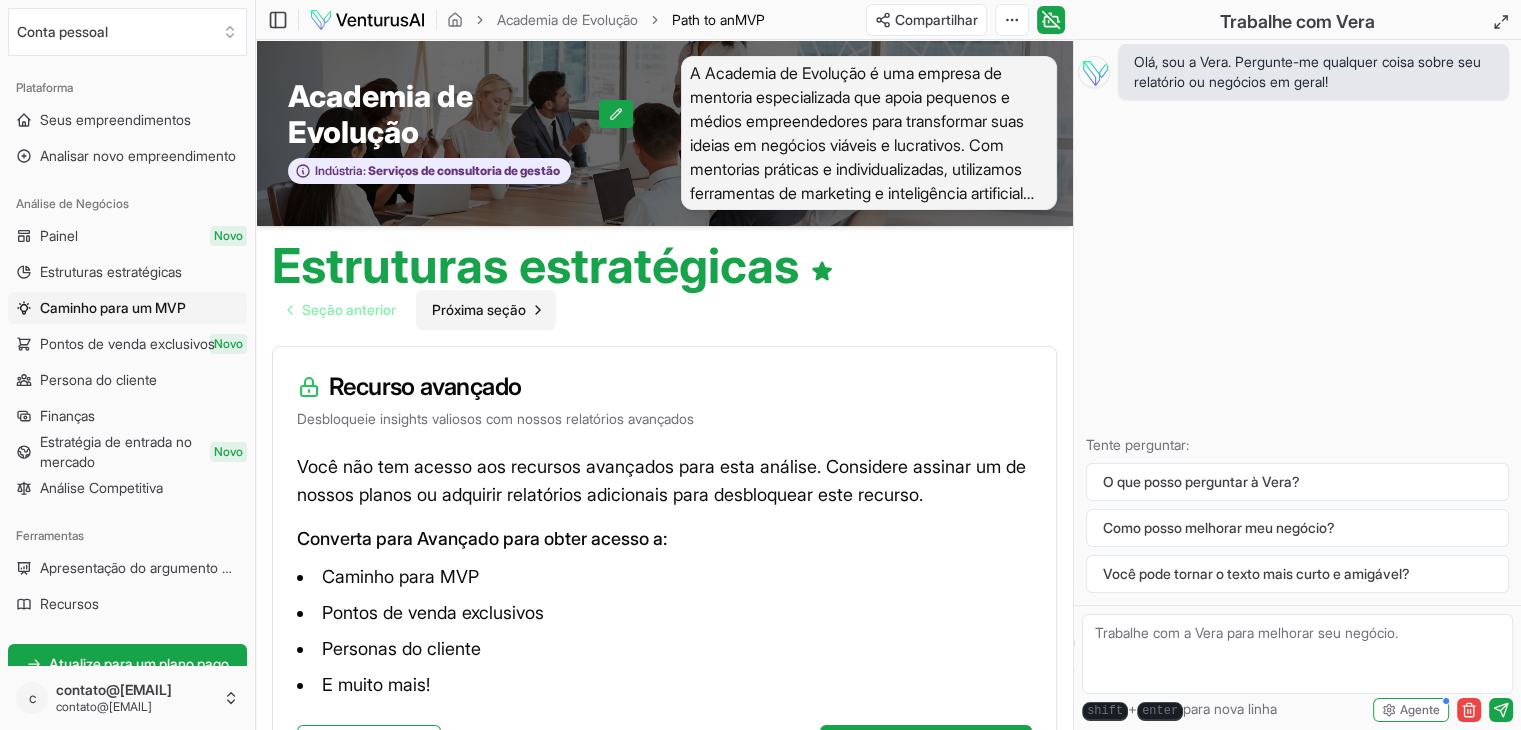 click on "Próxima seção" at bounding box center (479, 309) 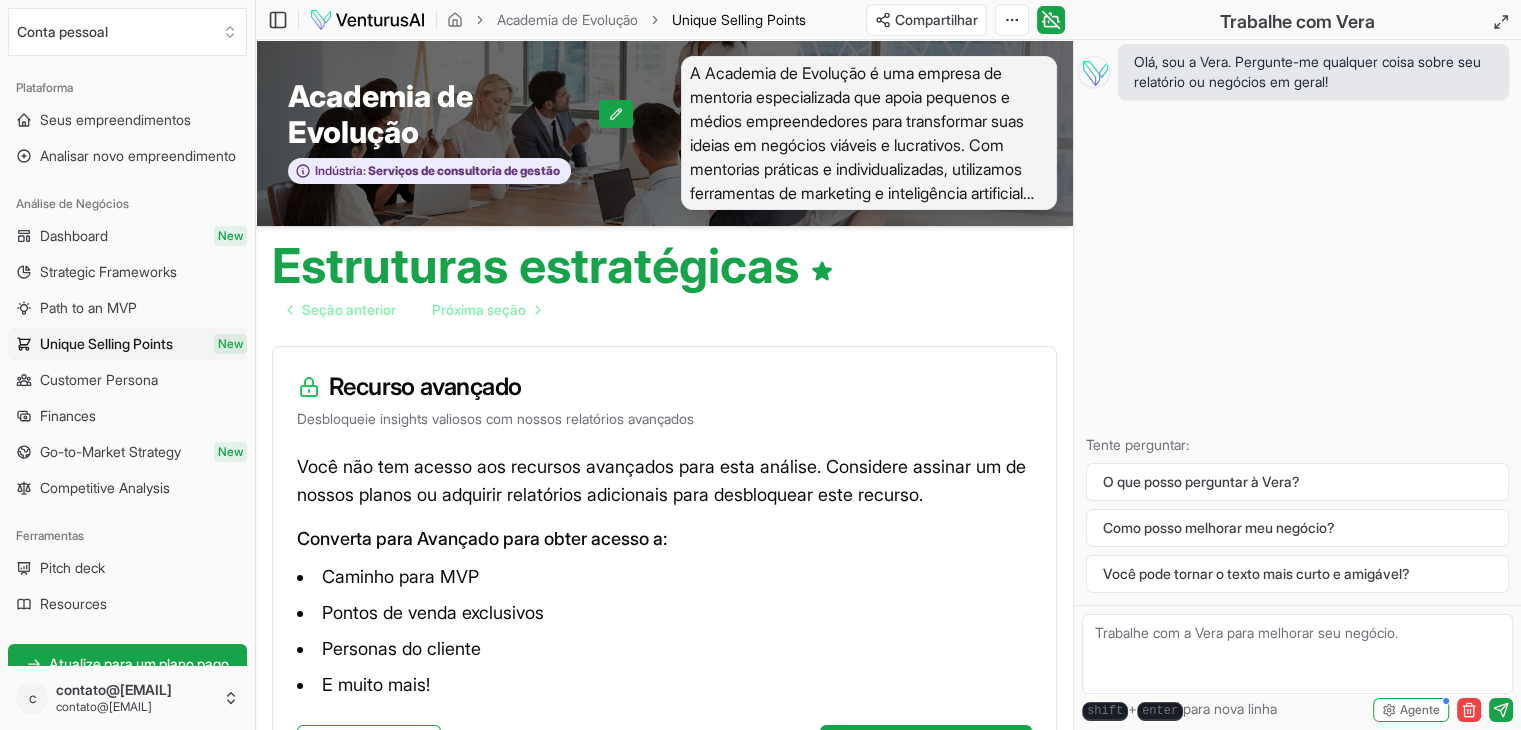 scroll, scrollTop: 176, scrollLeft: 0, axis: vertical 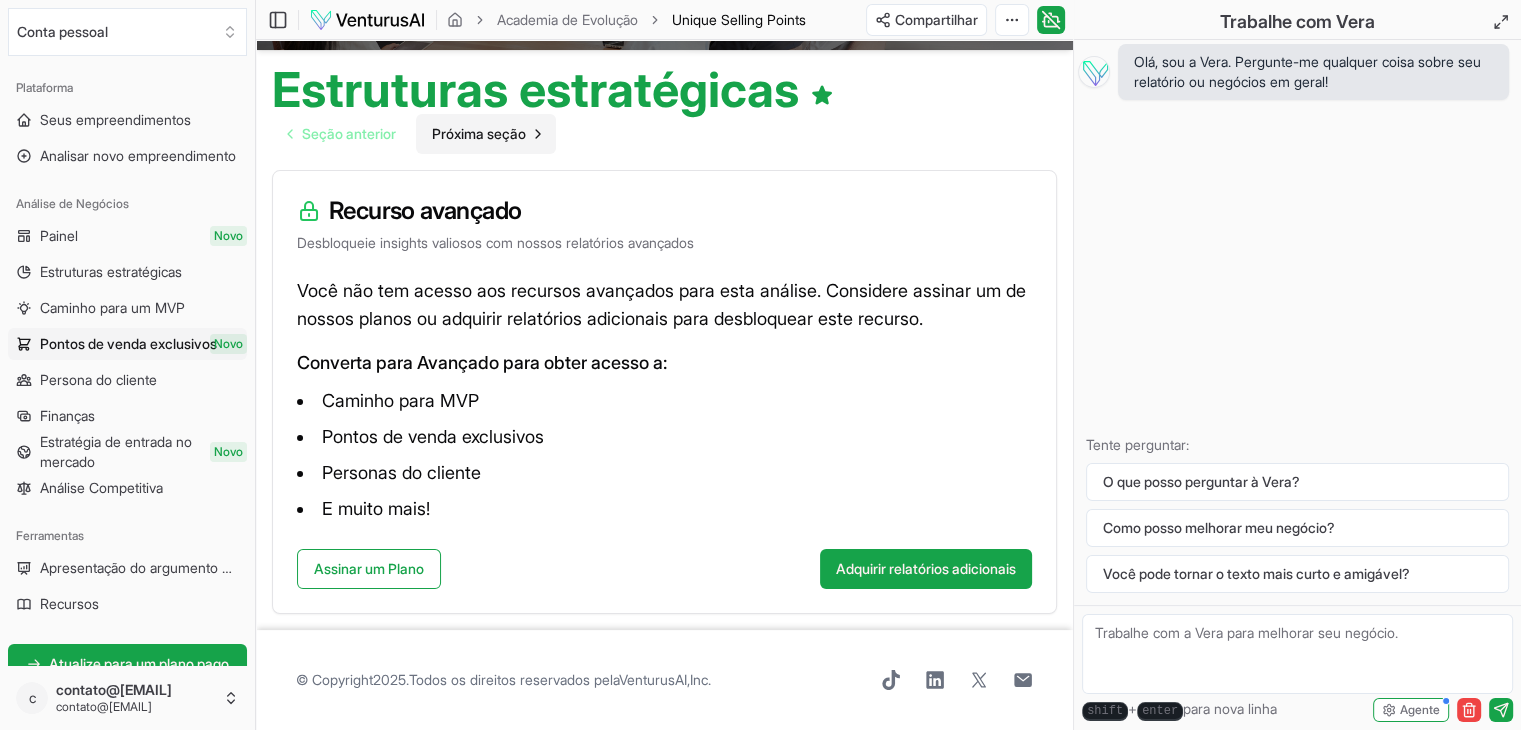 click on "Próxima seção" at bounding box center [479, 133] 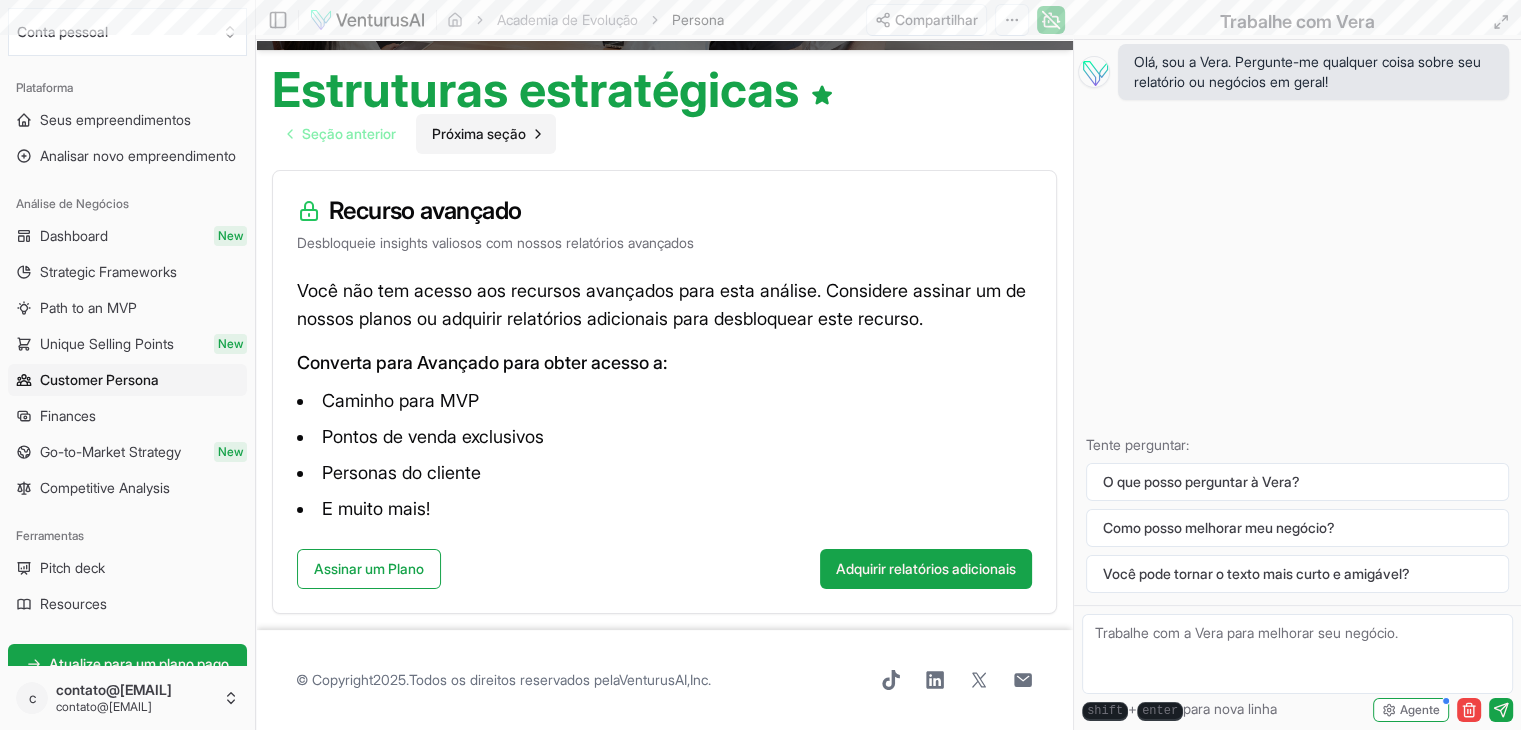scroll, scrollTop: 0, scrollLeft: 0, axis: both 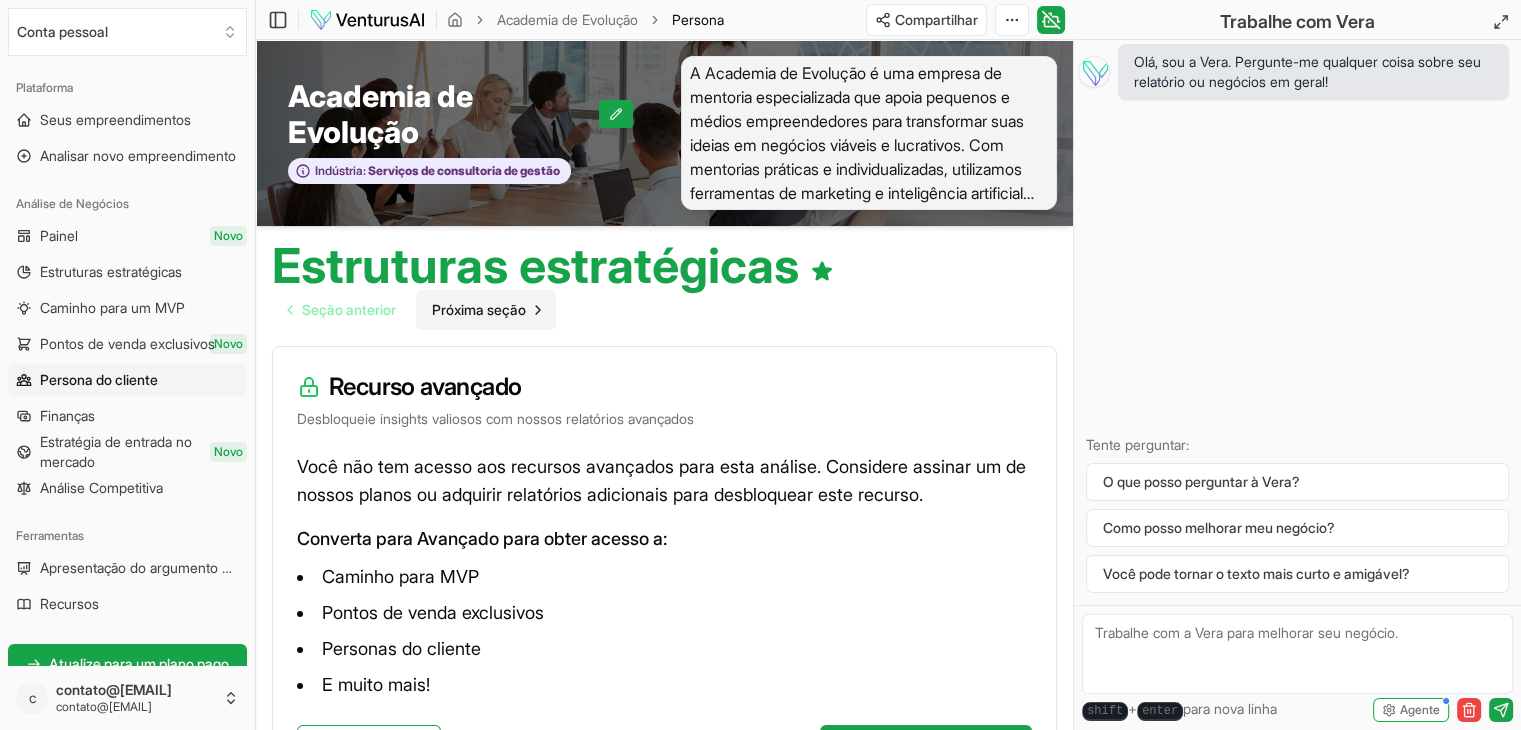 click on "Próxima seção" at bounding box center (479, 309) 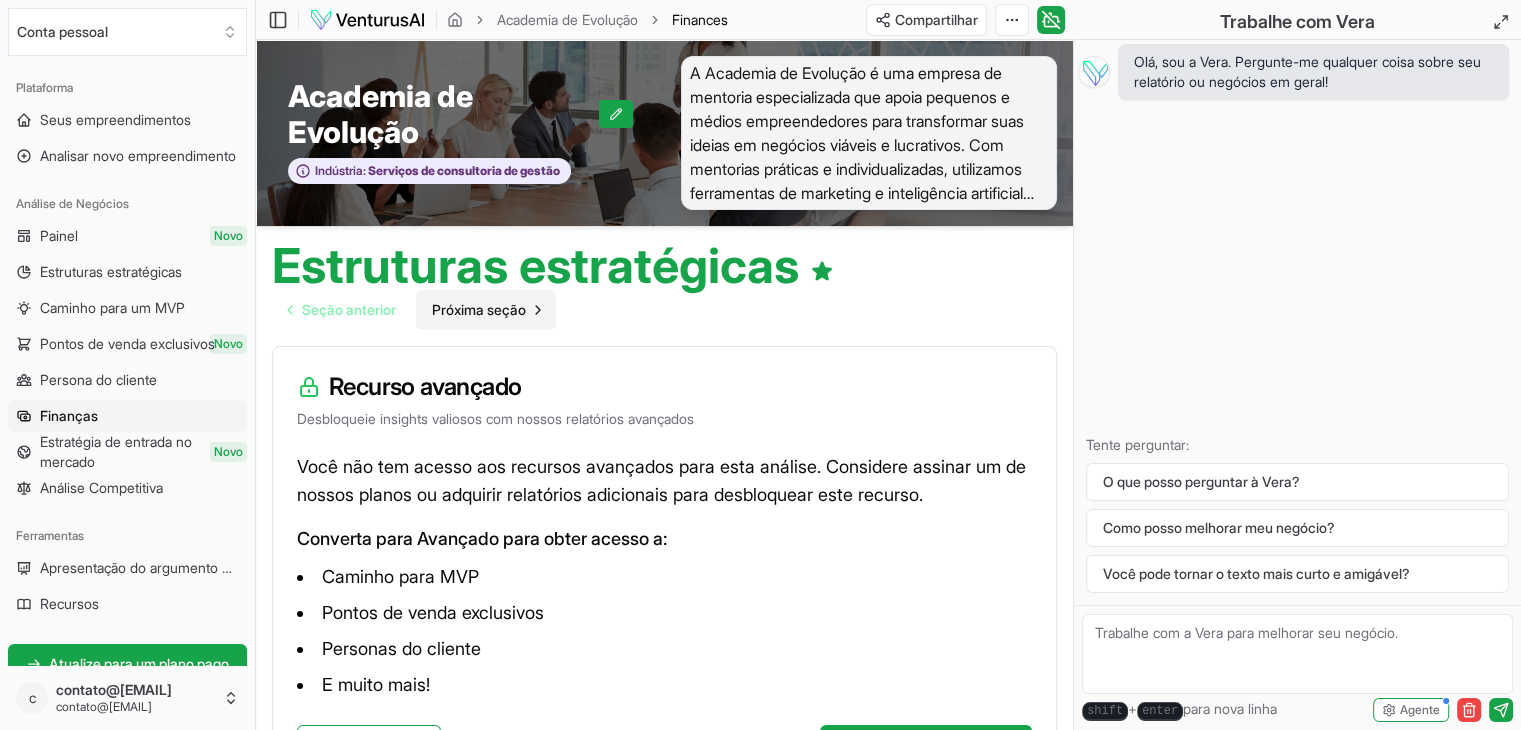 click on "Próxima seção" at bounding box center (479, 309) 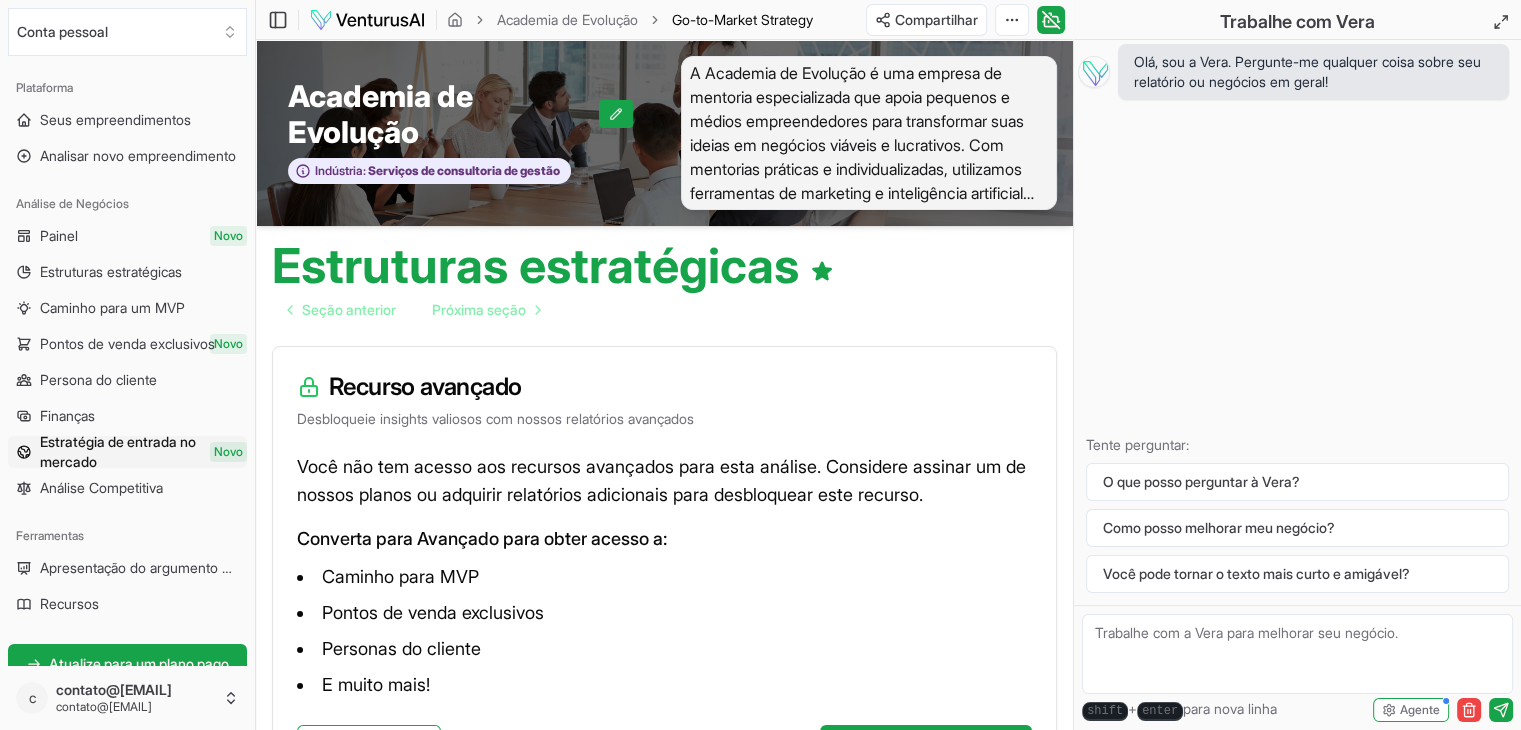 scroll, scrollTop: 176, scrollLeft: 0, axis: vertical 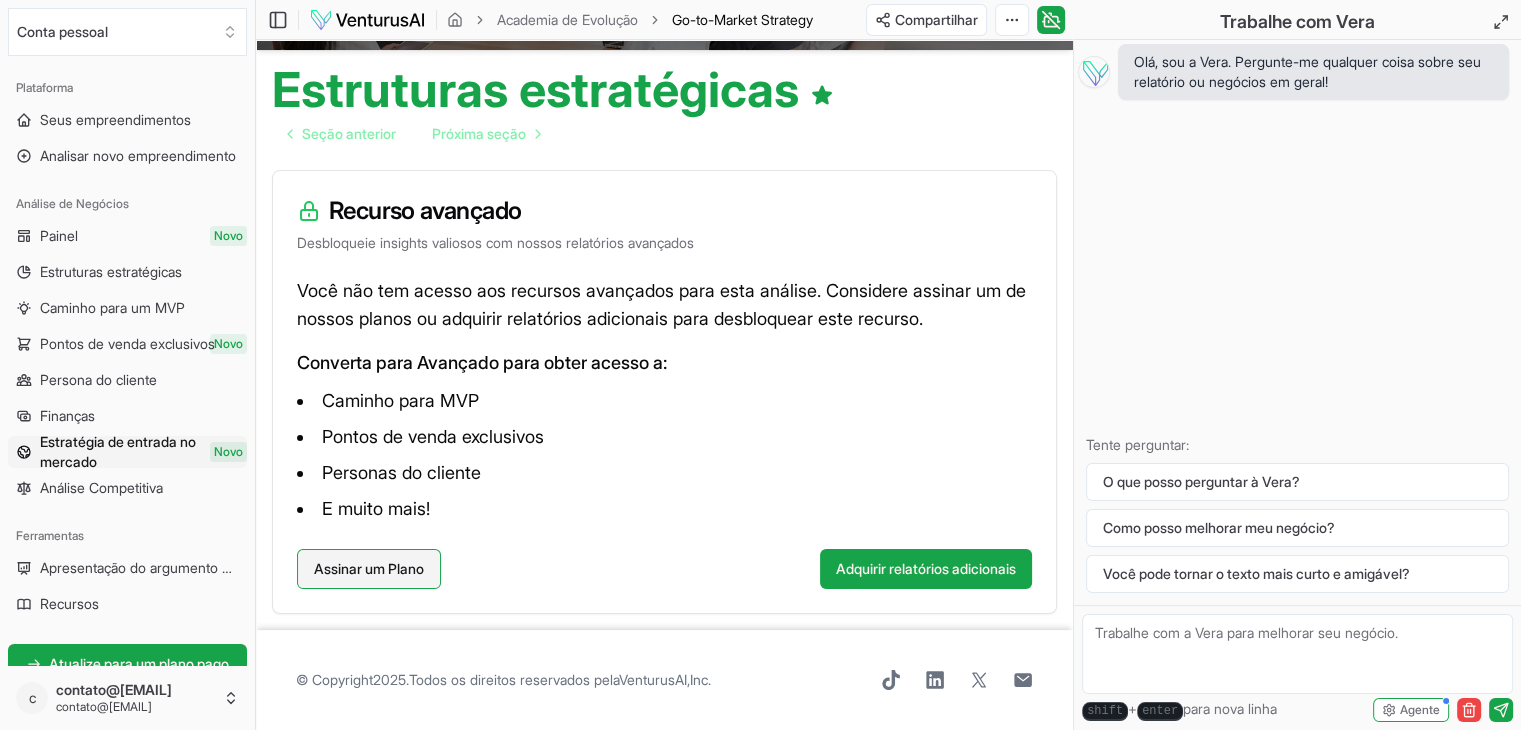 click on "Assinar um Plano" at bounding box center (369, 568) 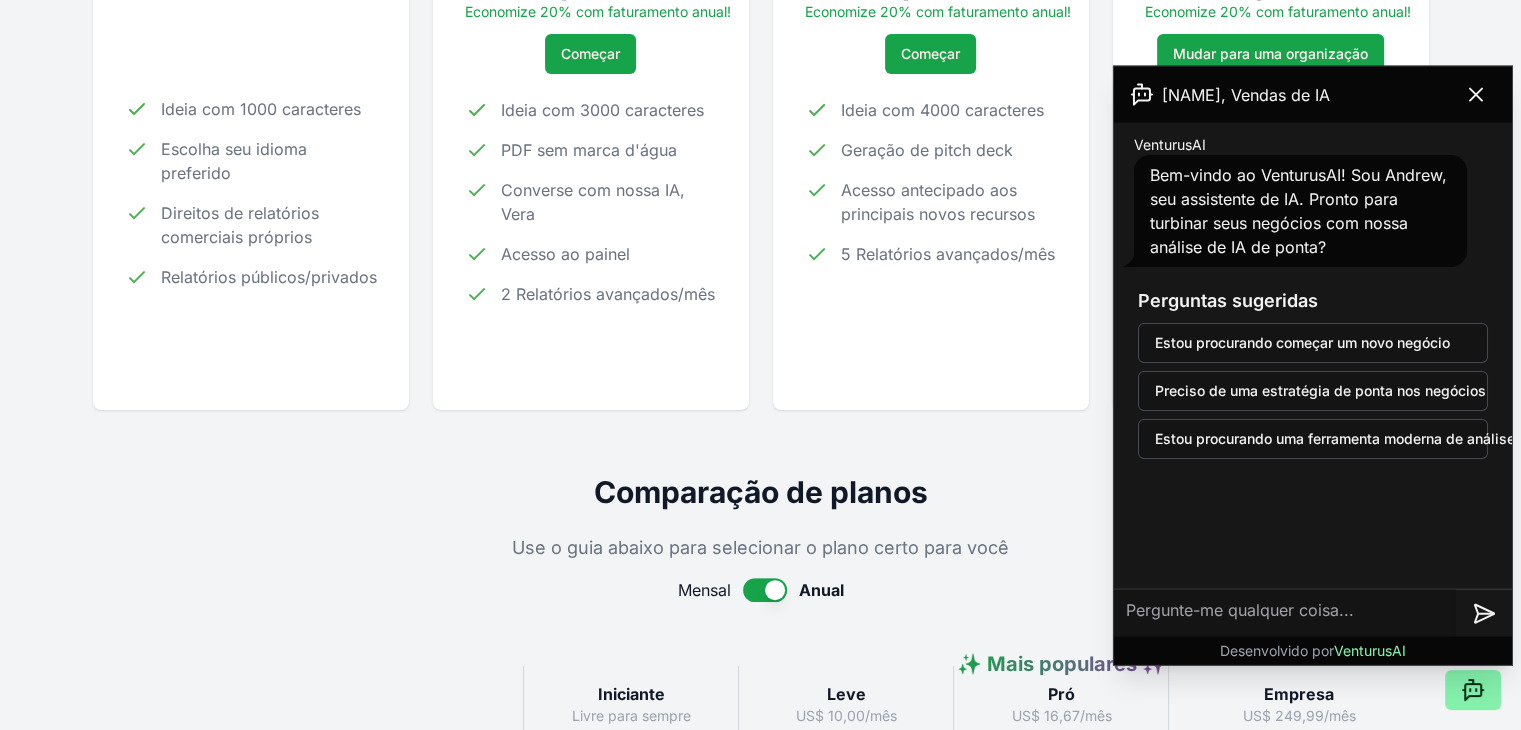 scroll, scrollTop: 500, scrollLeft: 0, axis: vertical 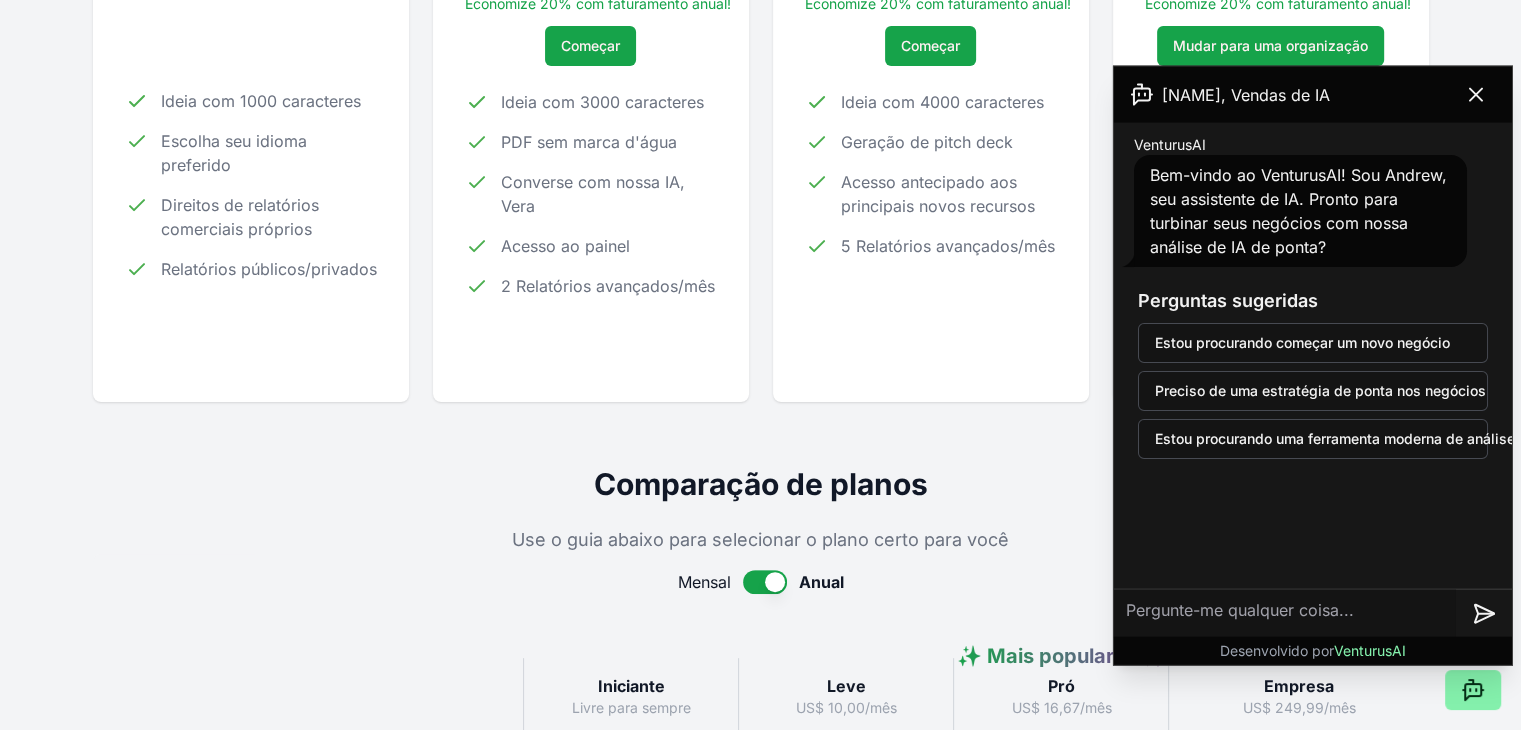 click at bounding box center (765, 582) 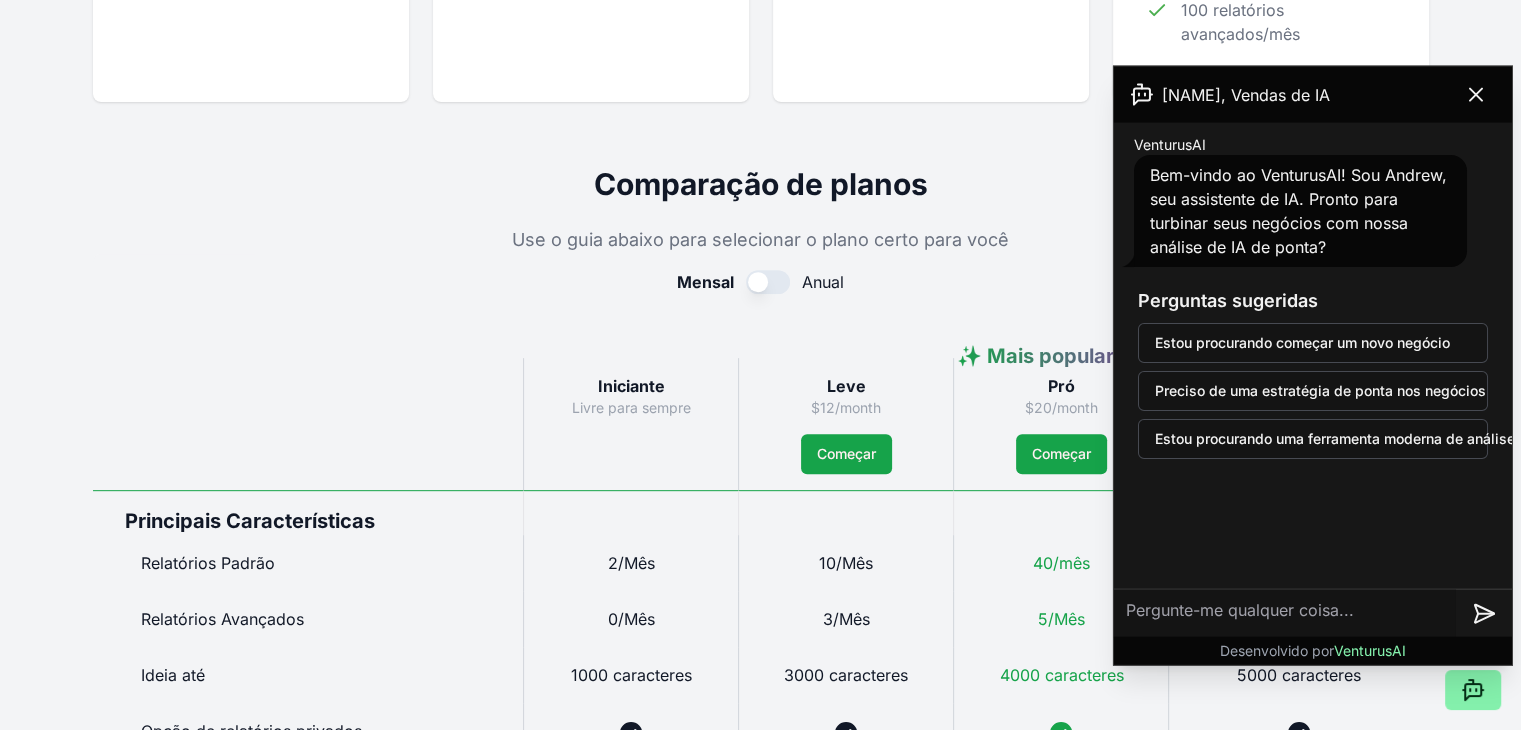 scroll, scrollTop: 584, scrollLeft: 0, axis: vertical 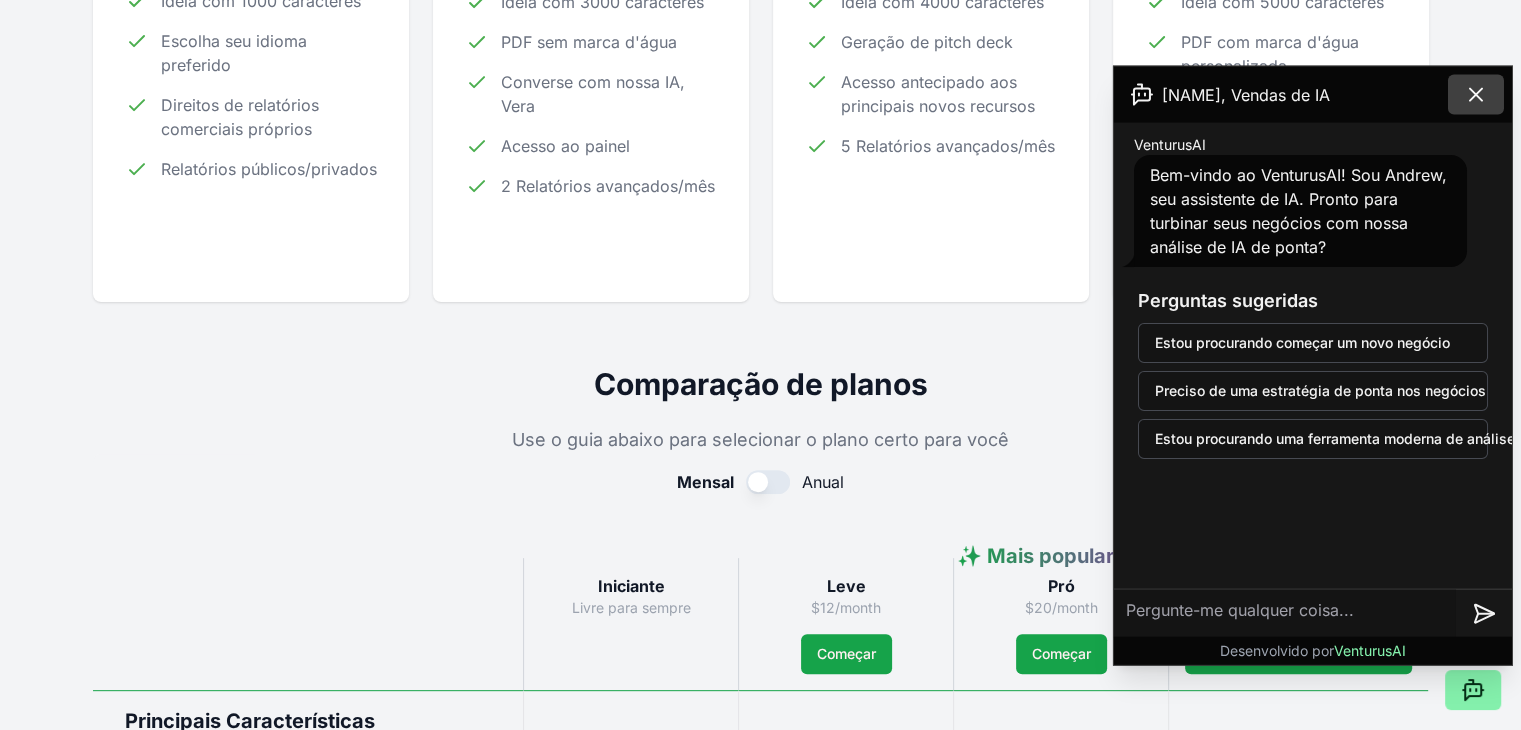 click 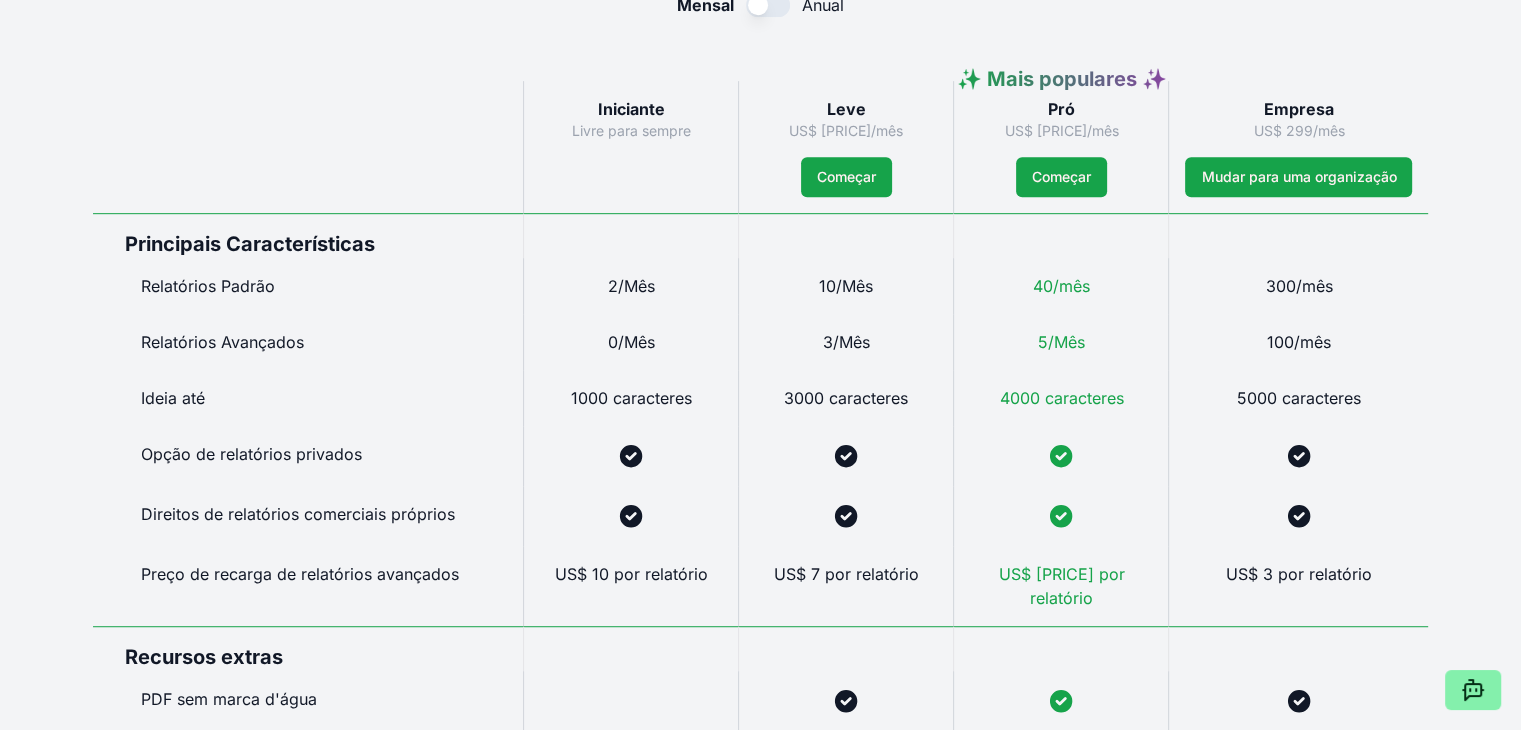 scroll, scrollTop: 1011, scrollLeft: 0, axis: vertical 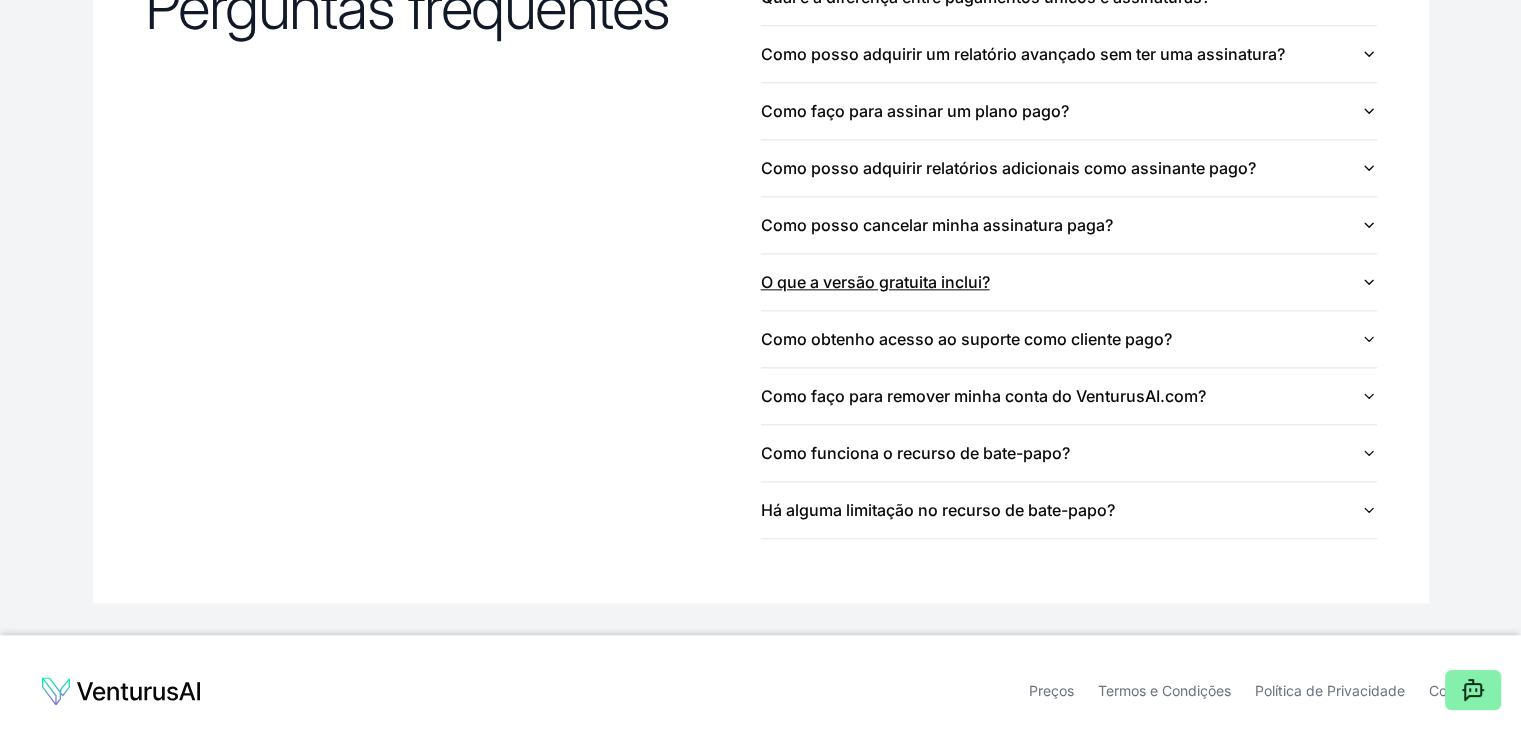 click 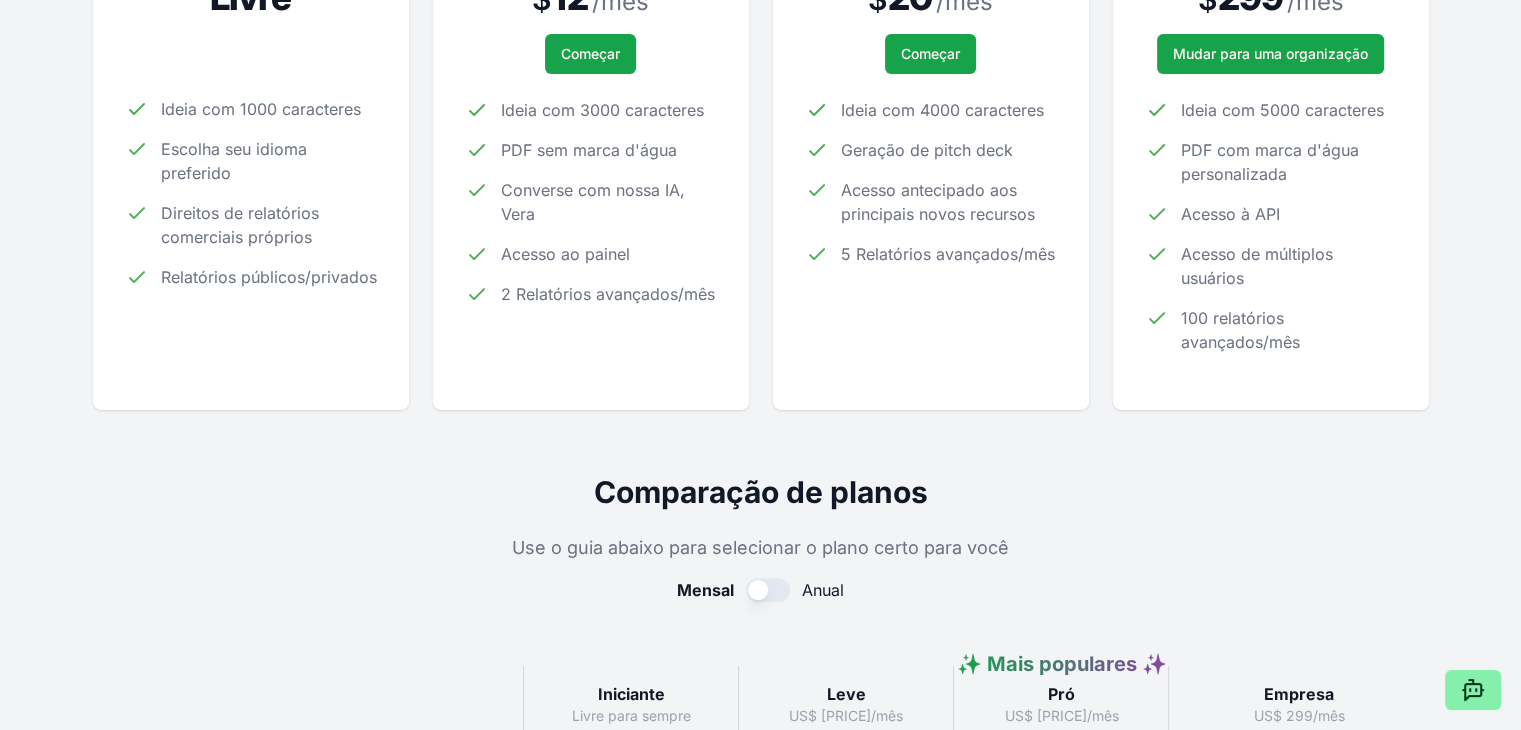 scroll, scrollTop: 481, scrollLeft: 0, axis: vertical 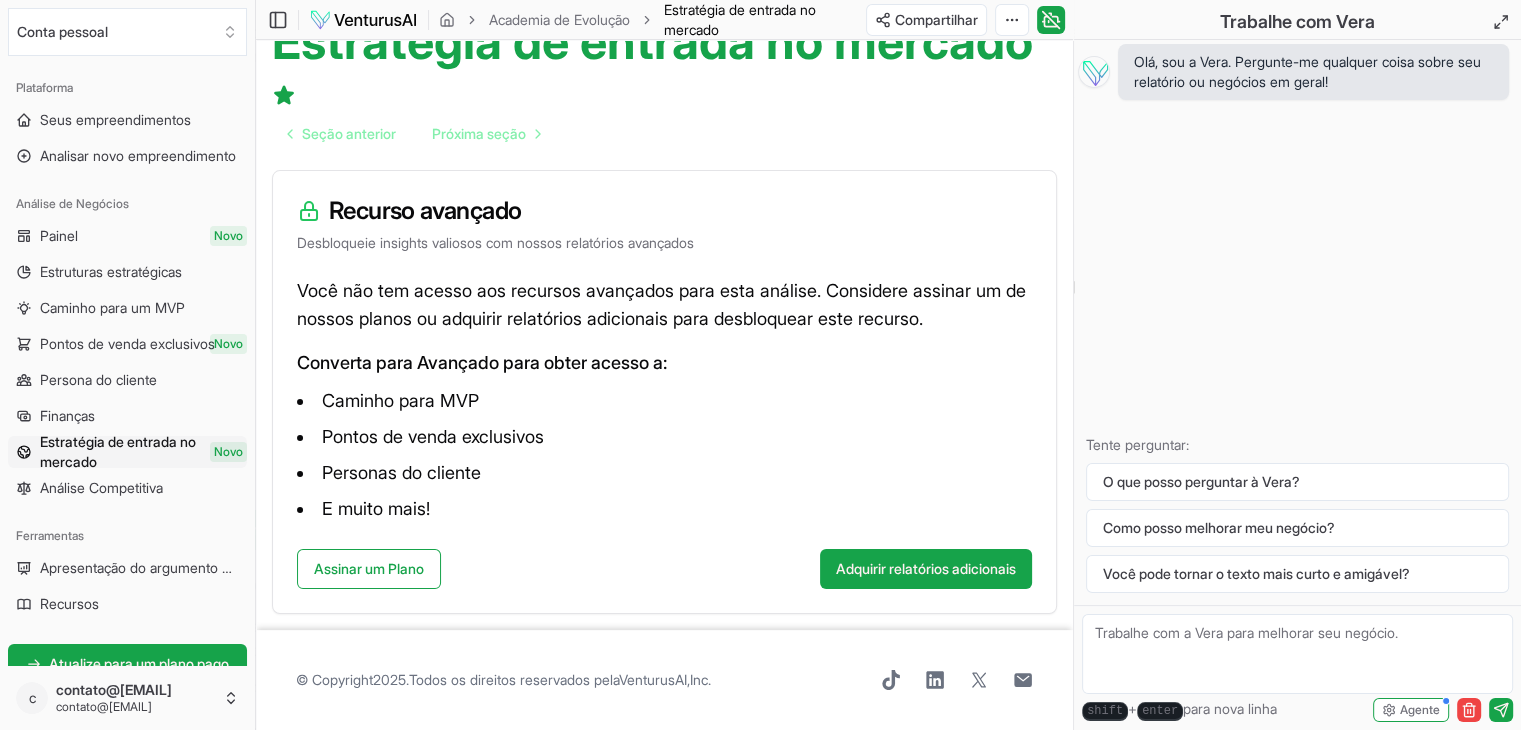 click on "Caminho para um MVP" at bounding box center [112, 307] 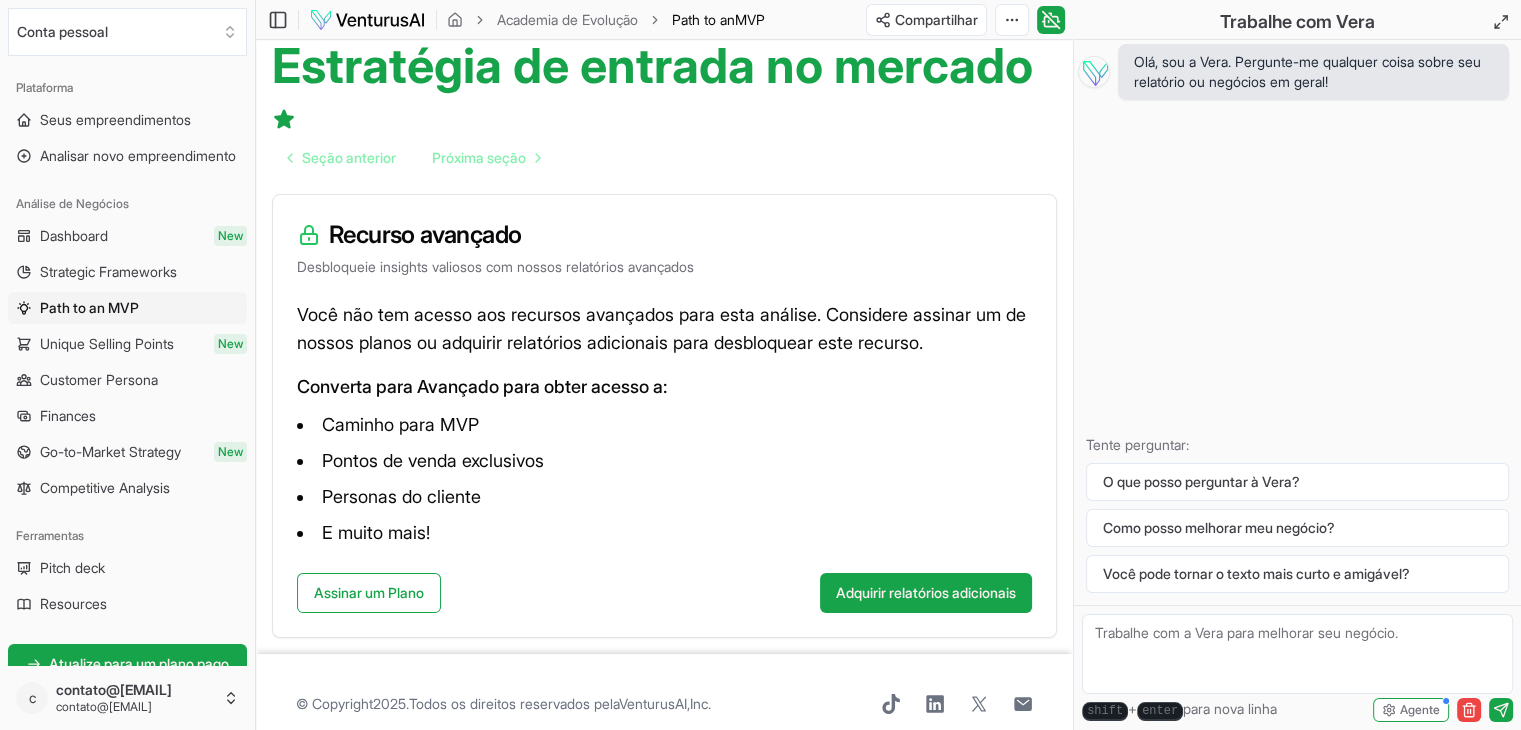scroll, scrollTop: 188, scrollLeft: 0, axis: vertical 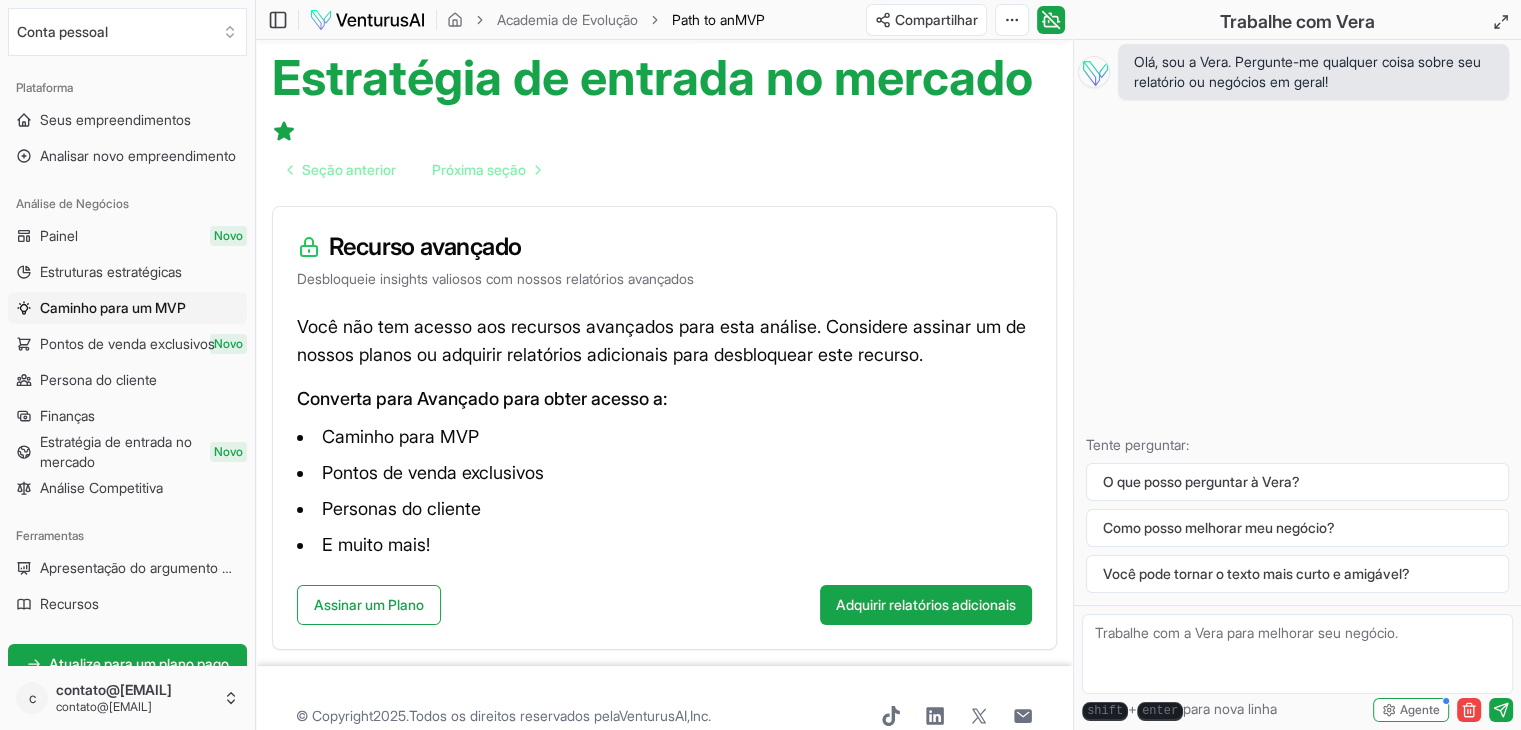 click on "Pontos de venda exclusivos" at bounding box center [127, 343] 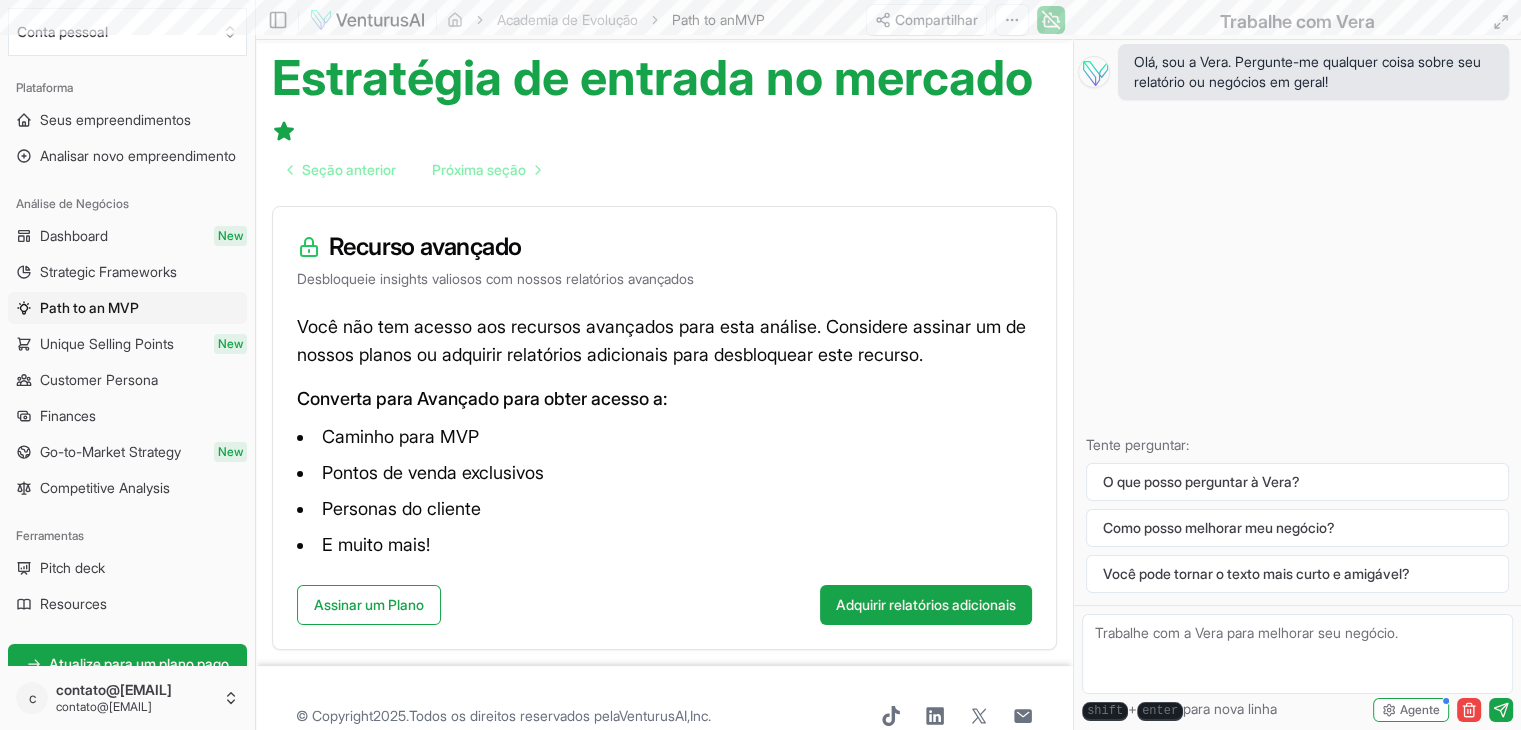 scroll, scrollTop: 0, scrollLeft: 0, axis: both 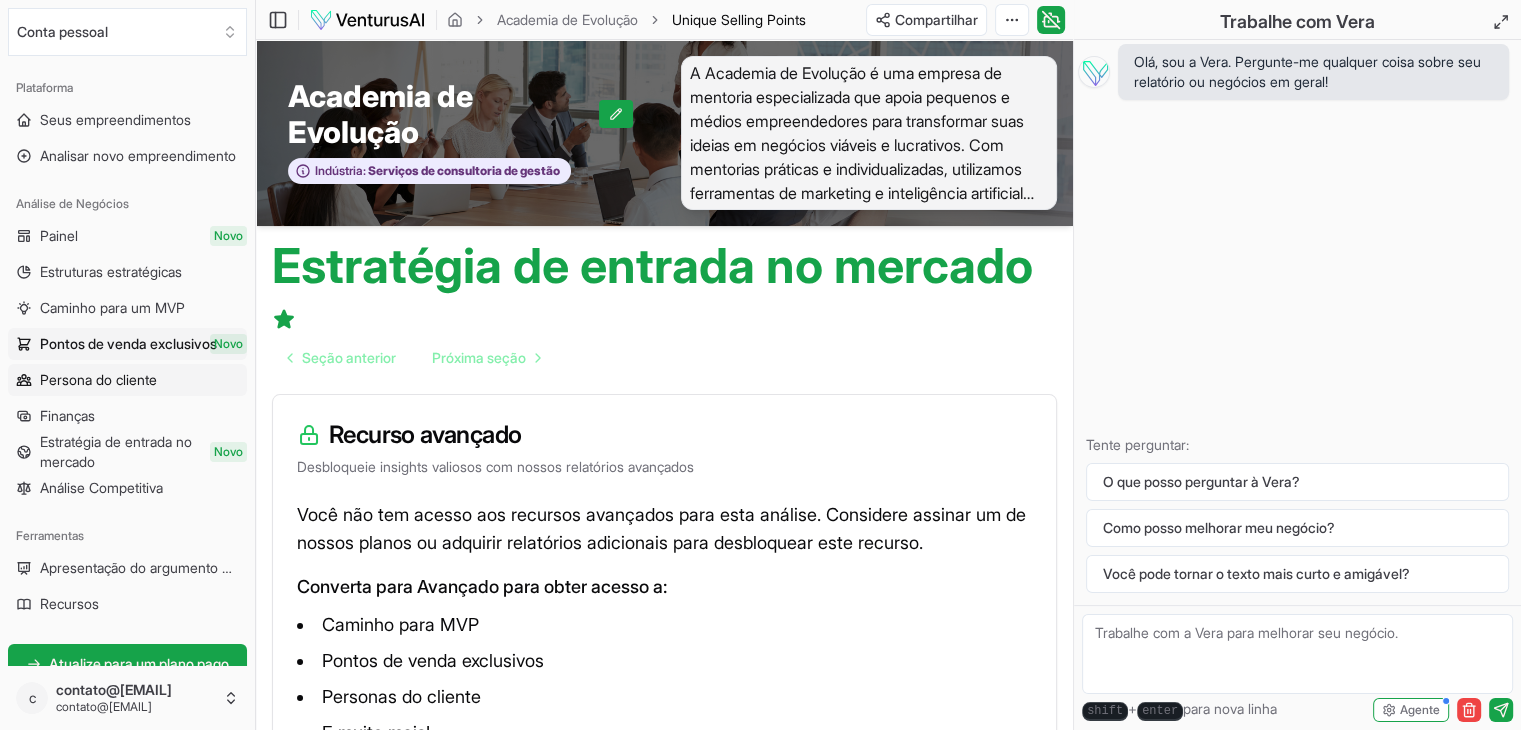 click on "Persona do cliente" at bounding box center (98, 379) 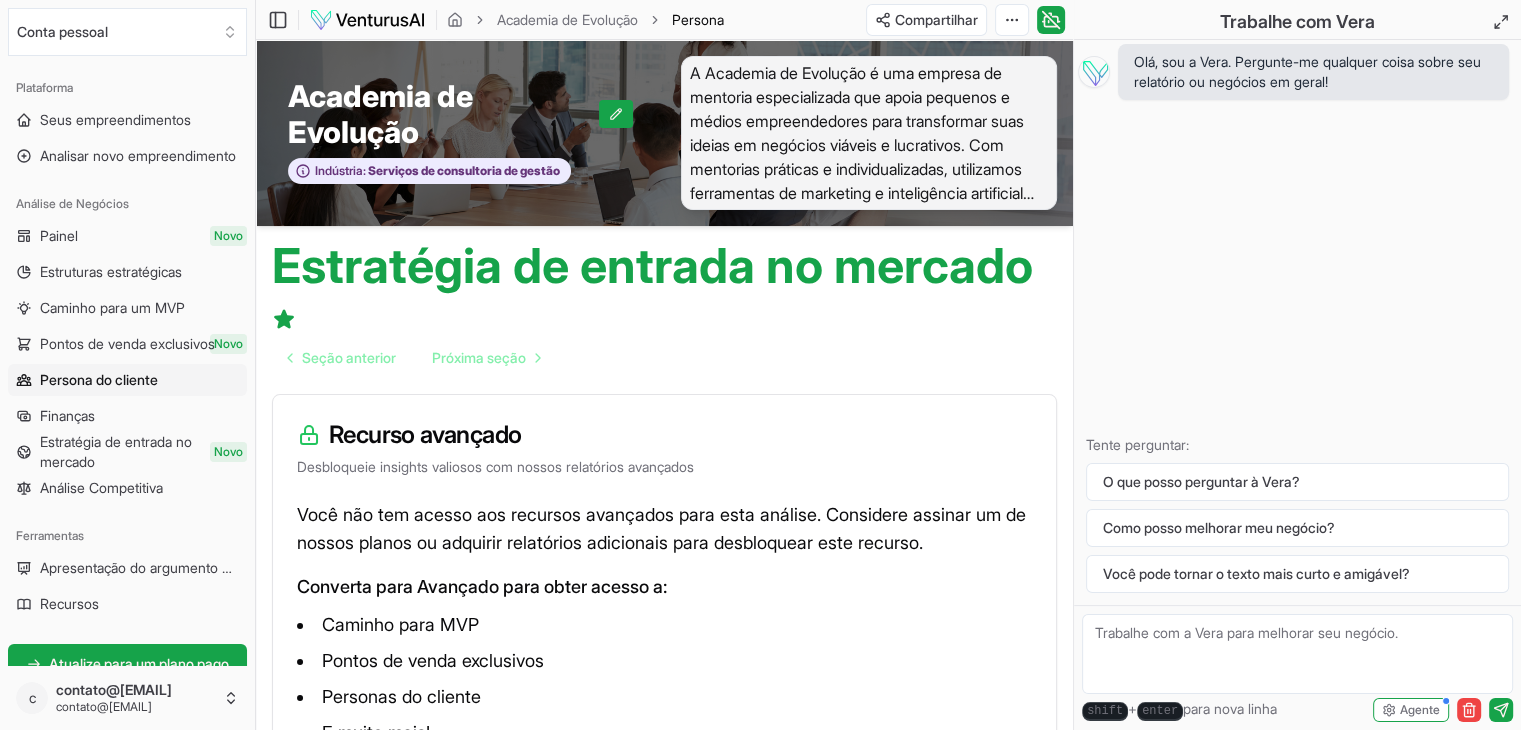 click on "Customer Persona" at bounding box center (698, 20) 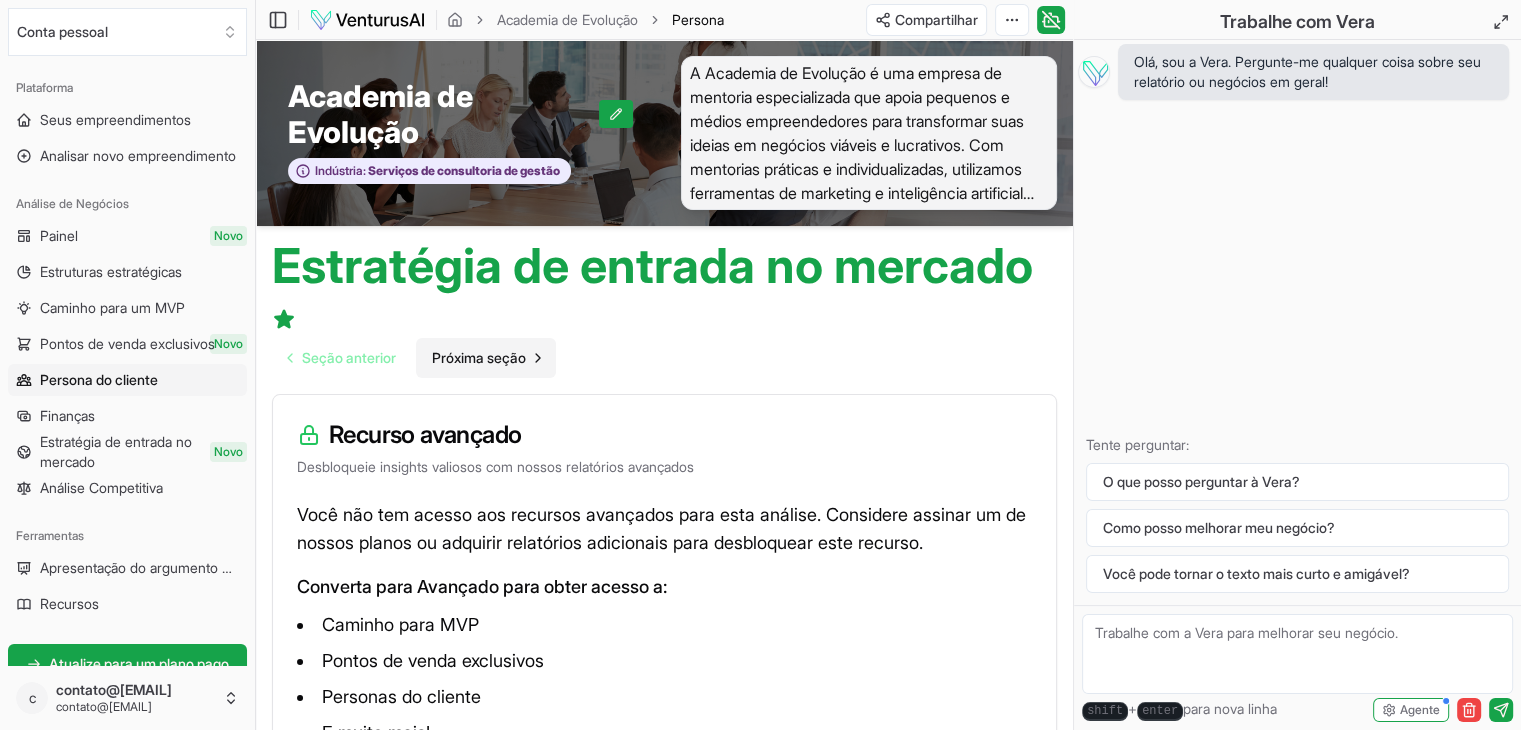 click on "Próxima seção" at bounding box center (479, 357) 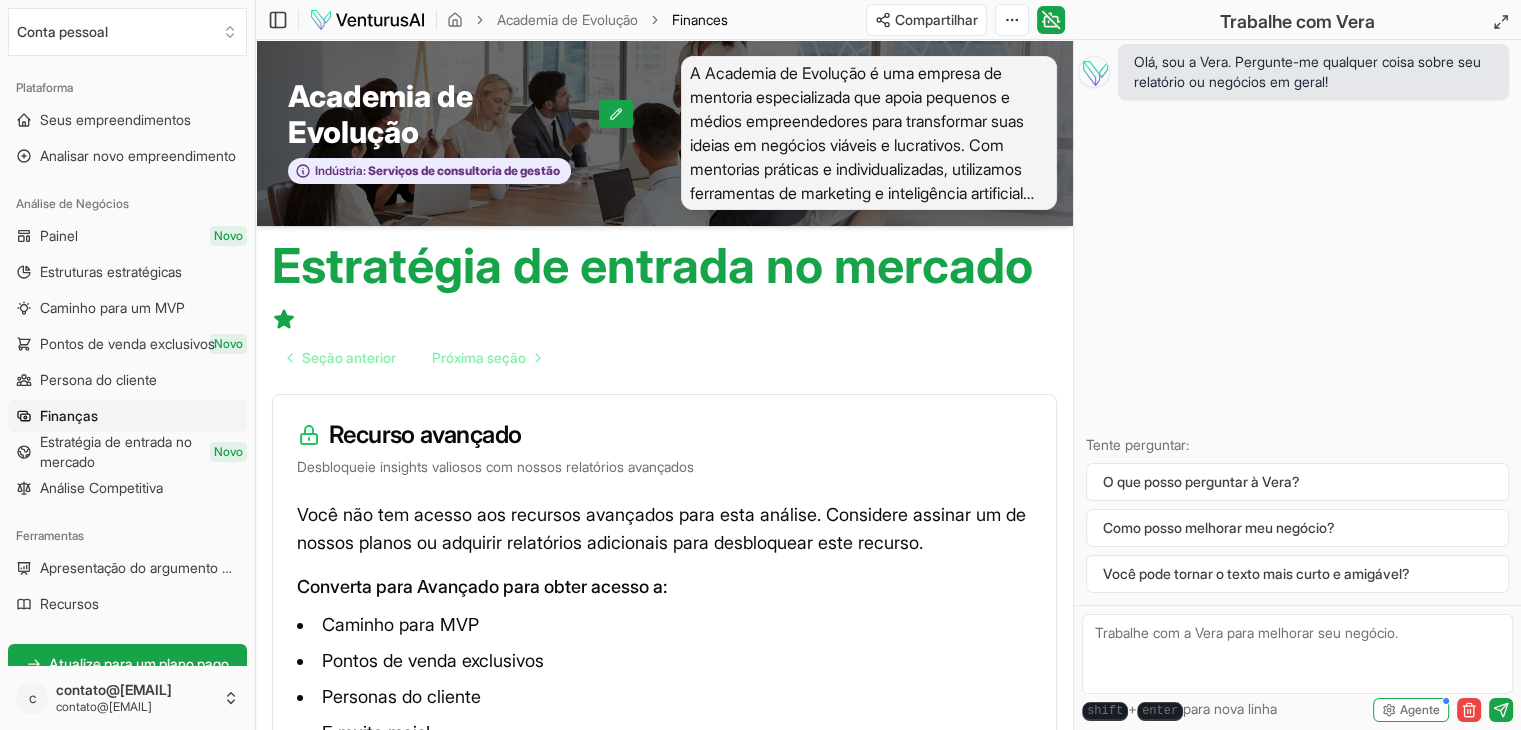 click on "Finanças" at bounding box center (69, 415) 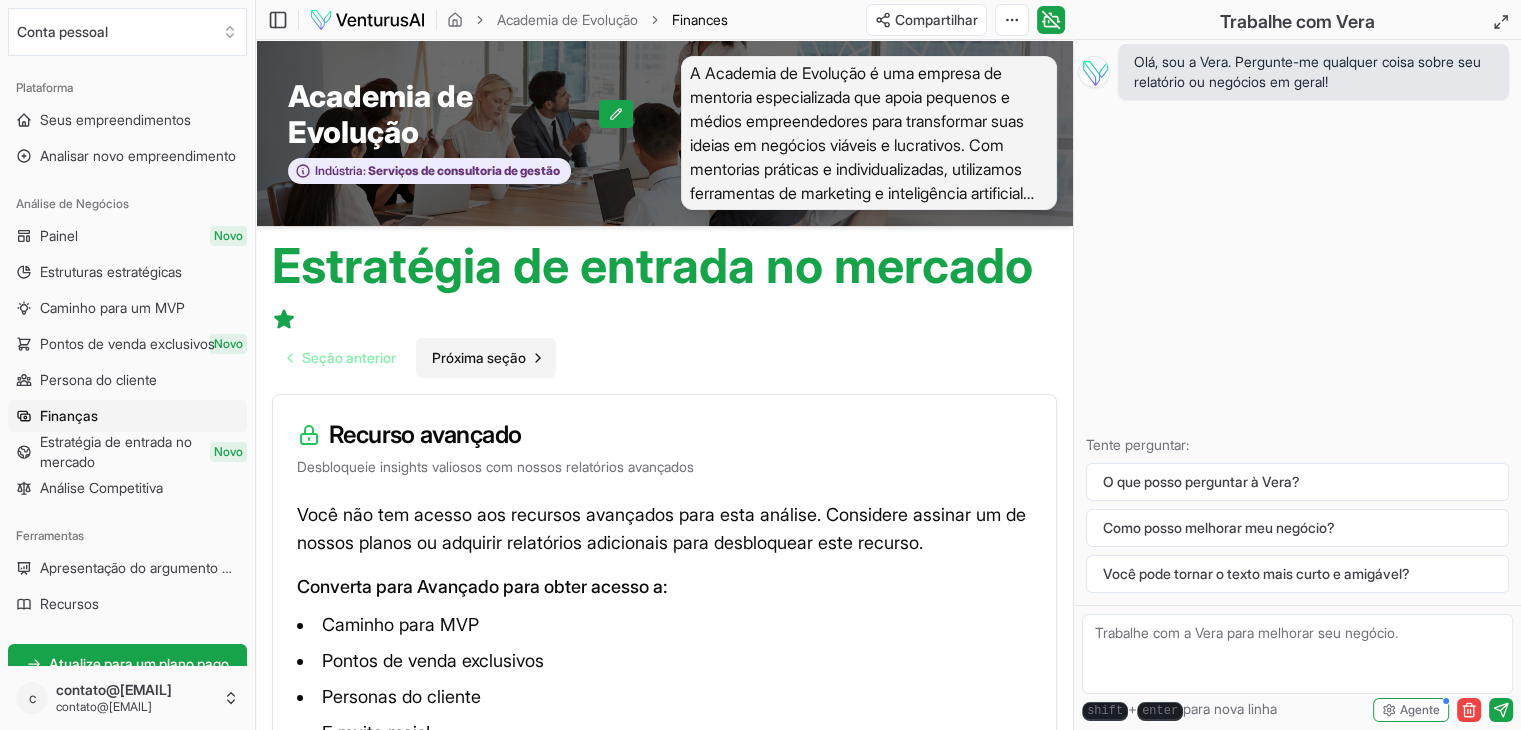 click on "Próxima seção" at bounding box center [479, 357] 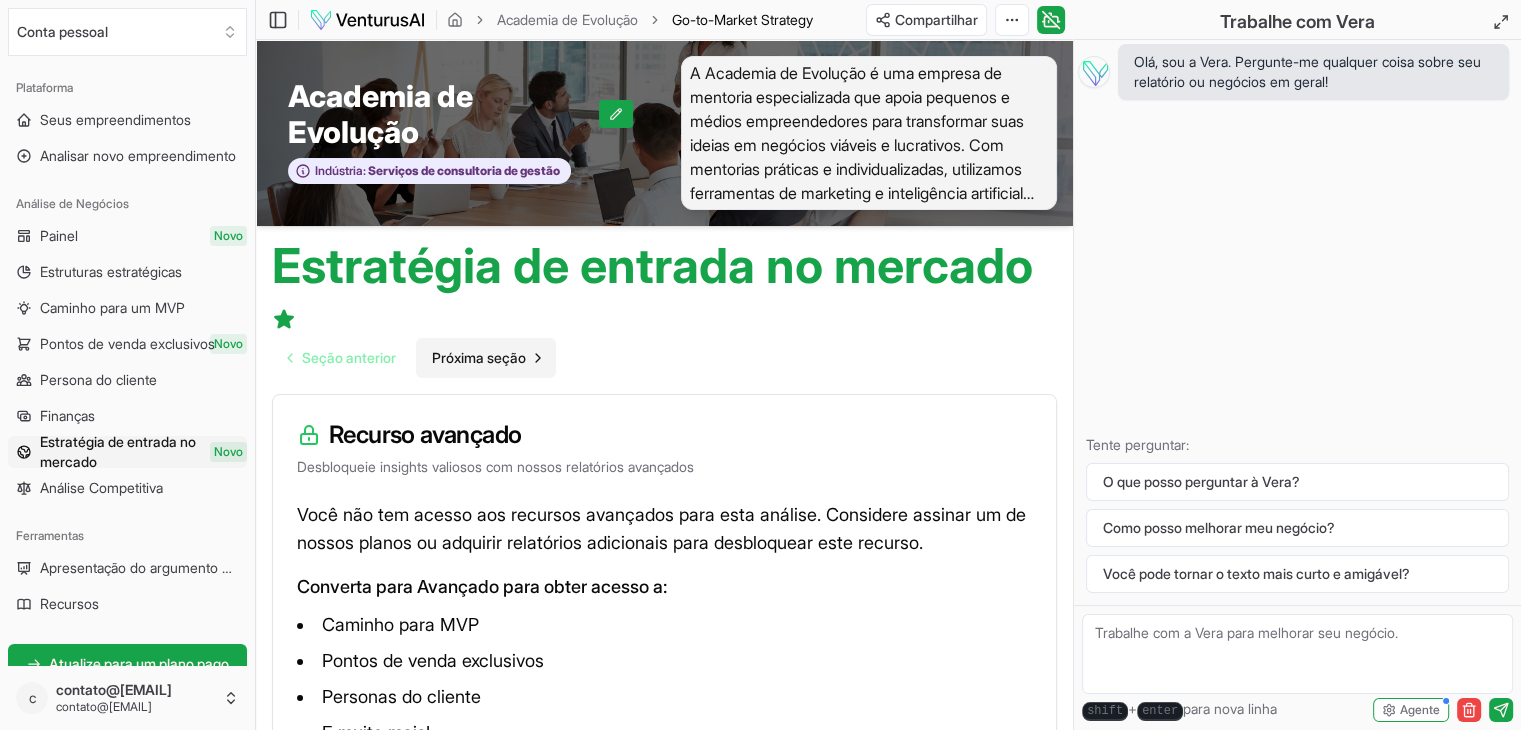 click on "Próxima seção" at bounding box center (479, 357) 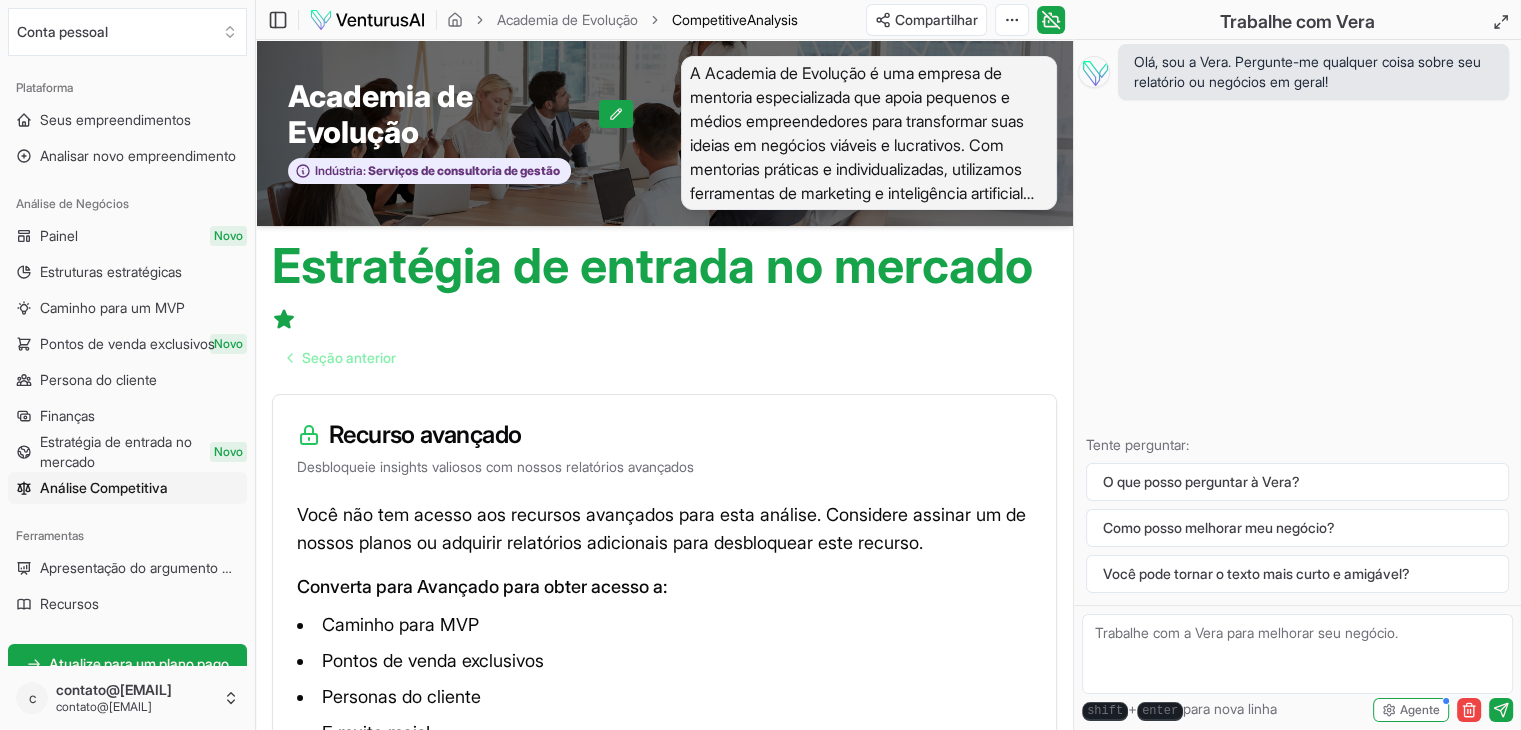 click on "Estratégia de entrada no mercado" at bounding box center [652, 265] 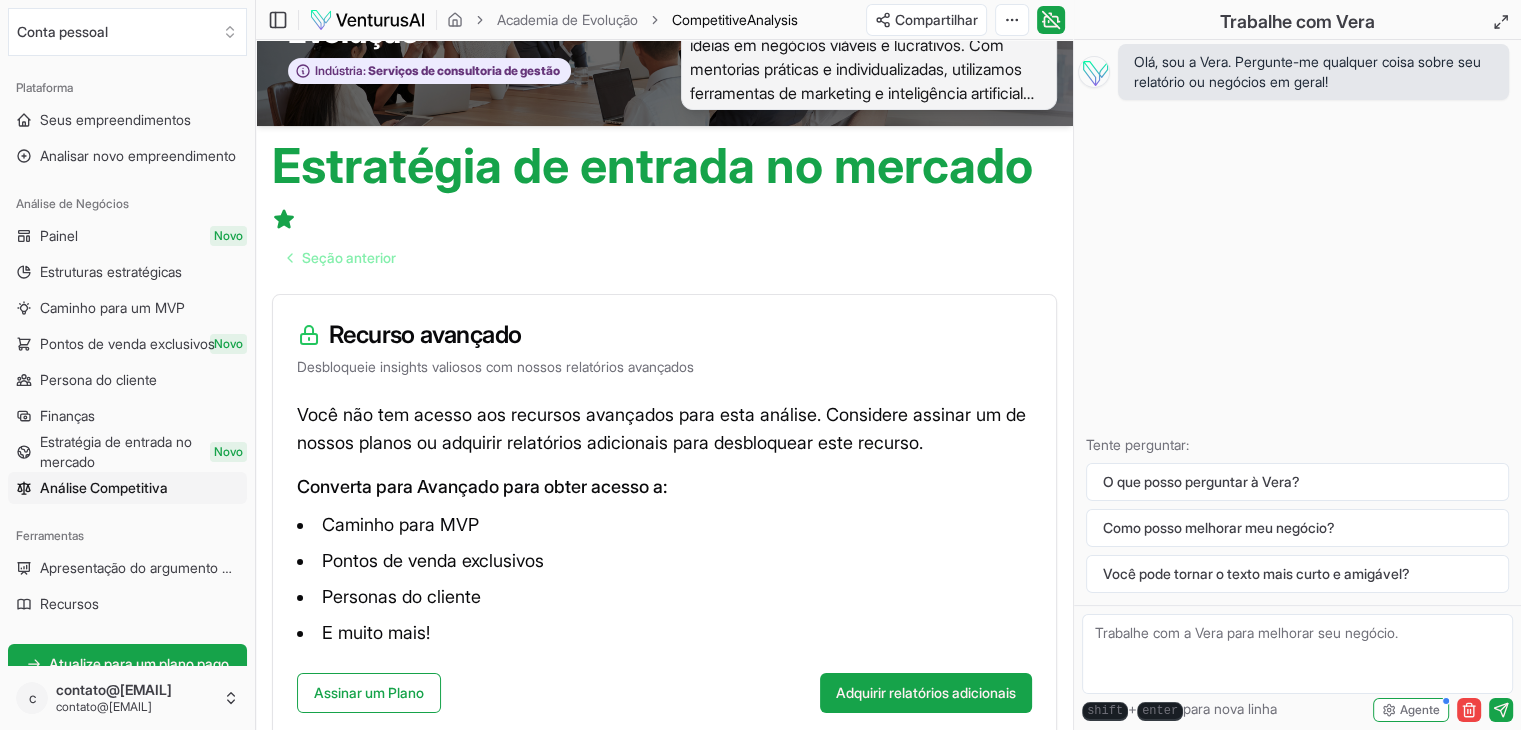 scroll, scrollTop: 14, scrollLeft: 0, axis: vertical 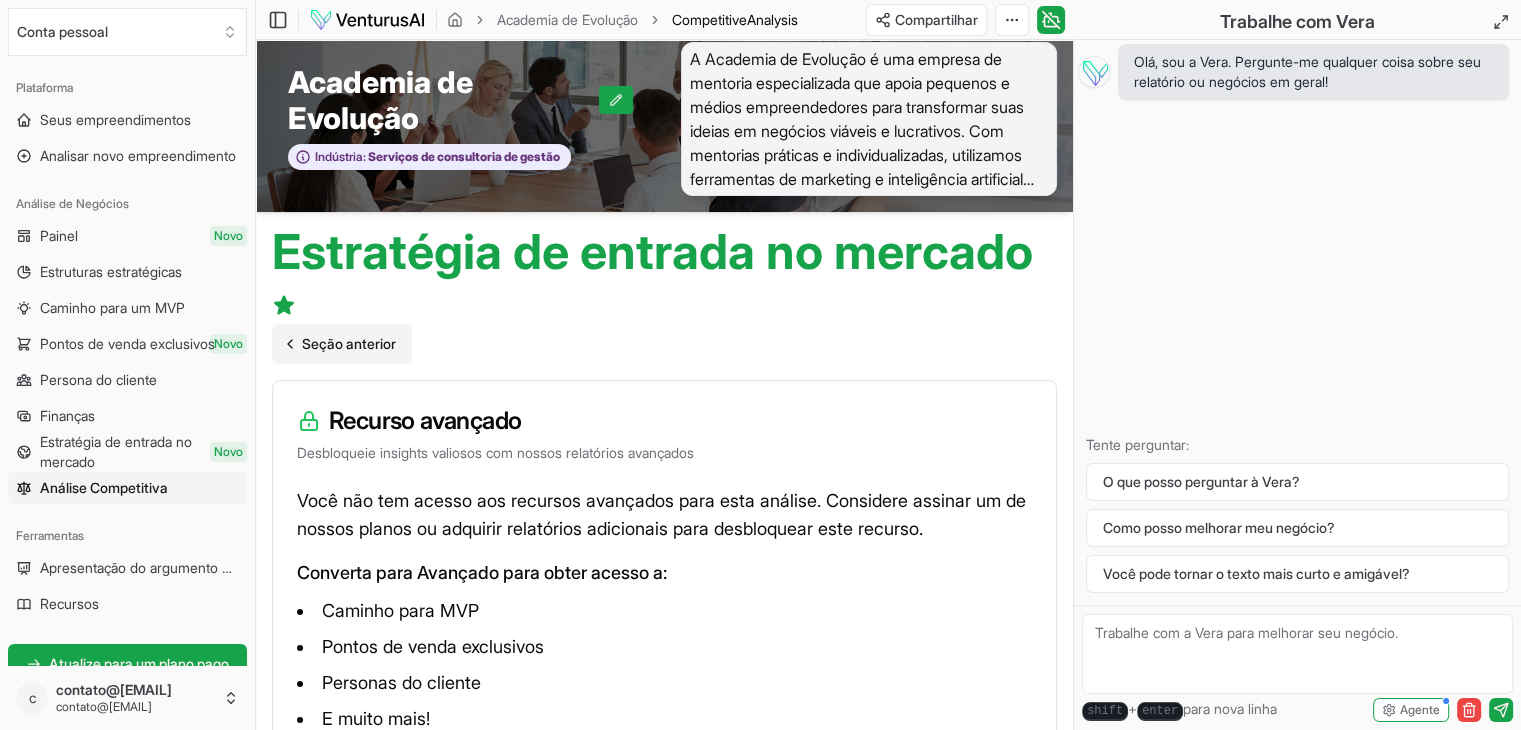 click on "Seção anterior" at bounding box center (349, 343) 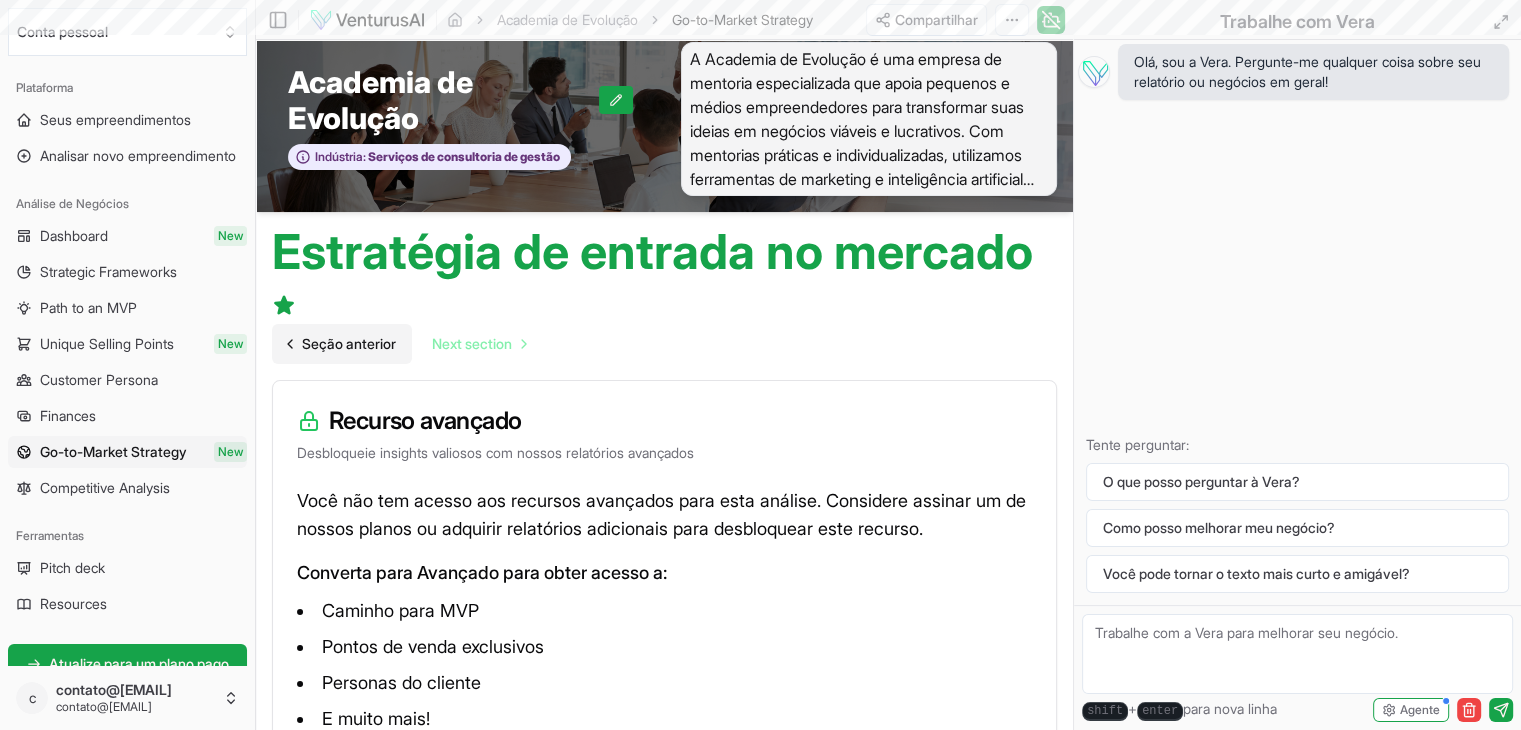 scroll, scrollTop: 0, scrollLeft: 0, axis: both 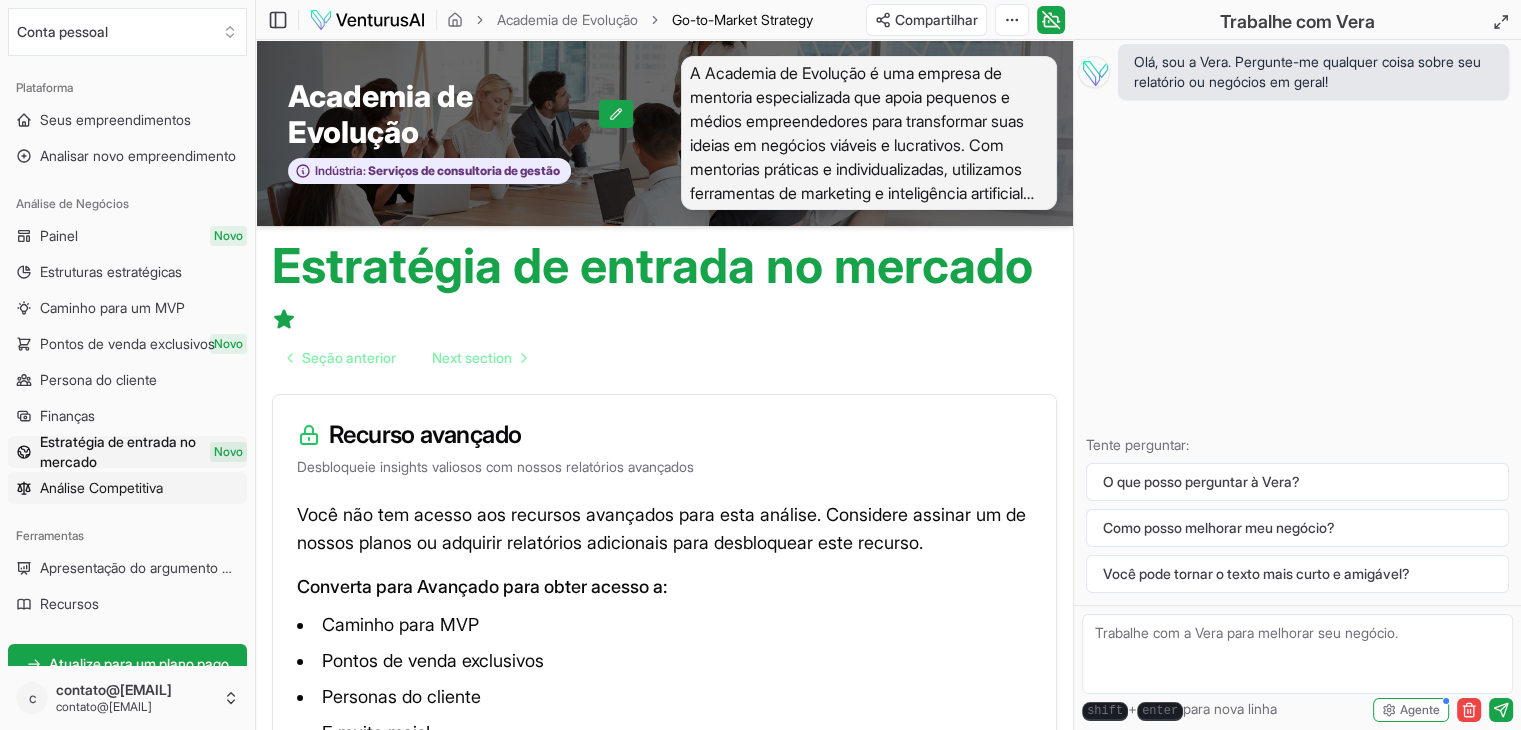 click on "Análise Competitiva" at bounding box center [101, 487] 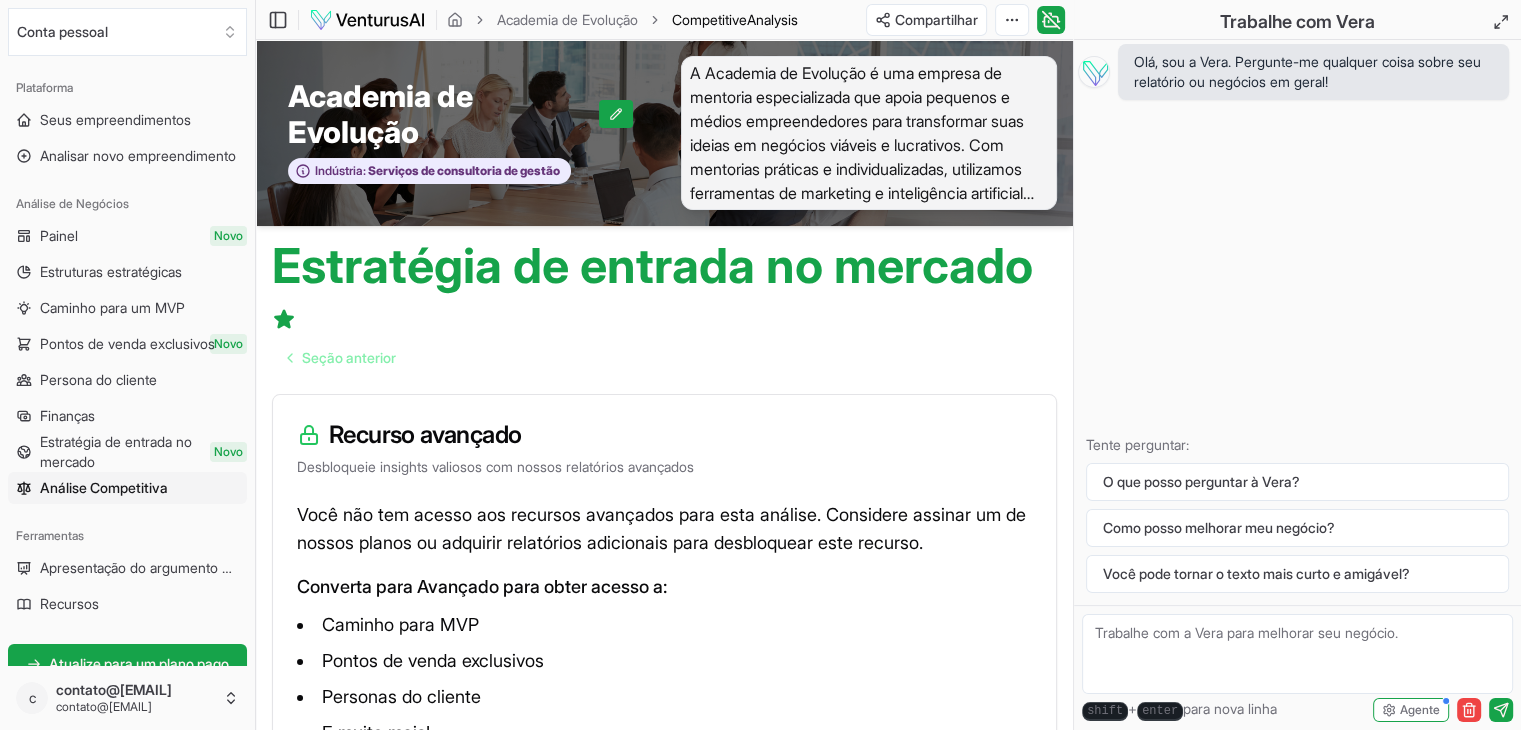 click on "Finanças" at bounding box center [67, 415] 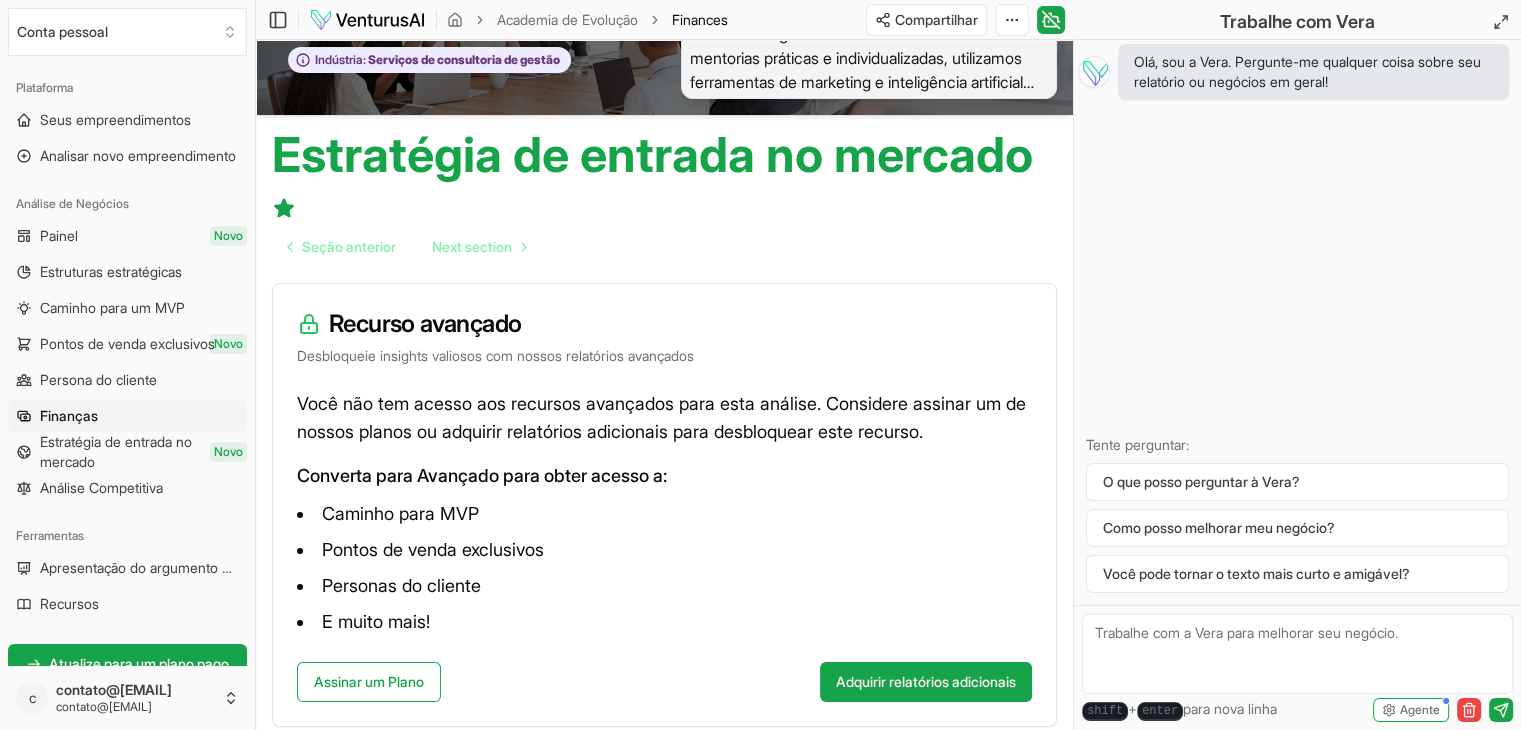 scroll, scrollTop: 0, scrollLeft: 0, axis: both 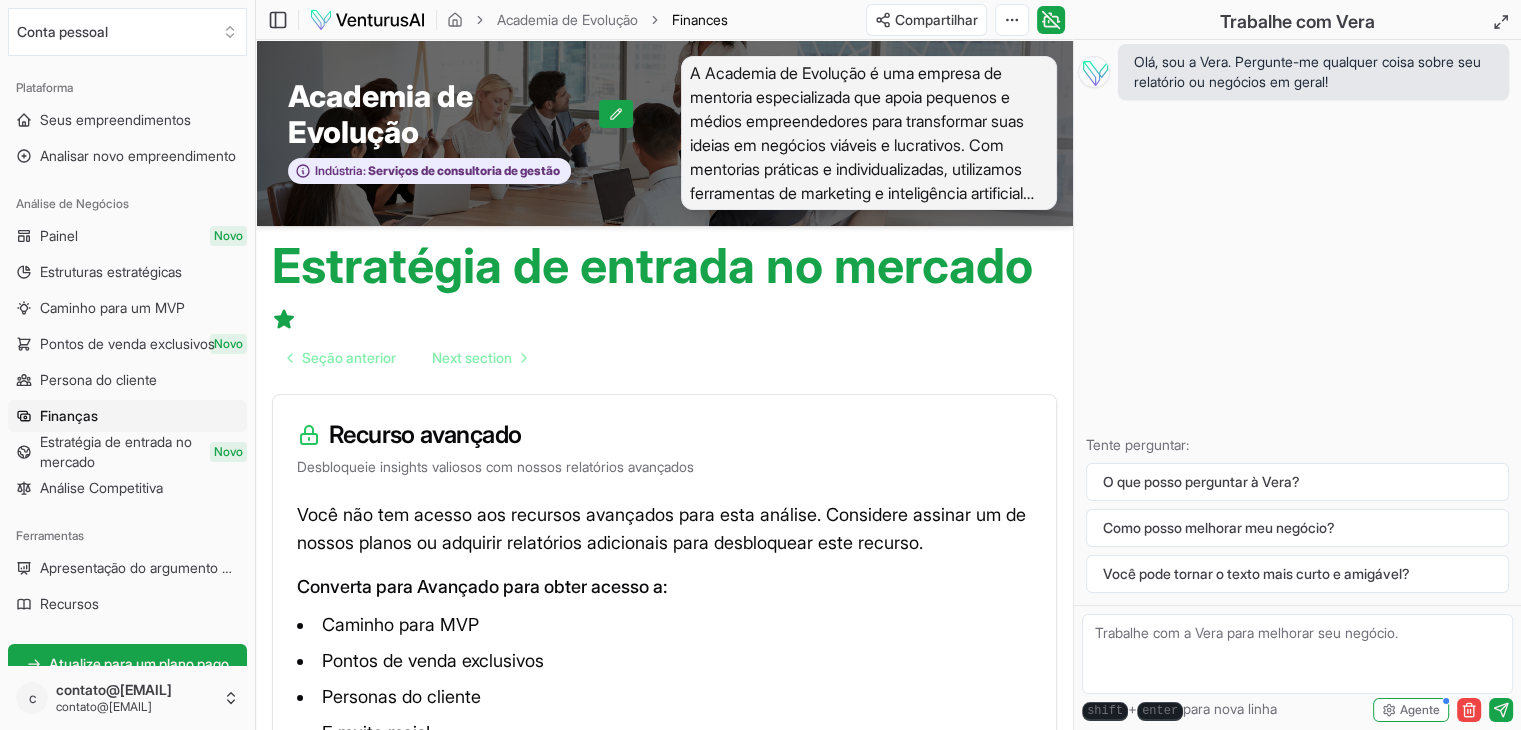 click on "Estratégia de entrada no mercado" at bounding box center [652, 265] 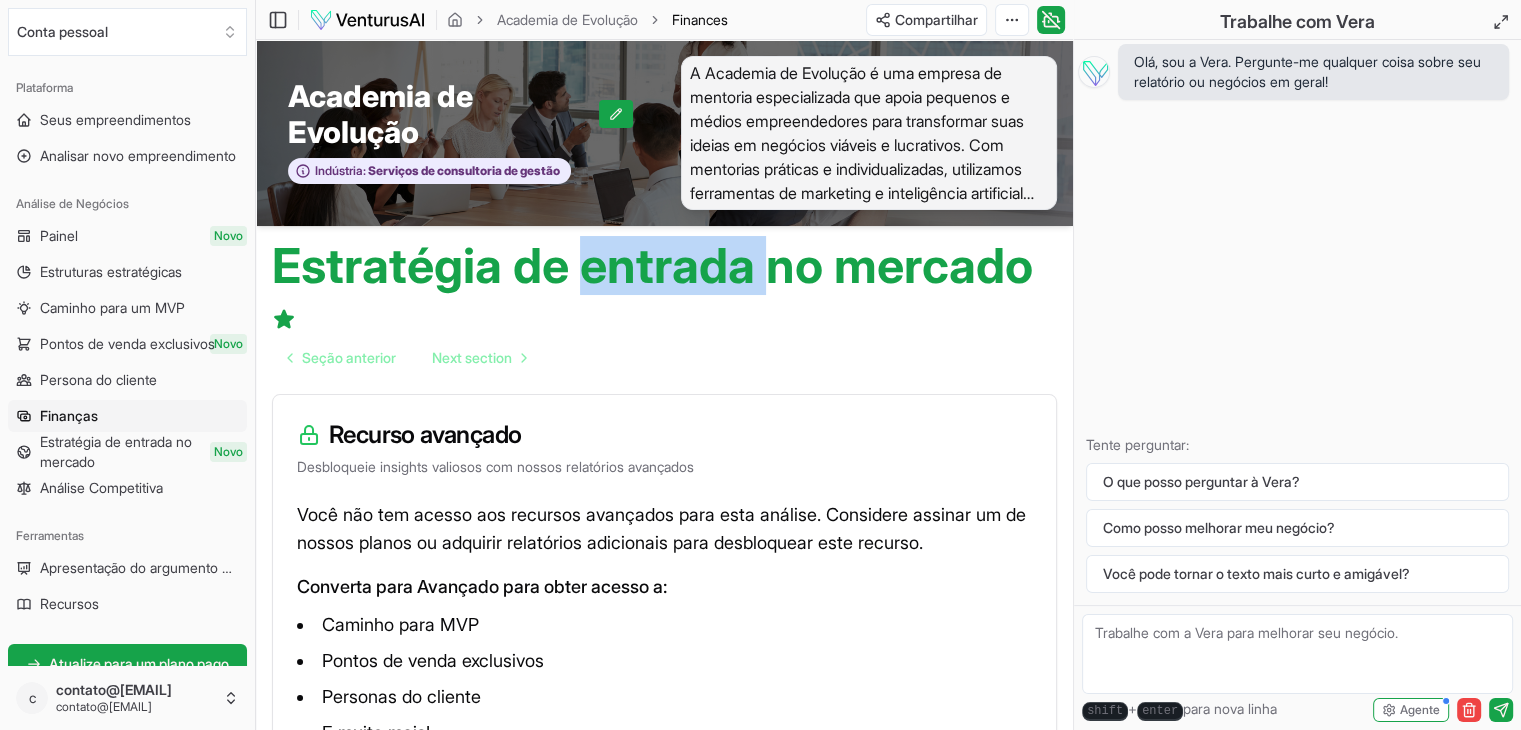 click on "Estratégia de entrada no mercado" at bounding box center [652, 265] 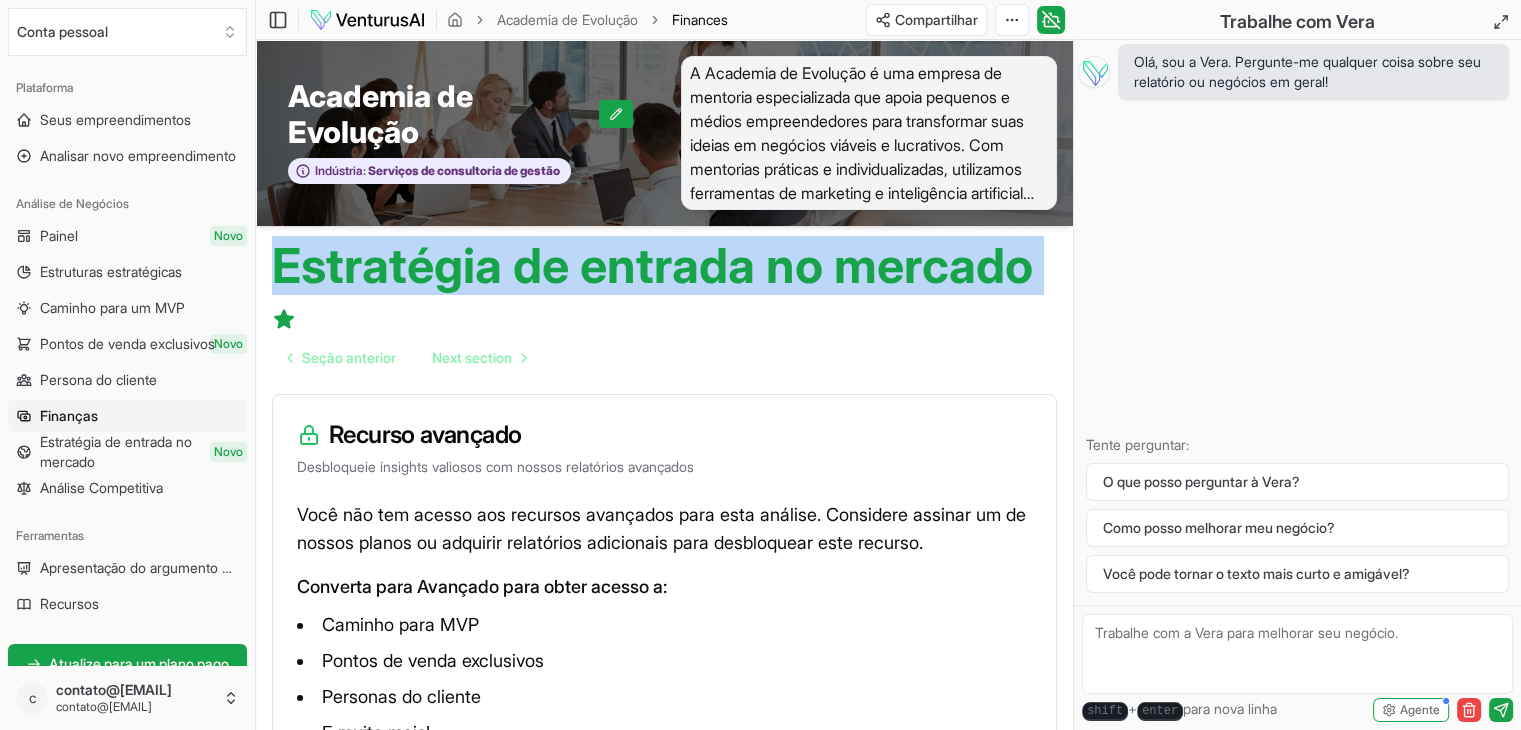 click on "Estratégia de entrada no mercado" at bounding box center (652, 265) 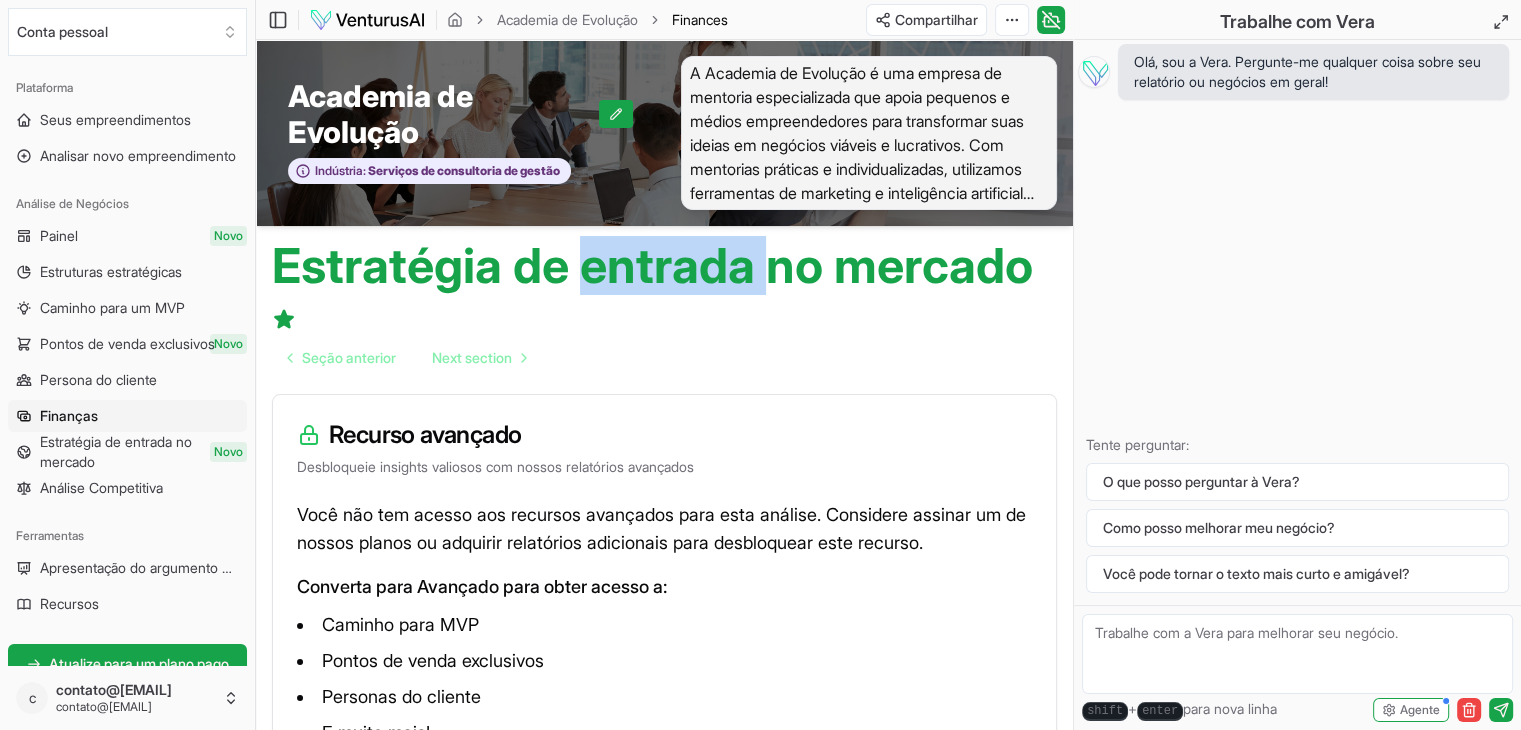 click on "Estratégia de entrada no mercado" at bounding box center (652, 265) 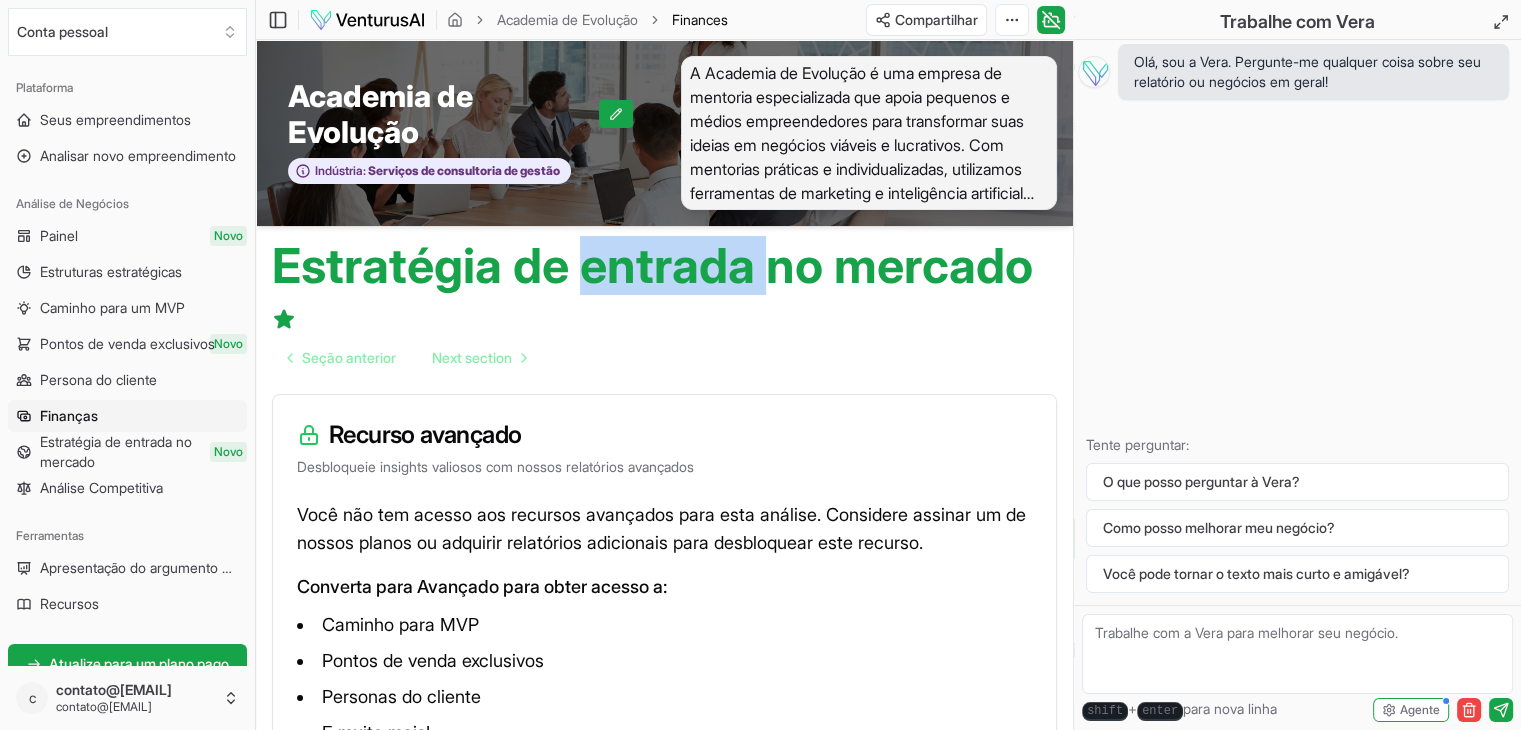 click on "Persona do cliente" at bounding box center (98, 379) 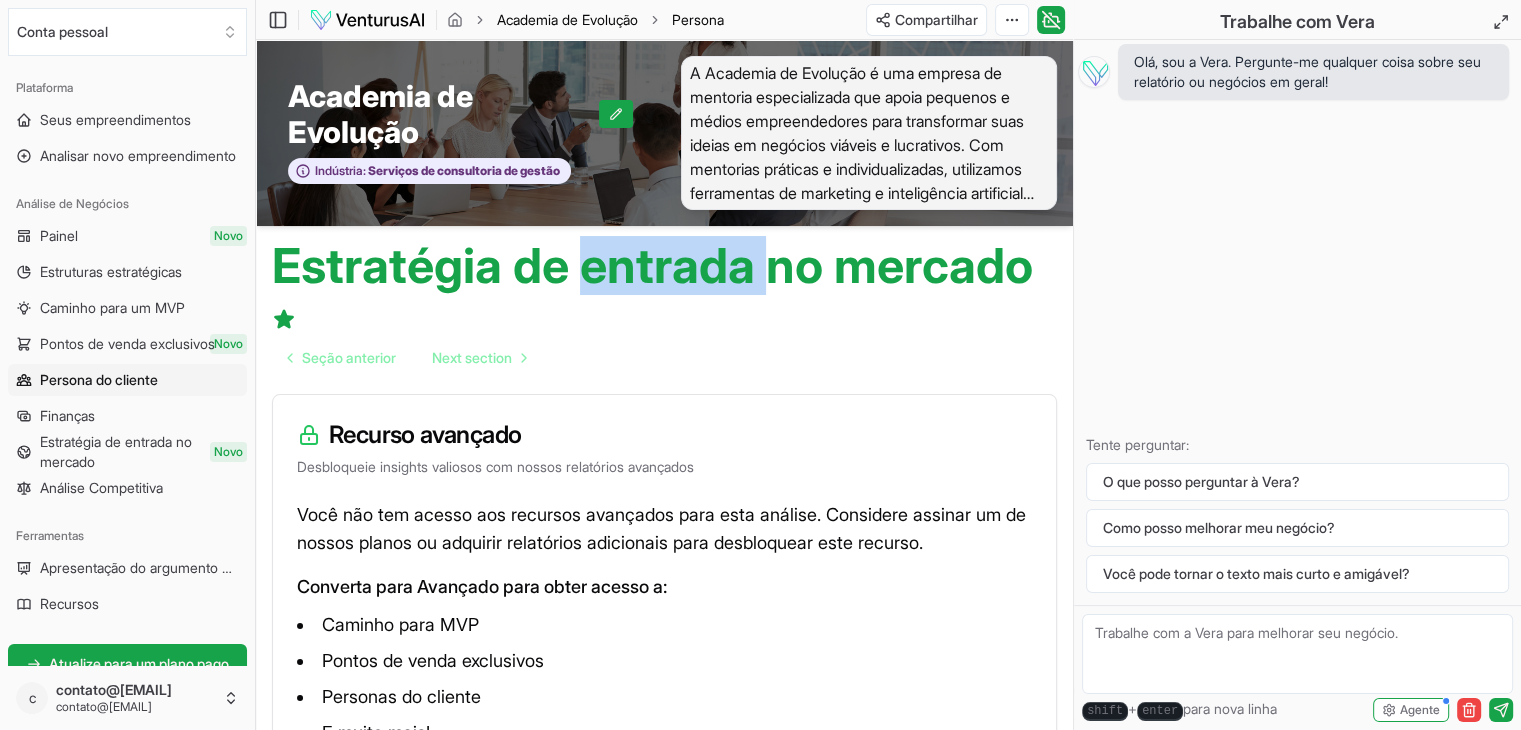 click on "Academia de Evolução" at bounding box center (567, 20) 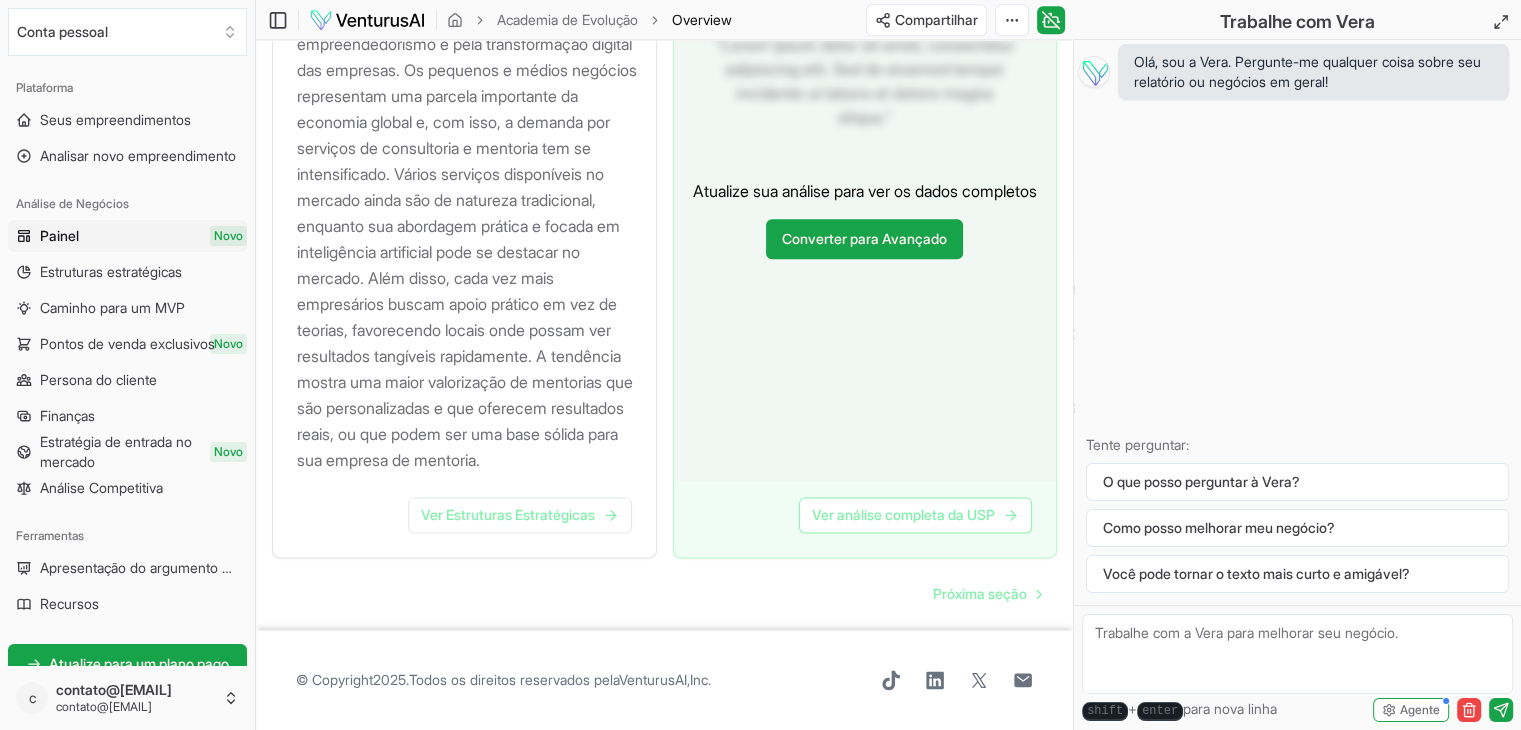 scroll, scrollTop: 2653, scrollLeft: 0, axis: vertical 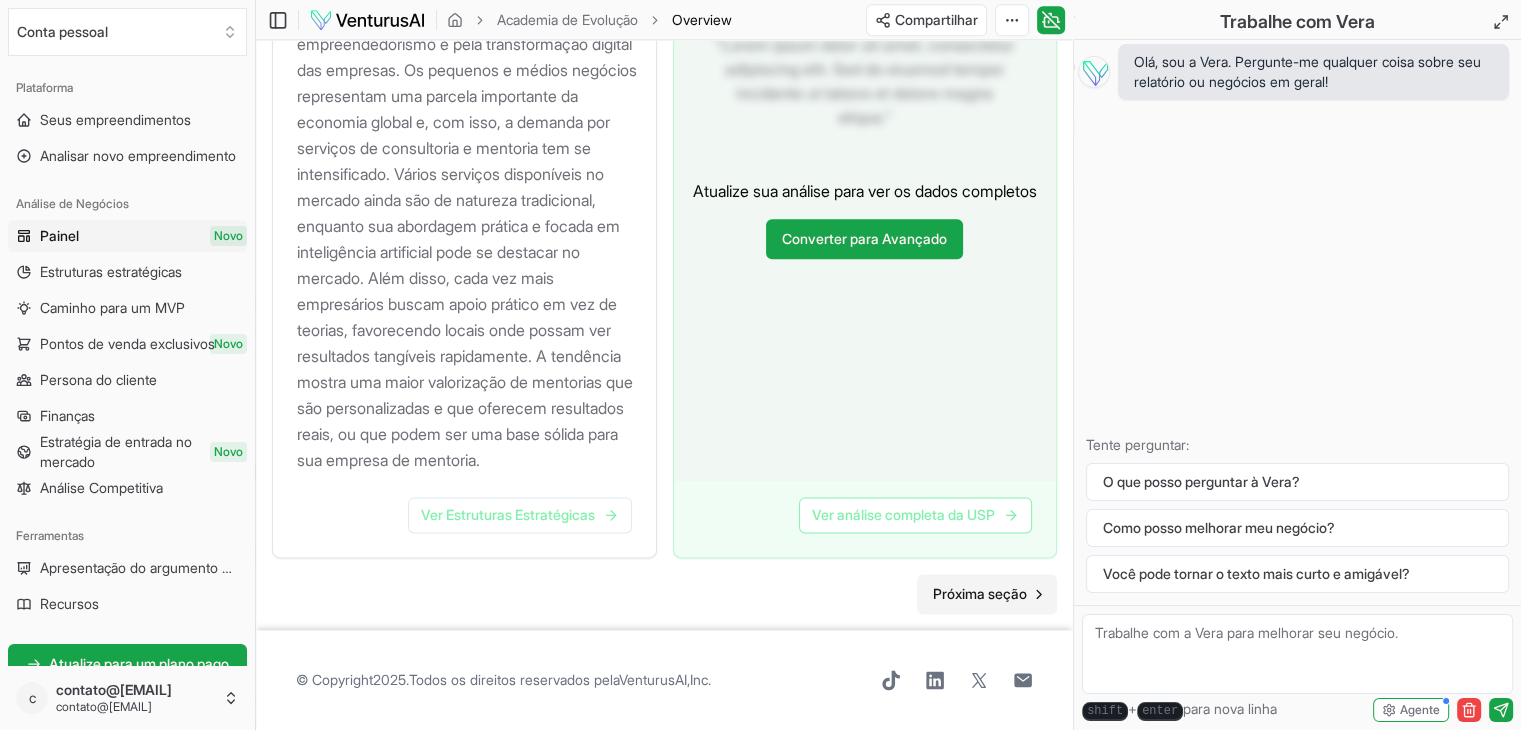 click on "Próxima seção" at bounding box center [980, 593] 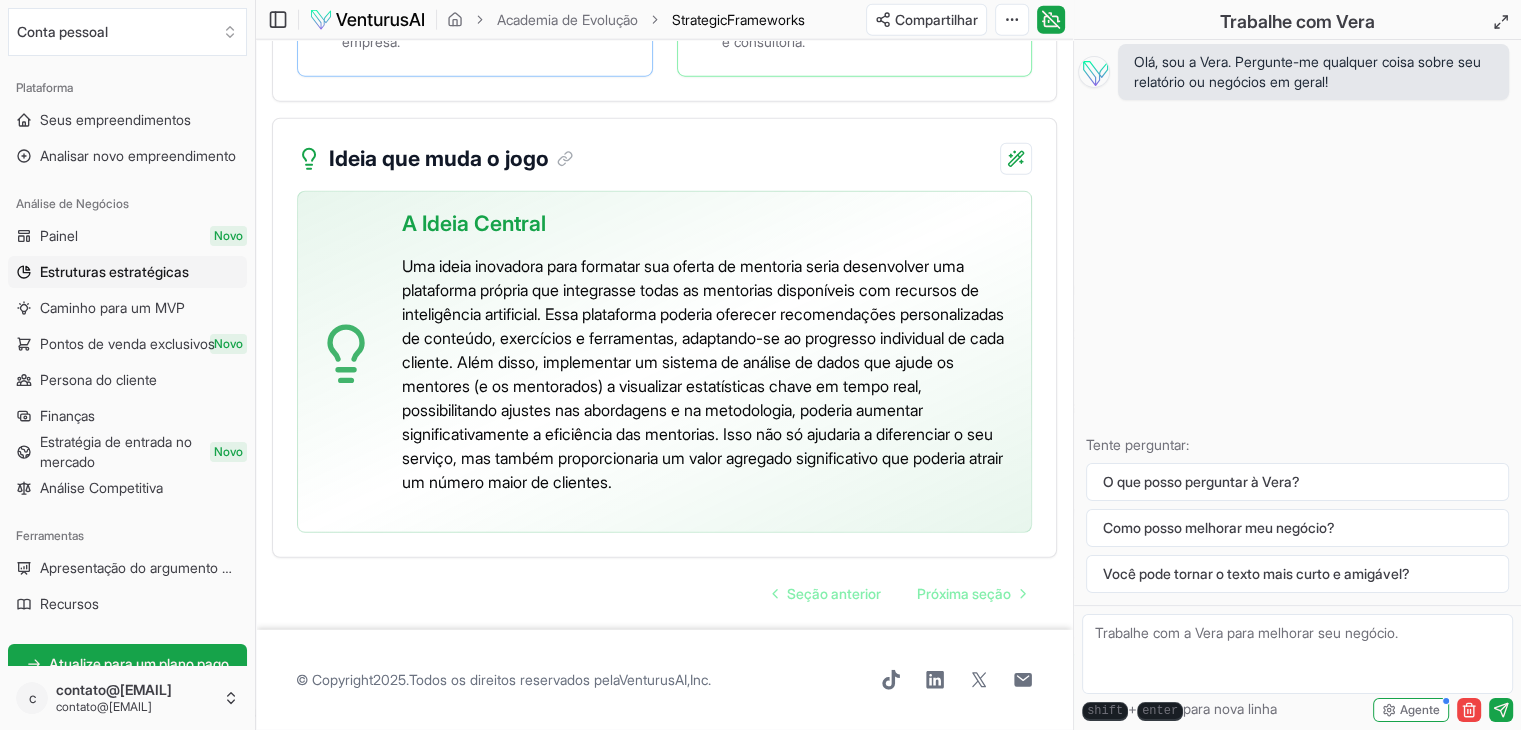 scroll, scrollTop: 5107, scrollLeft: 0, axis: vertical 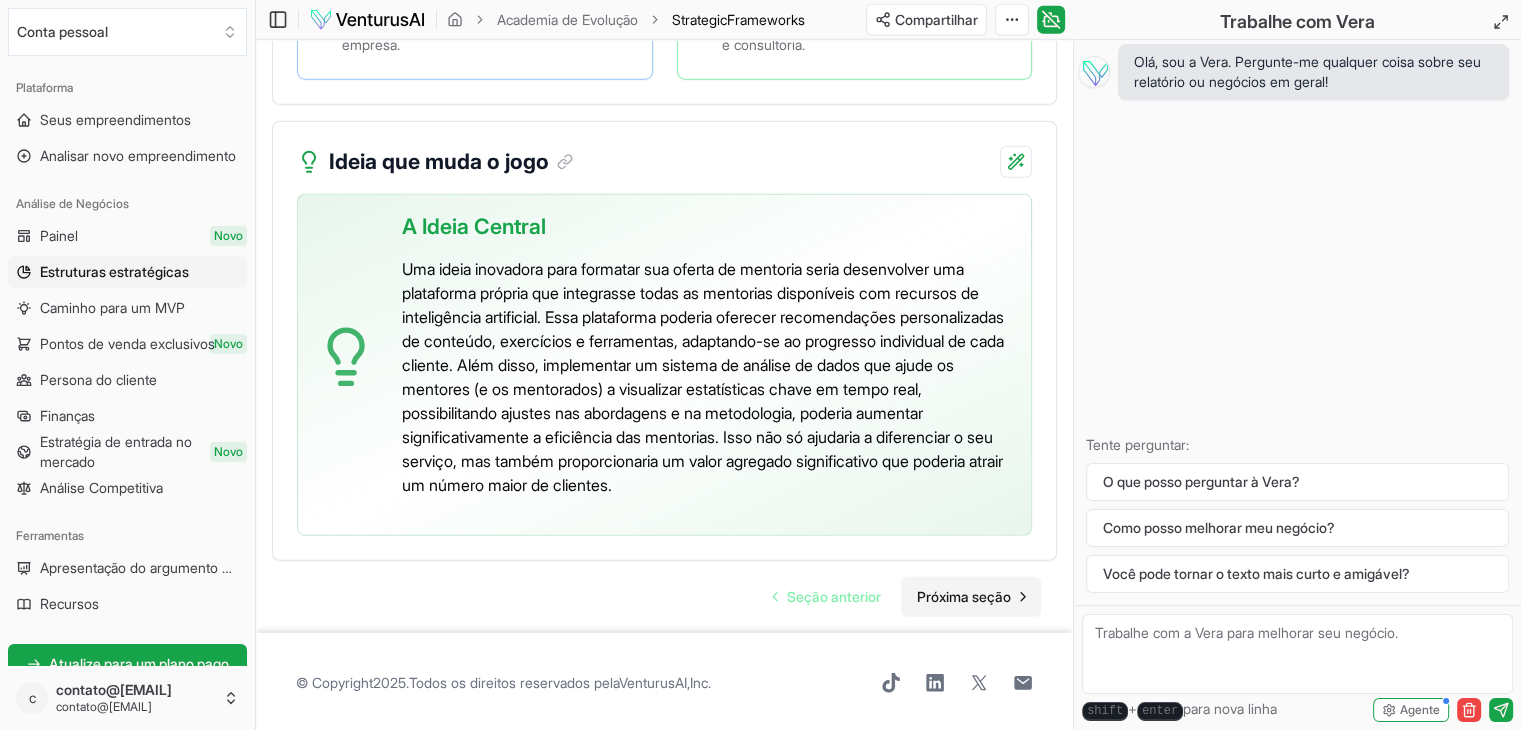 click on "Próxima seção" at bounding box center (964, 596) 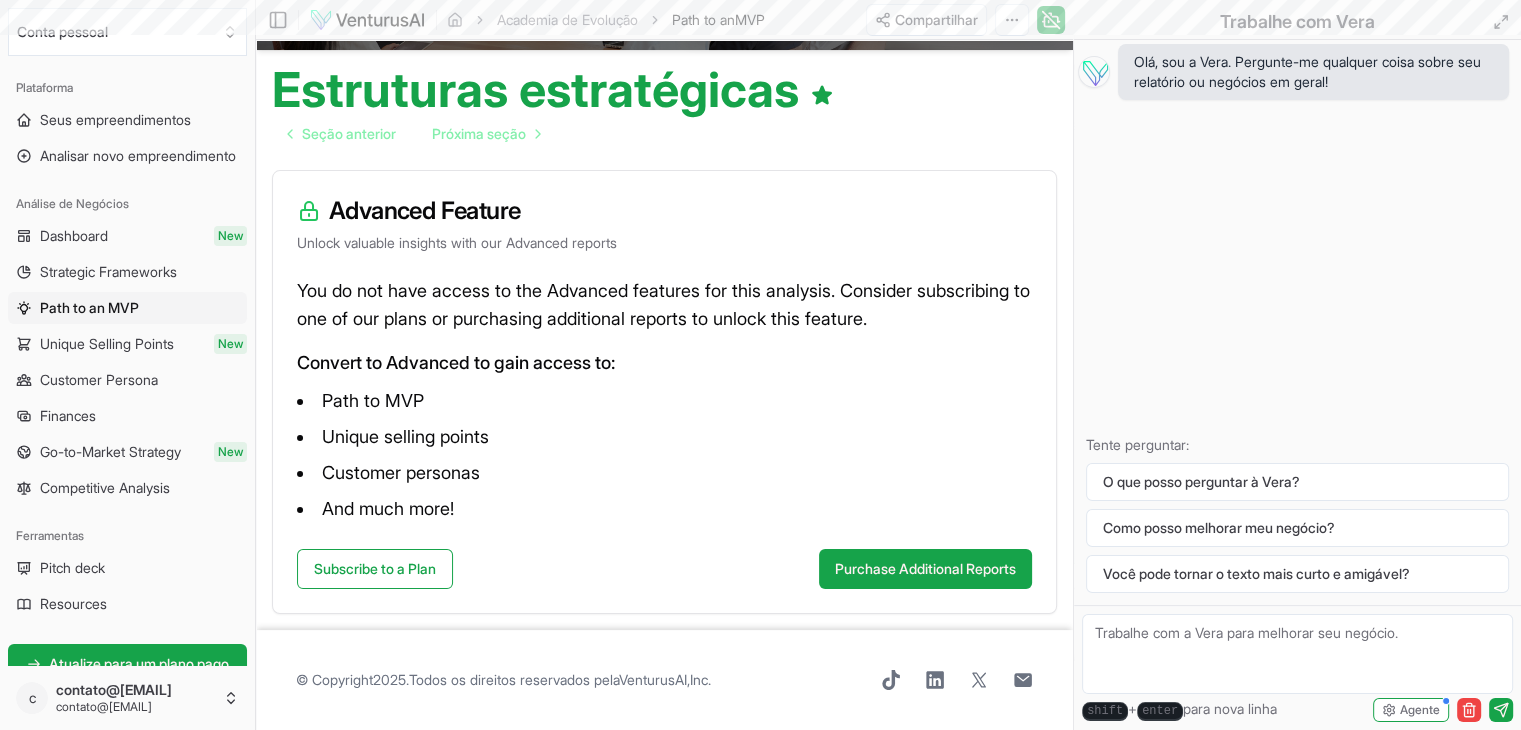 scroll, scrollTop: 0, scrollLeft: 0, axis: both 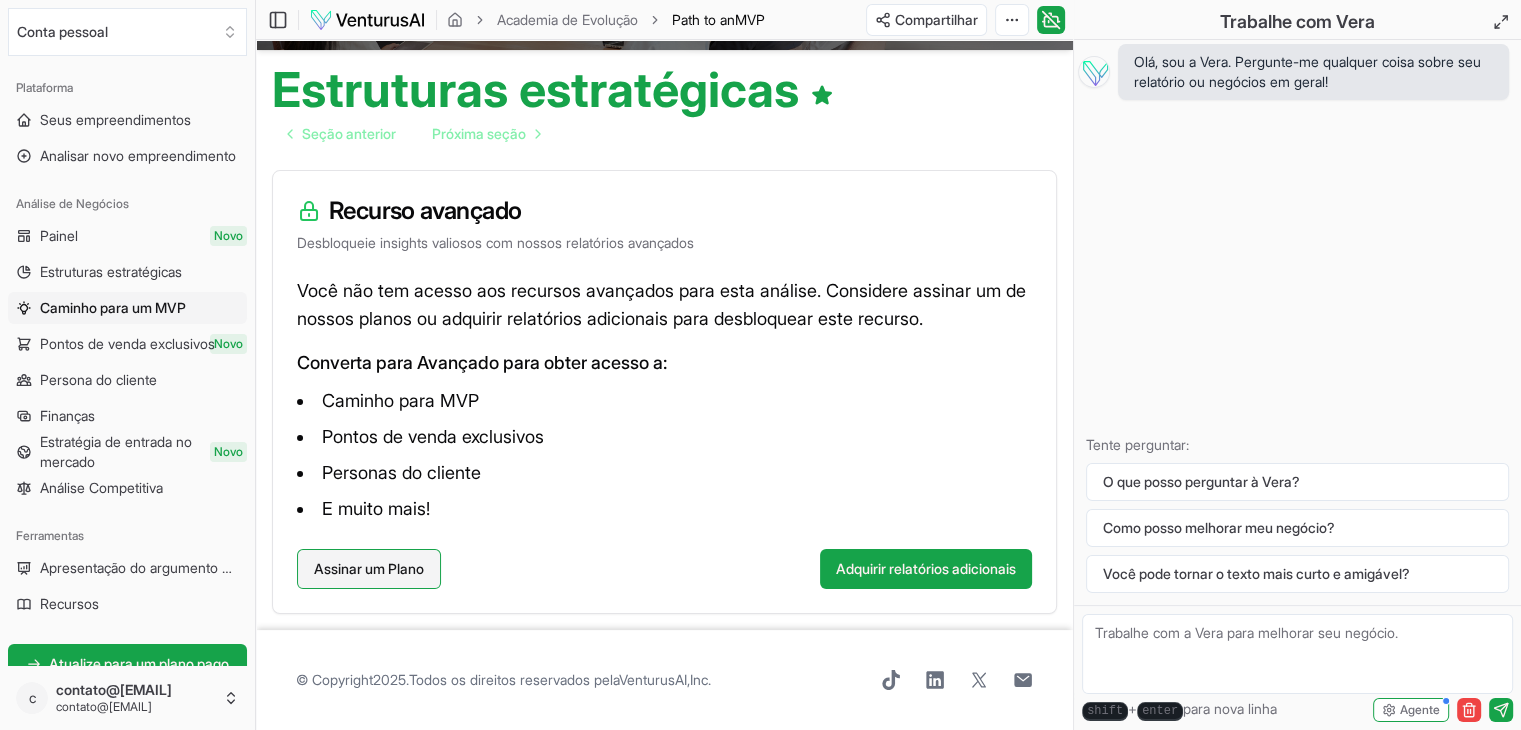 click on "Assinar um Plano" at bounding box center [369, 568] 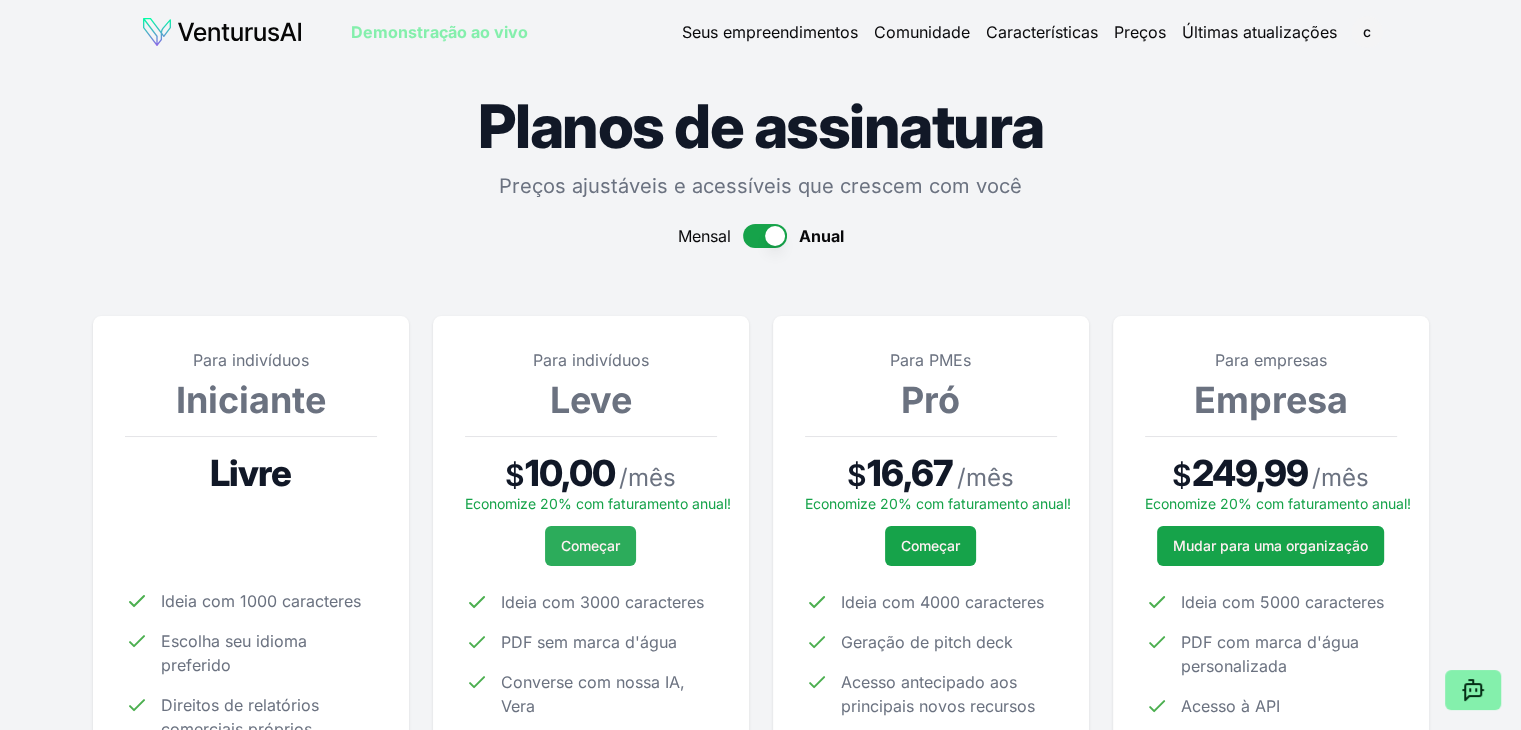 click on "Começar" at bounding box center [590, 545] 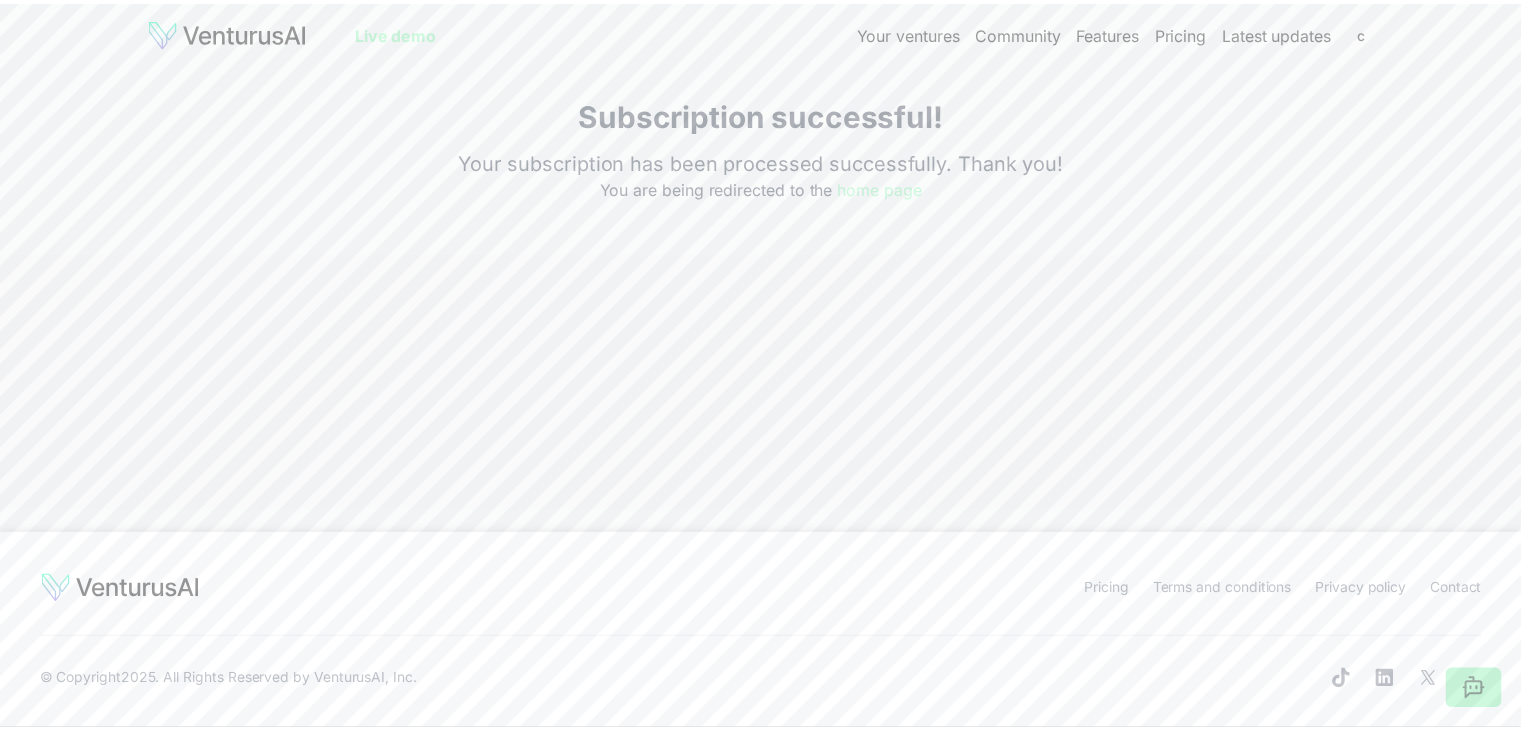 scroll, scrollTop: 0, scrollLeft: 0, axis: both 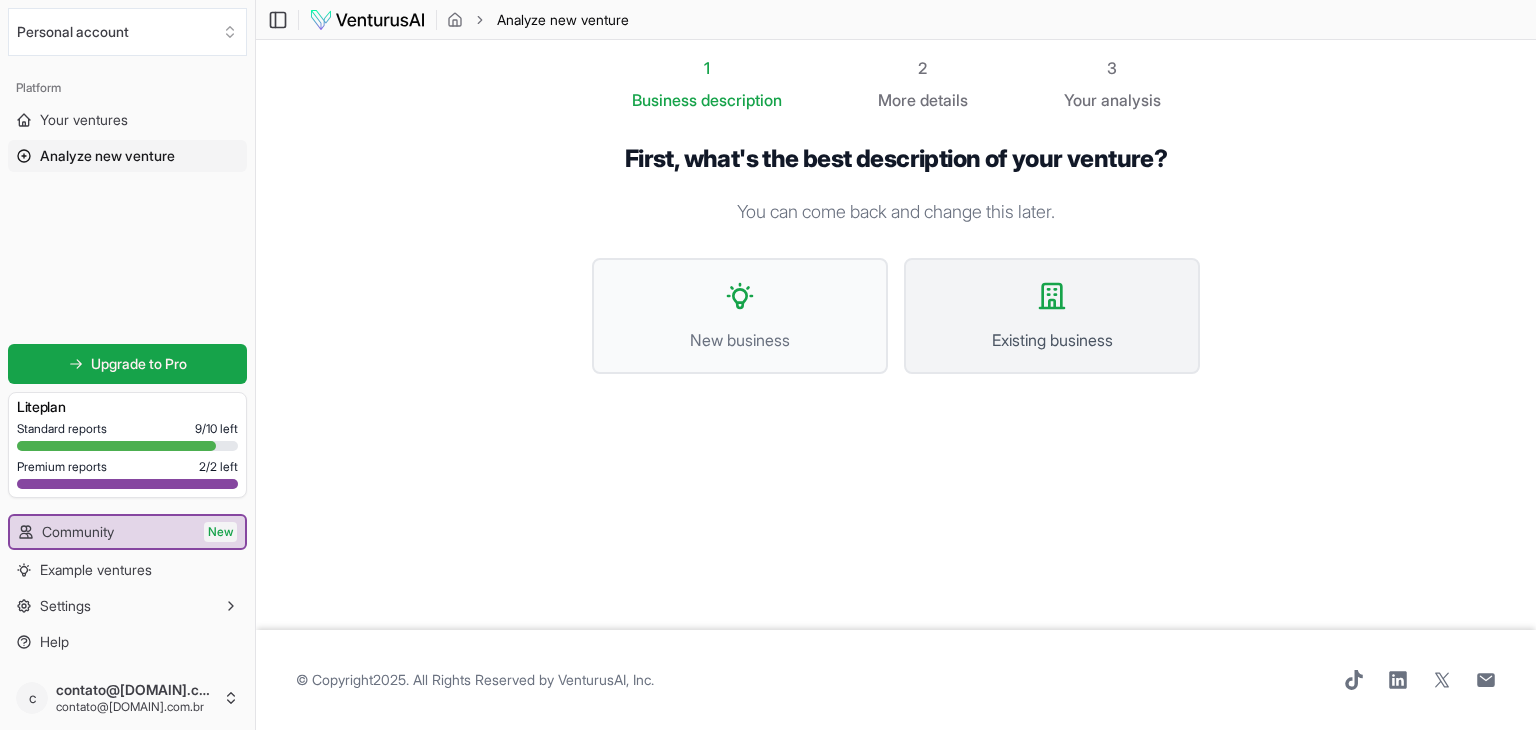 click 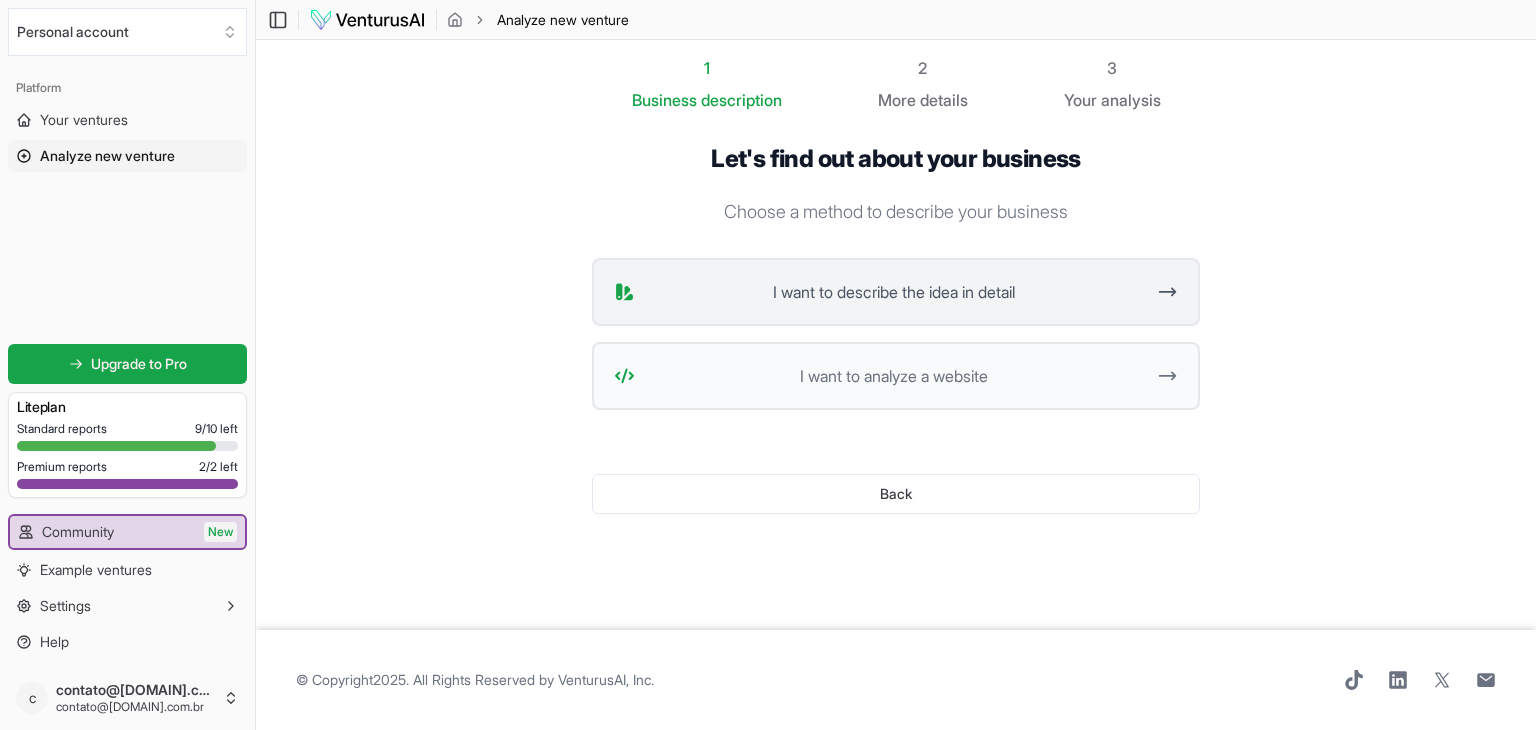 click on "I want to describe the idea in detail" at bounding box center (893, 292) 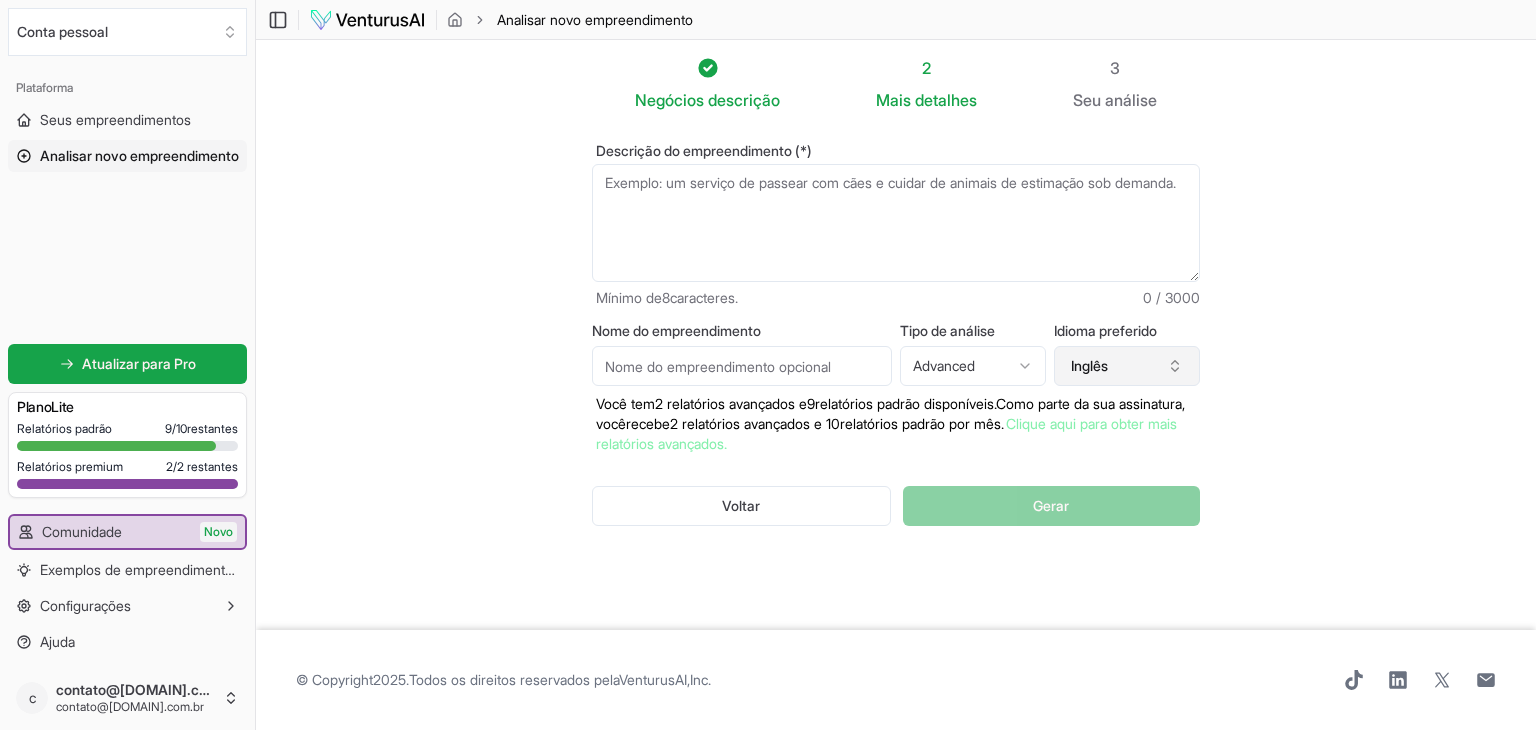 click 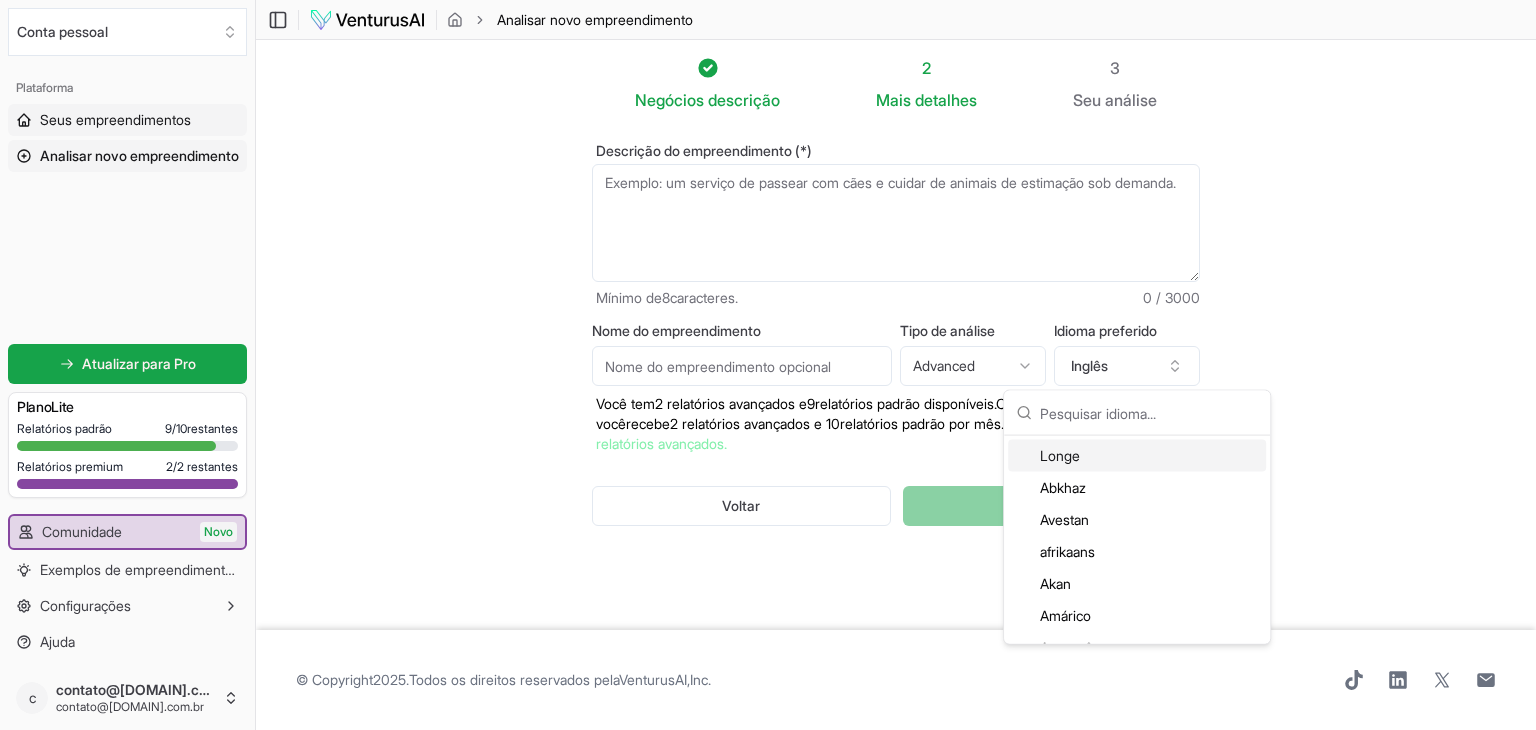click on "Seus empreendimentos" at bounding box center (115, 119) 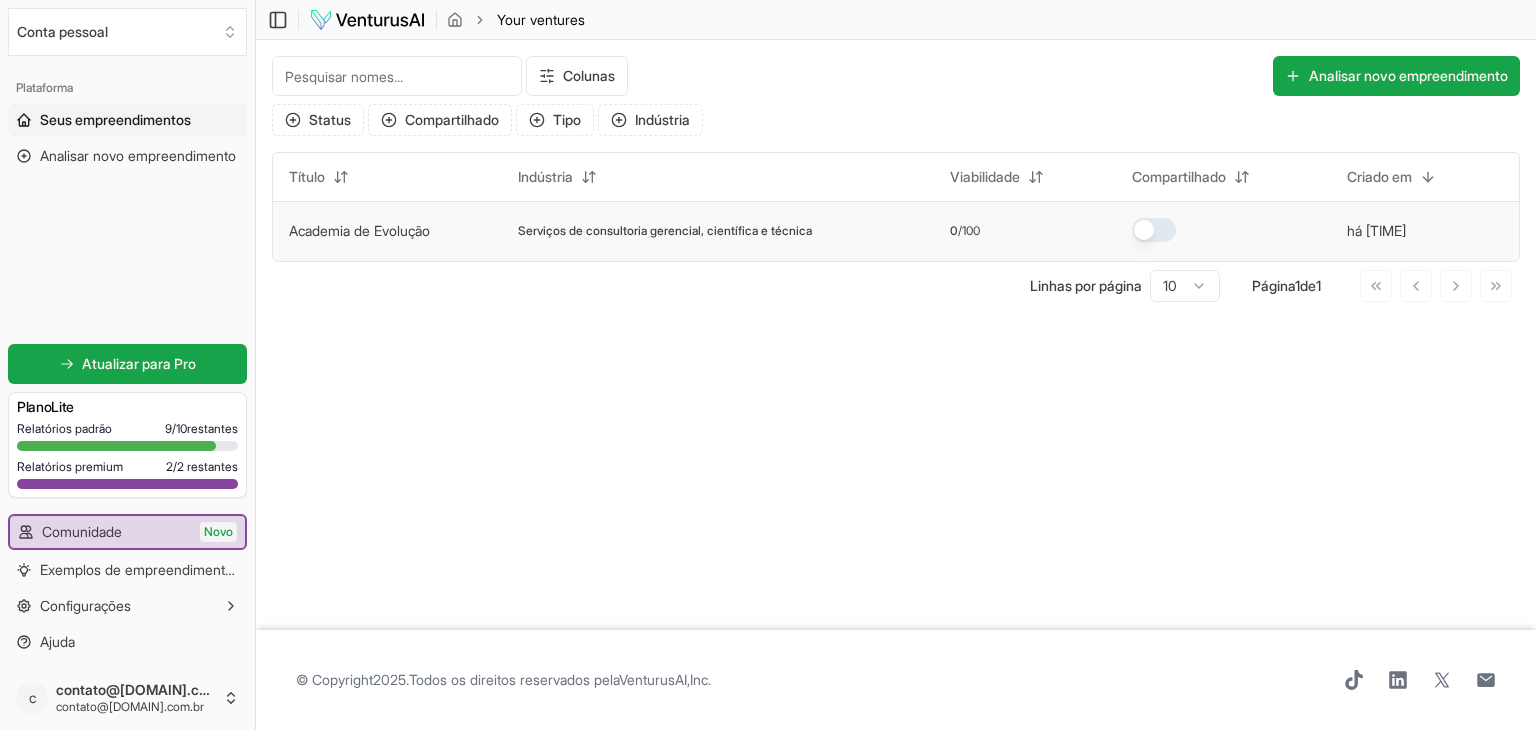 click at bounding box center (1154, 230) 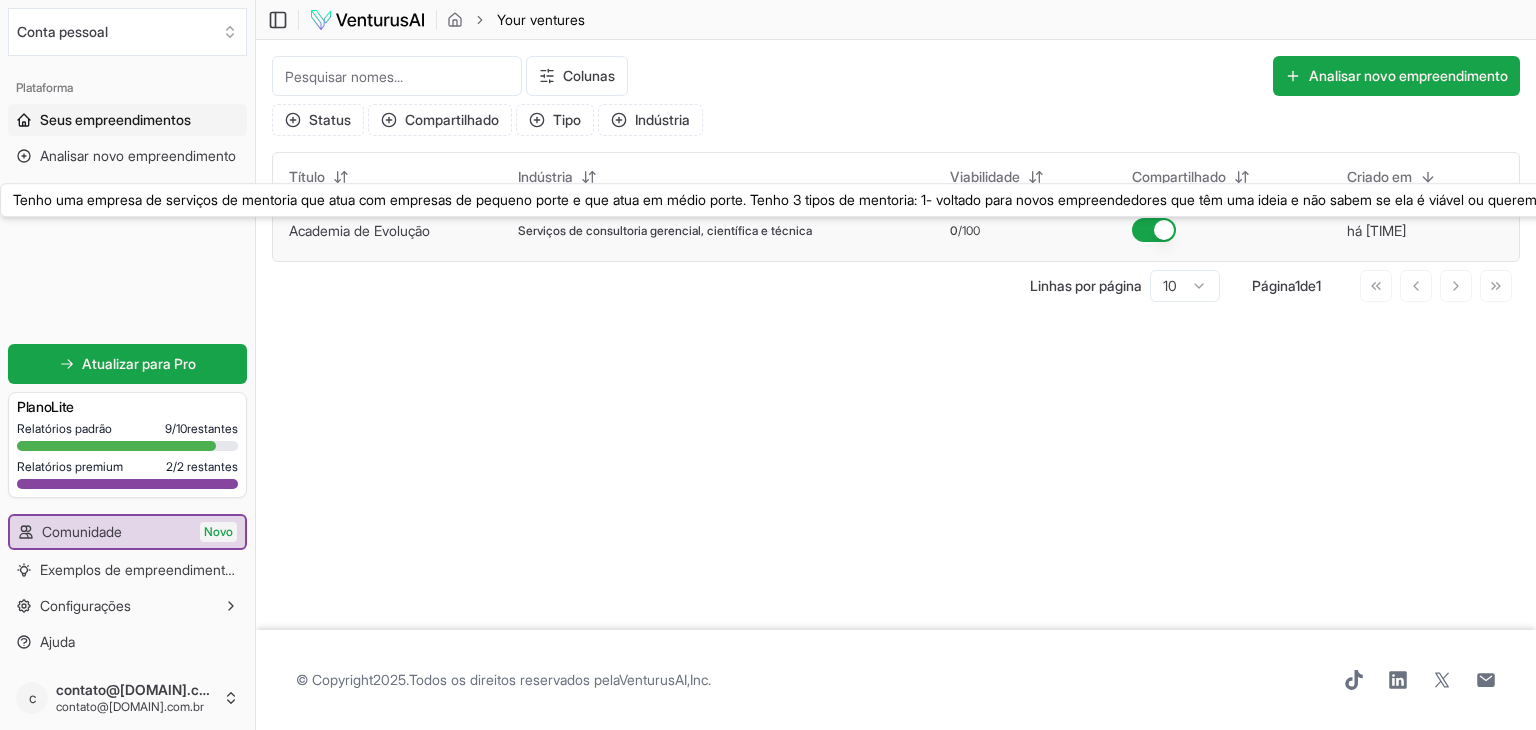 click on "Academia de Evolução" at bounding box center [359, 230] 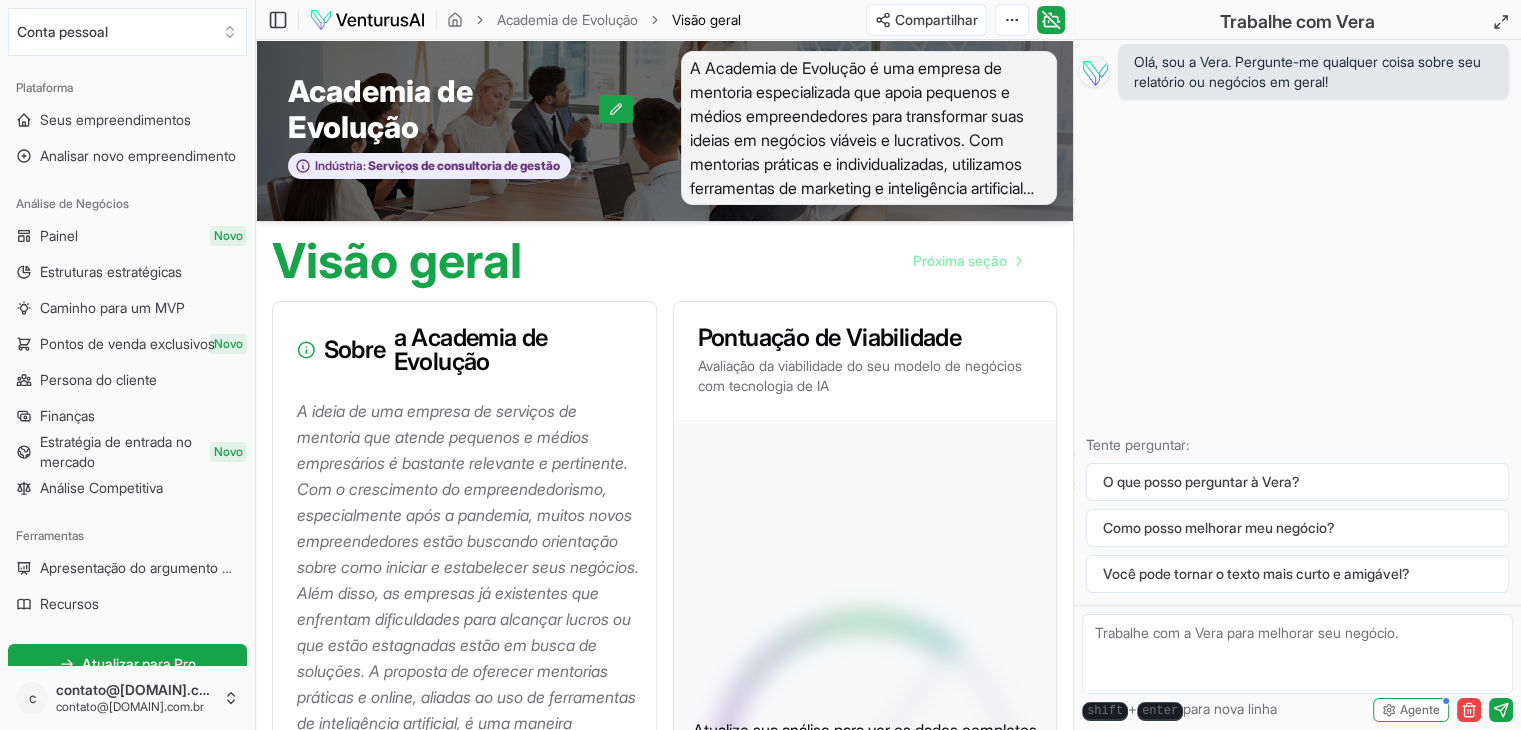 scroll, scrollTop: 0, scrollLeft: 0, axis: both 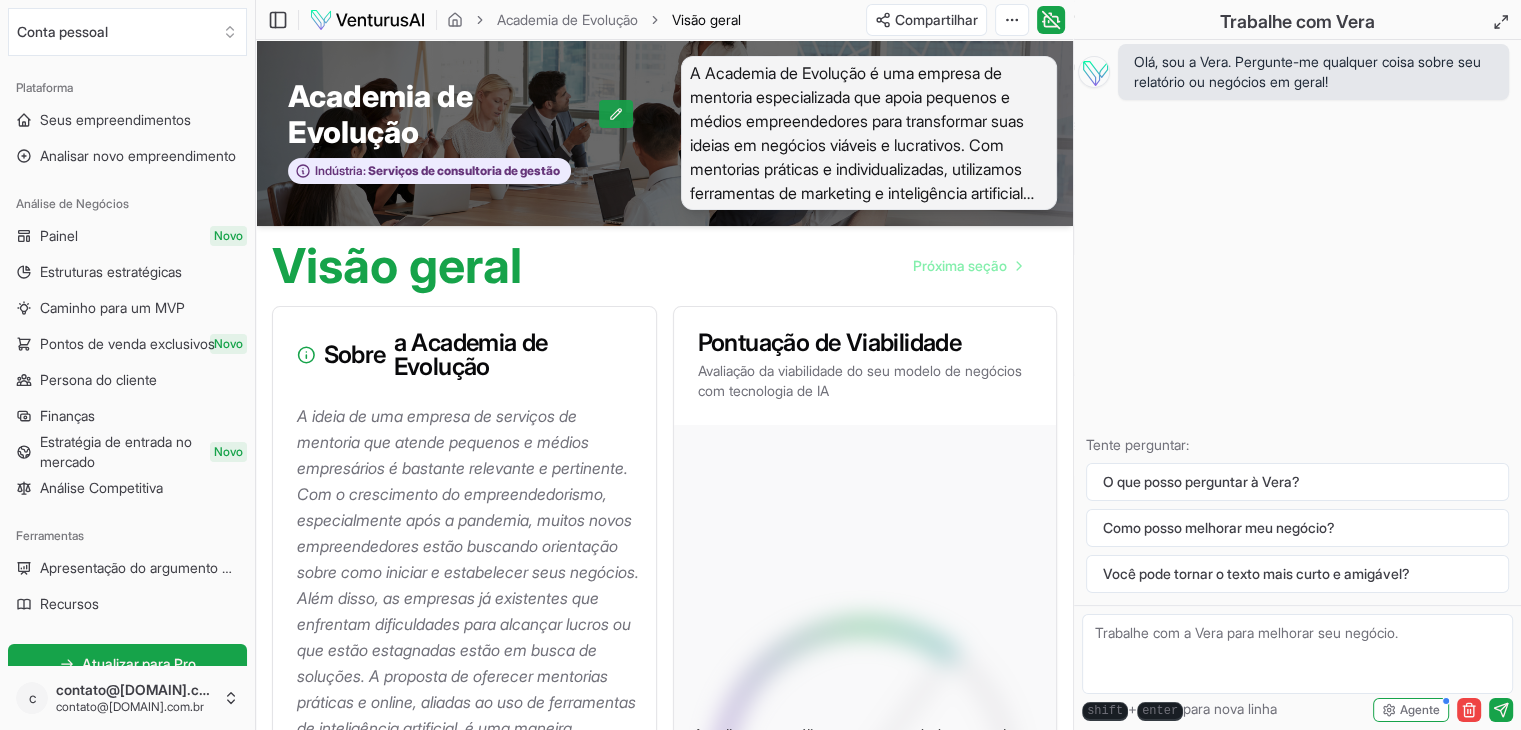 click 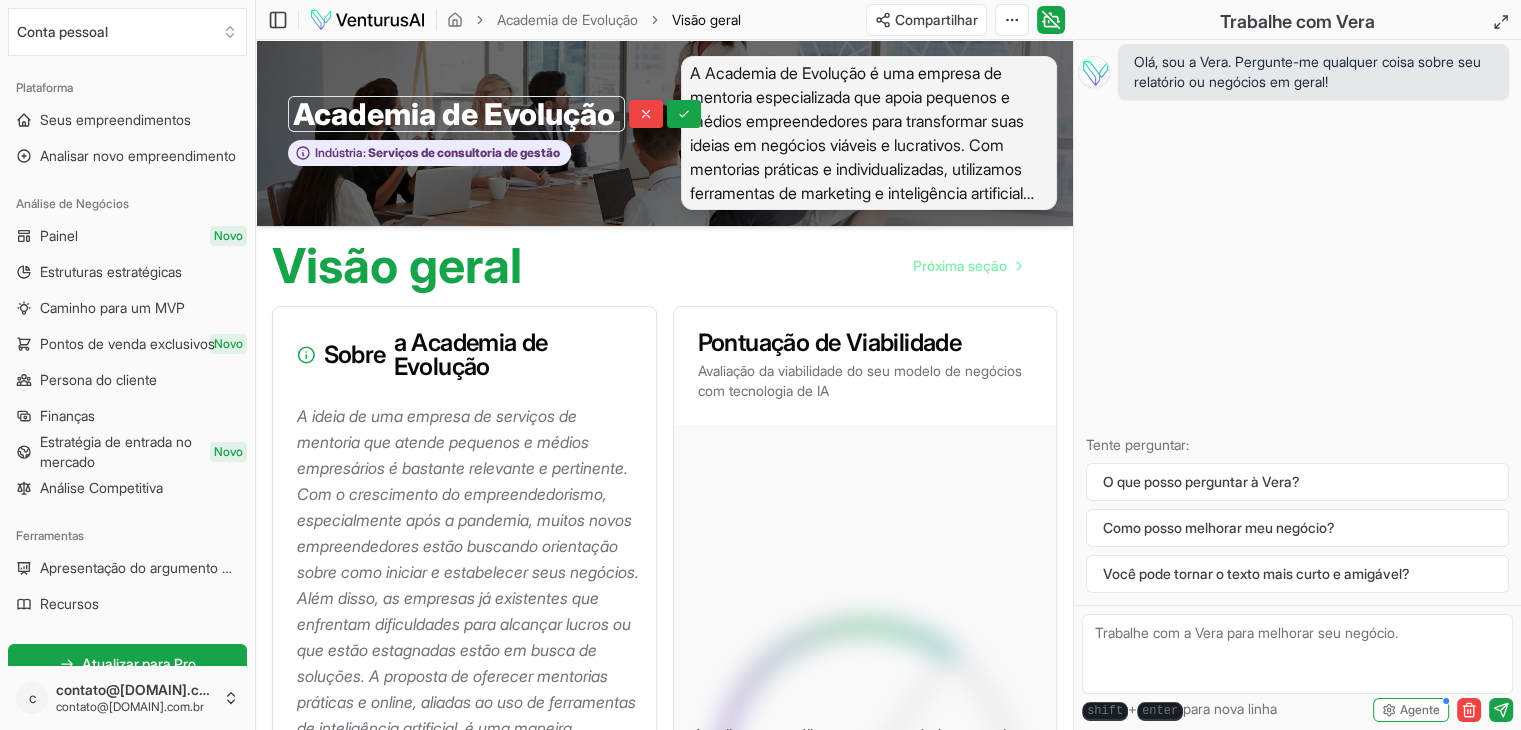 click on "Academia de Evolução" at bounding box center (456, 114) 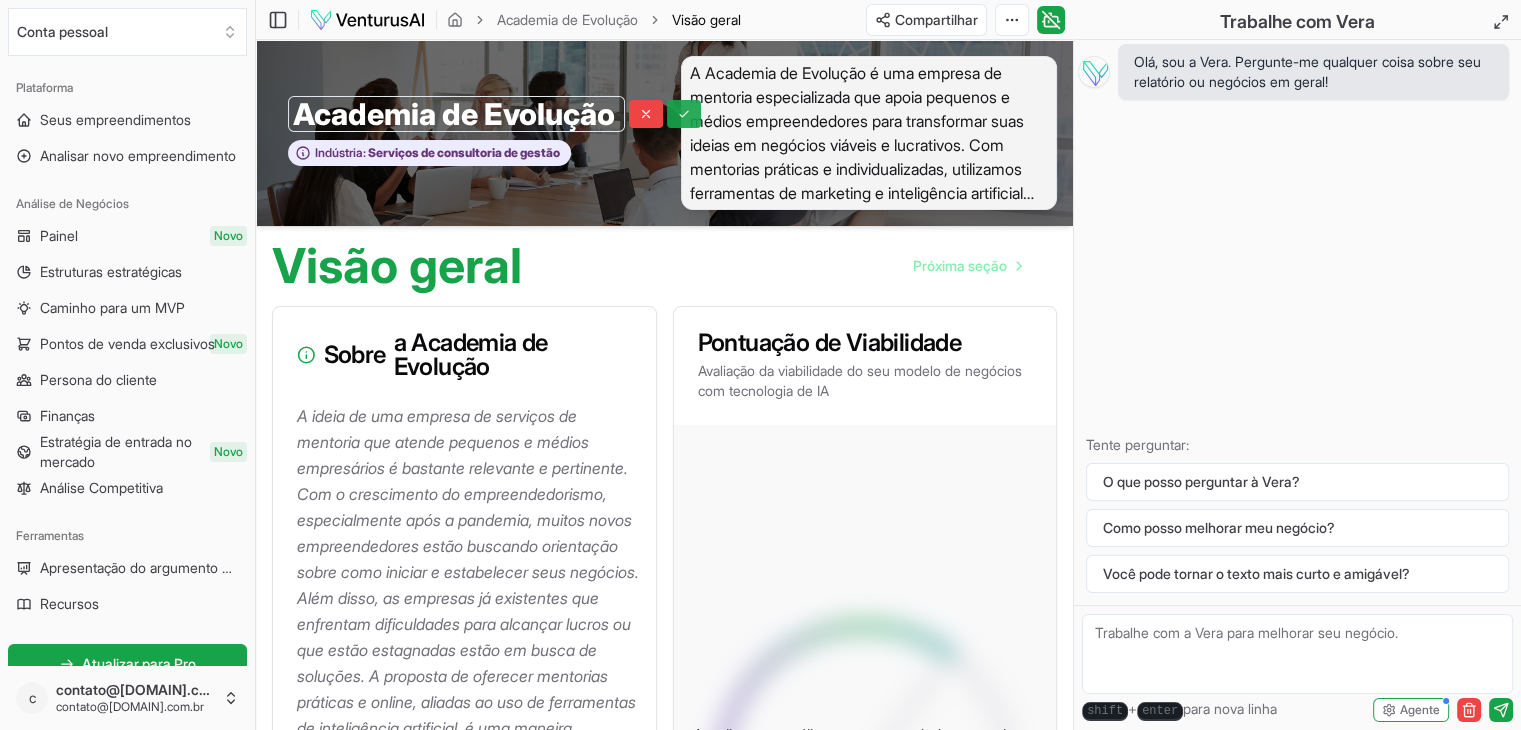 click 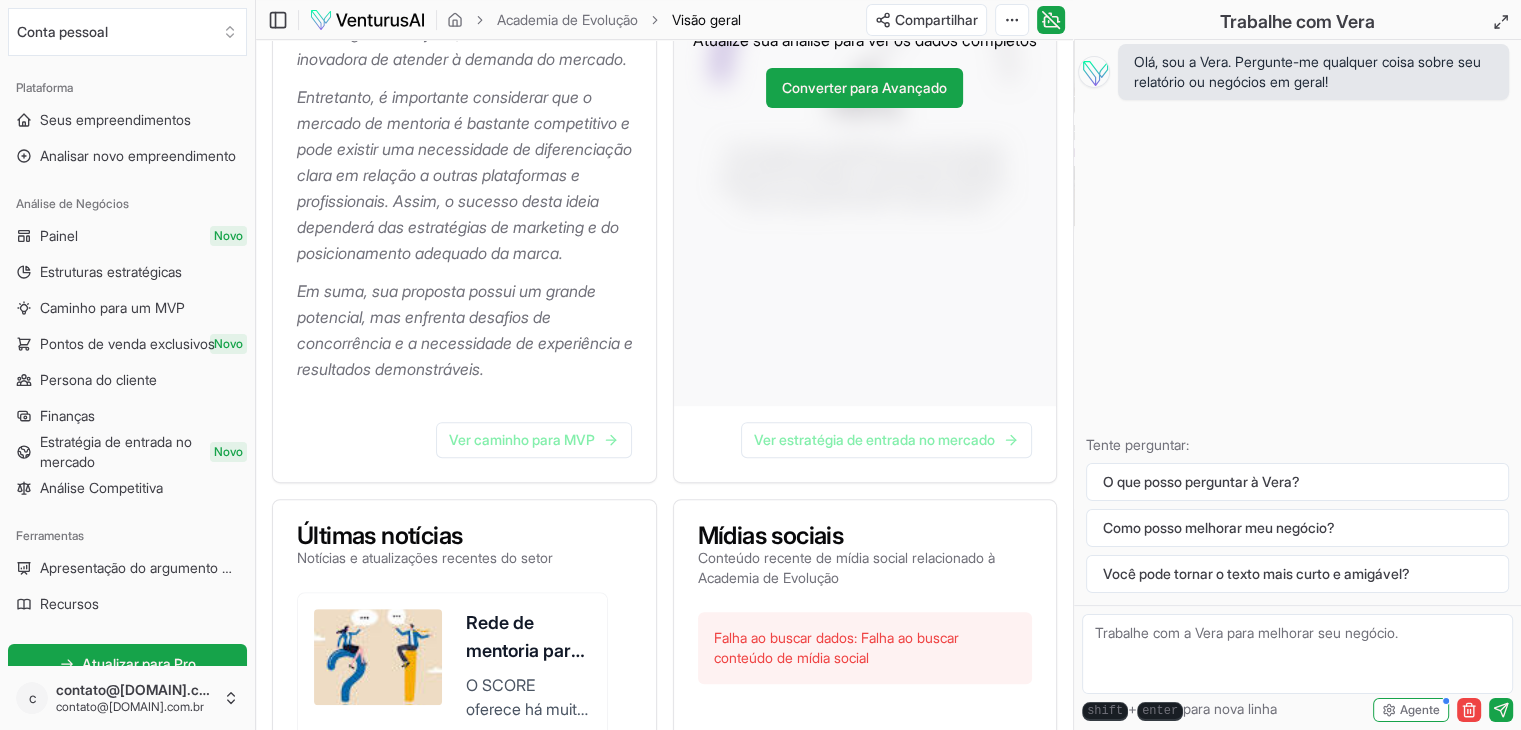 scroll, scrollTop: 600, scrollLeft: 0, axis: vertical 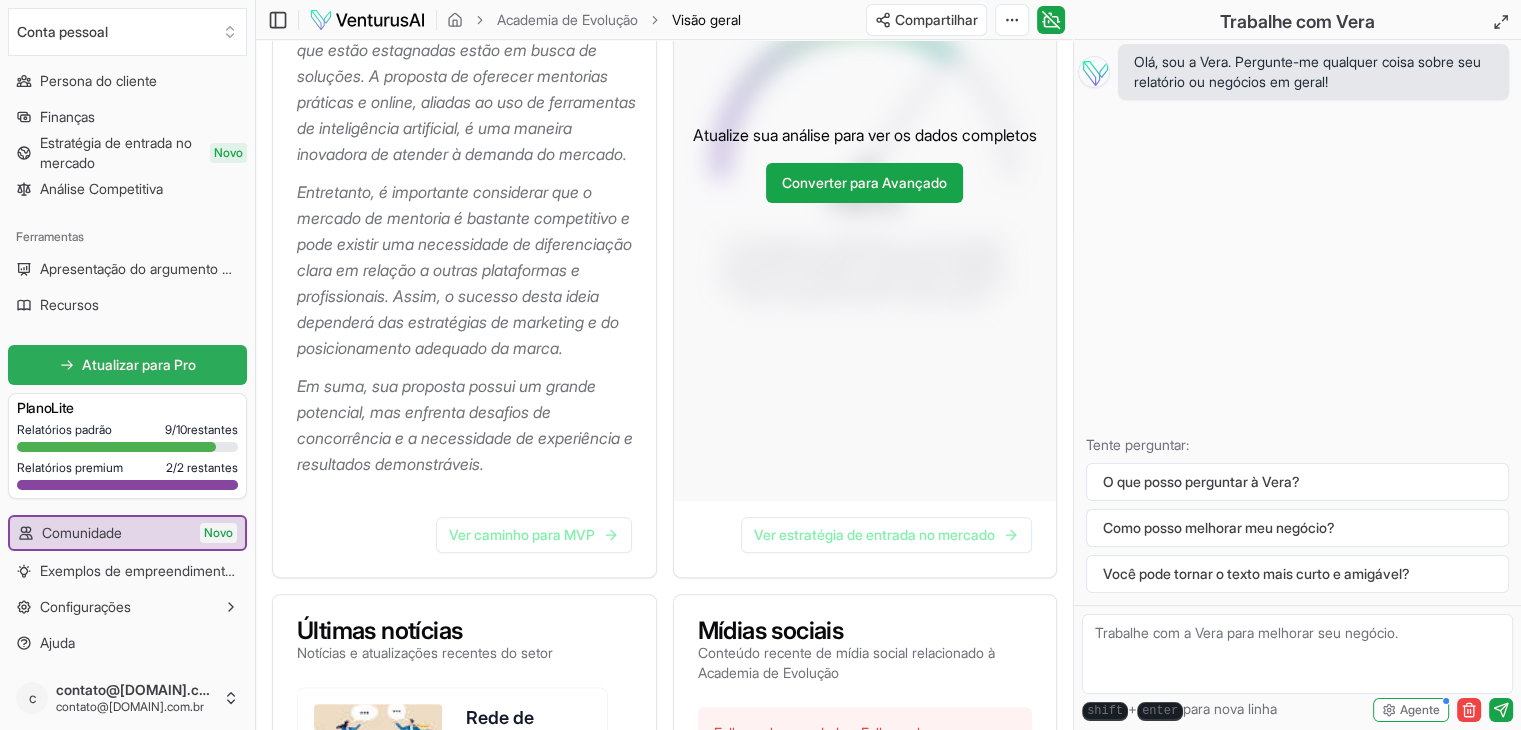 click on "Atualizar para Pro" at bounding box center [139, 364] 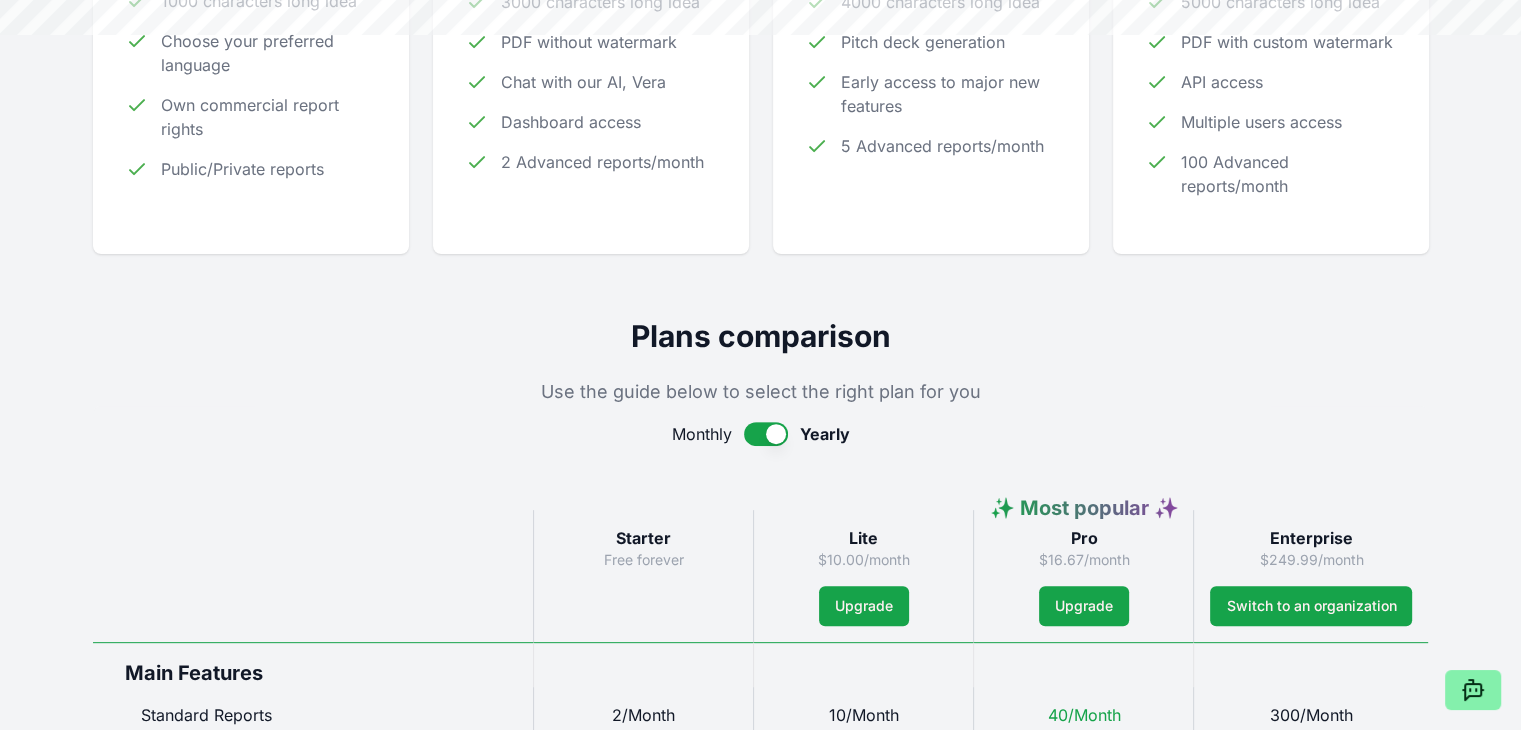 scroll, scrollTop: 0, scrollLeft: 0, axis: both 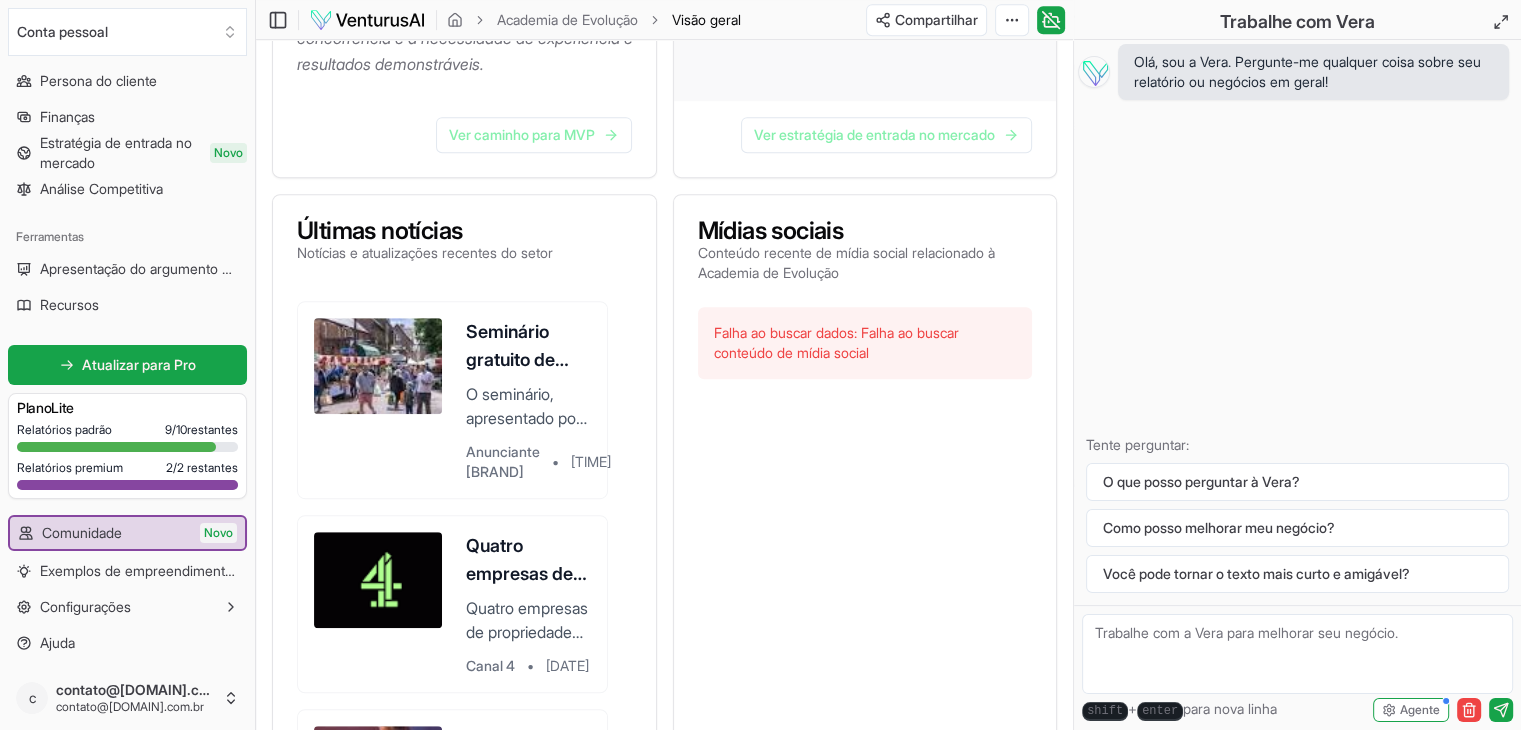 click on "Falha ao buscar dados: Falha ao buscar conteúdo de mídia social" at bounding box center (836, 342) 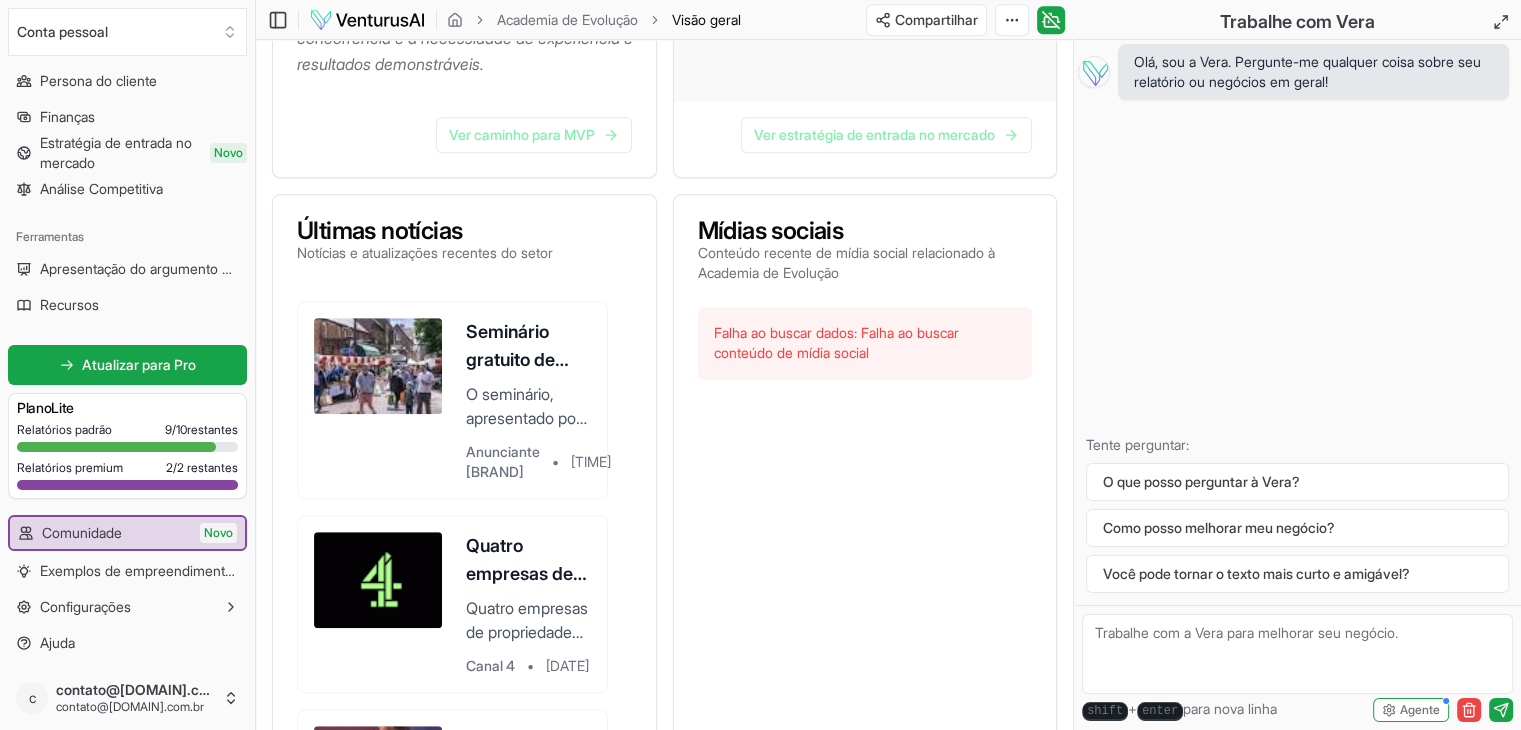 click on "Conteúdo recente de mídia social relacionado à" at bounding box center (846, 252) 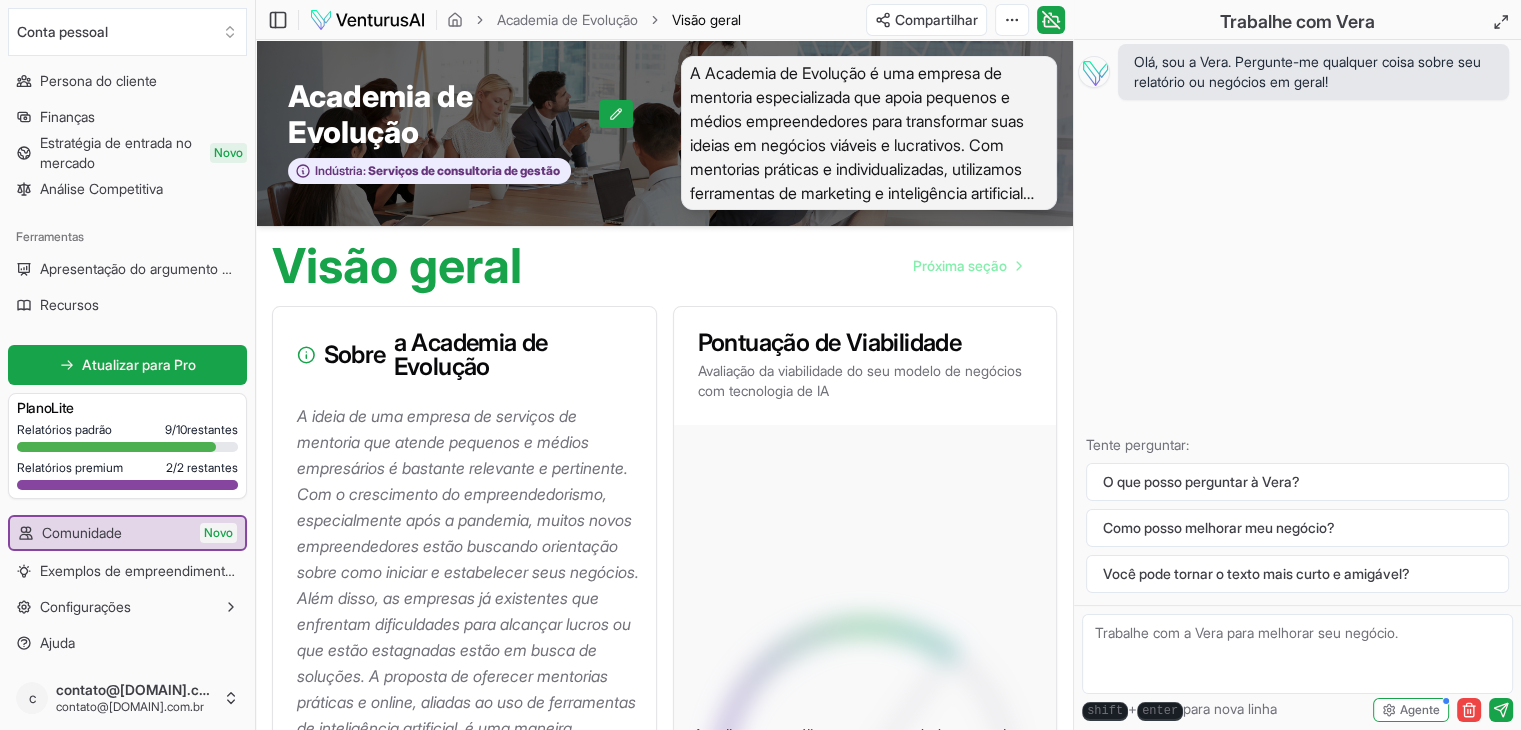 scroll, scrollTop: 0, scrollLeft: 0, axis: both 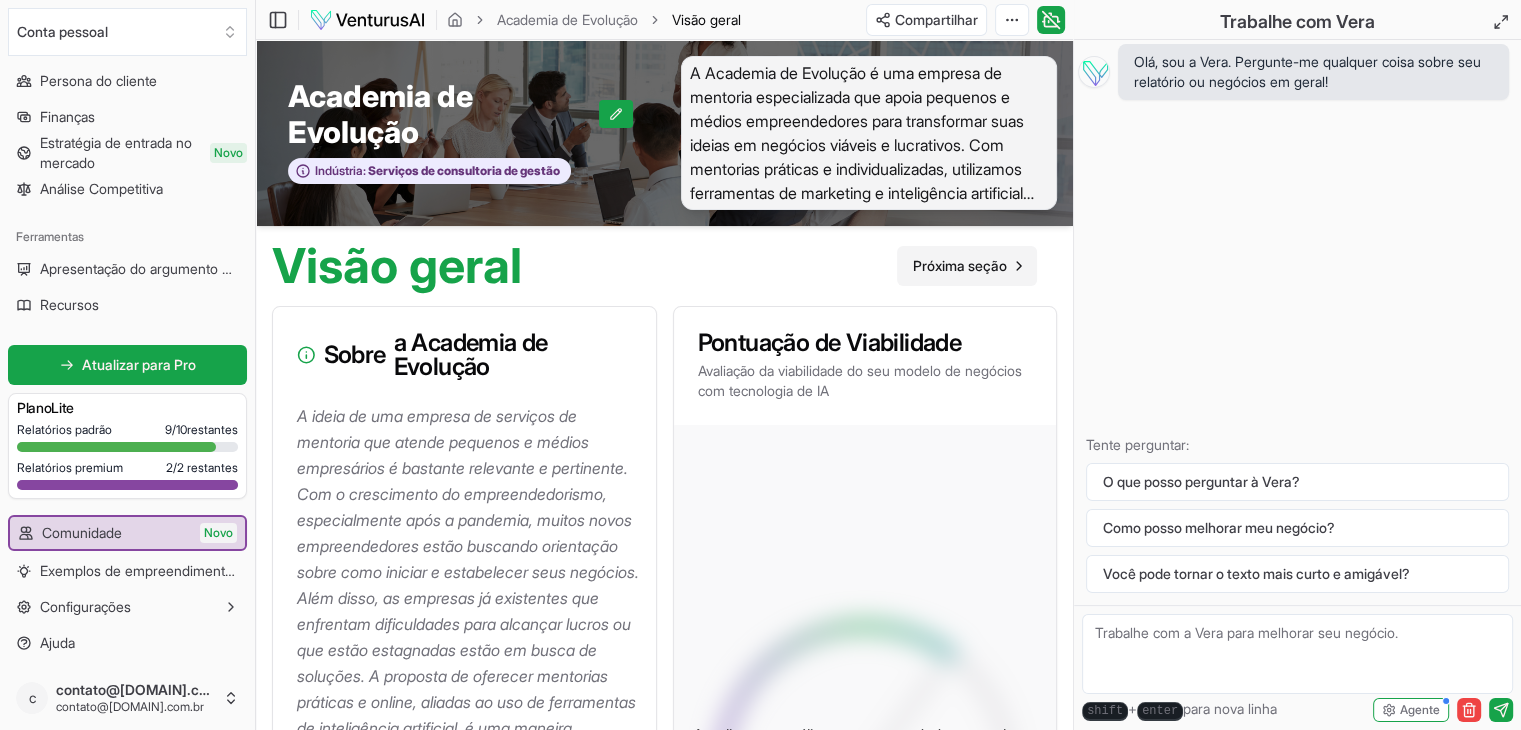 click on "Próxima seção" at bounding box center [960, 265] 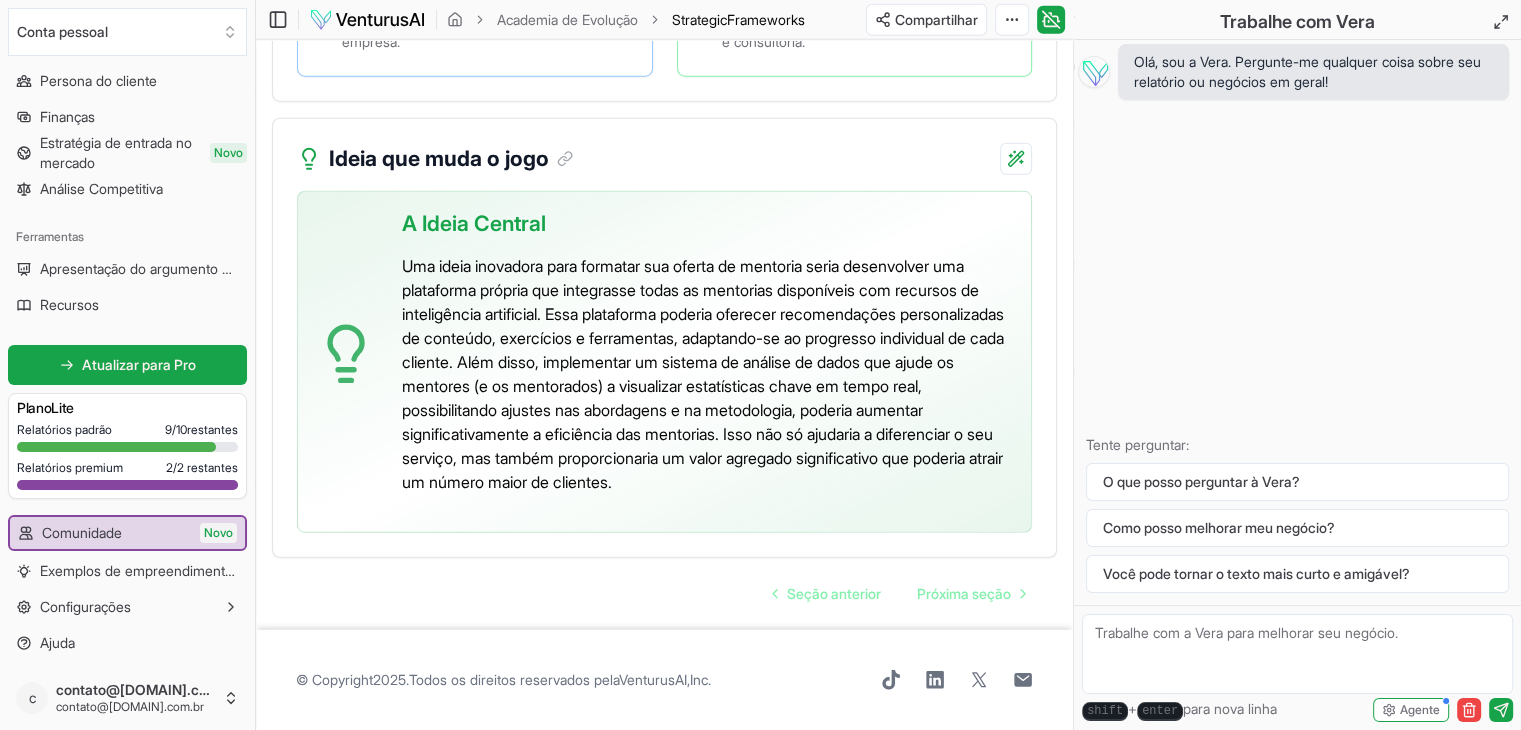 scroll, scrollTop: 5207, scrollLeft: 0, axis: vertical 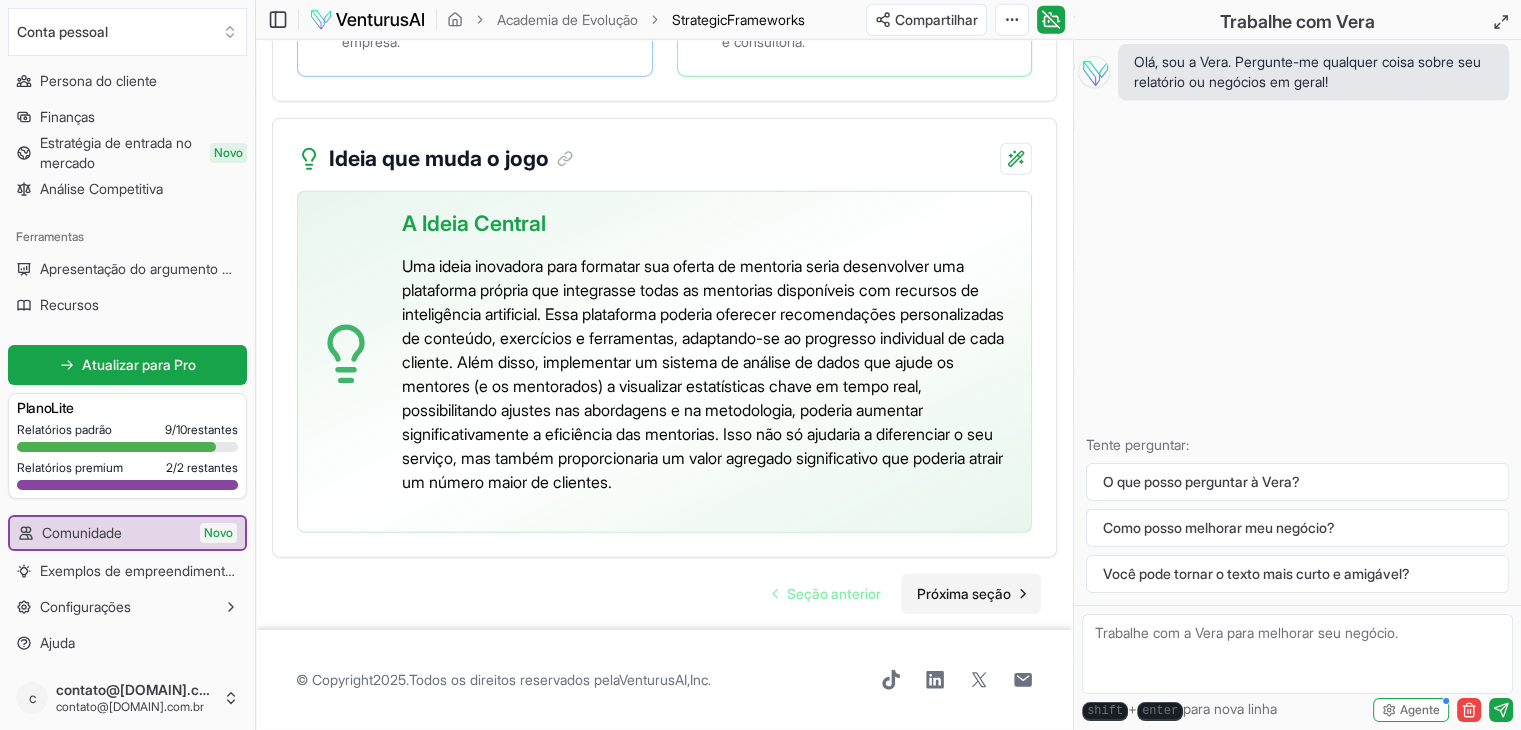click on "Próxima seção" at bounding box center (964, 593) 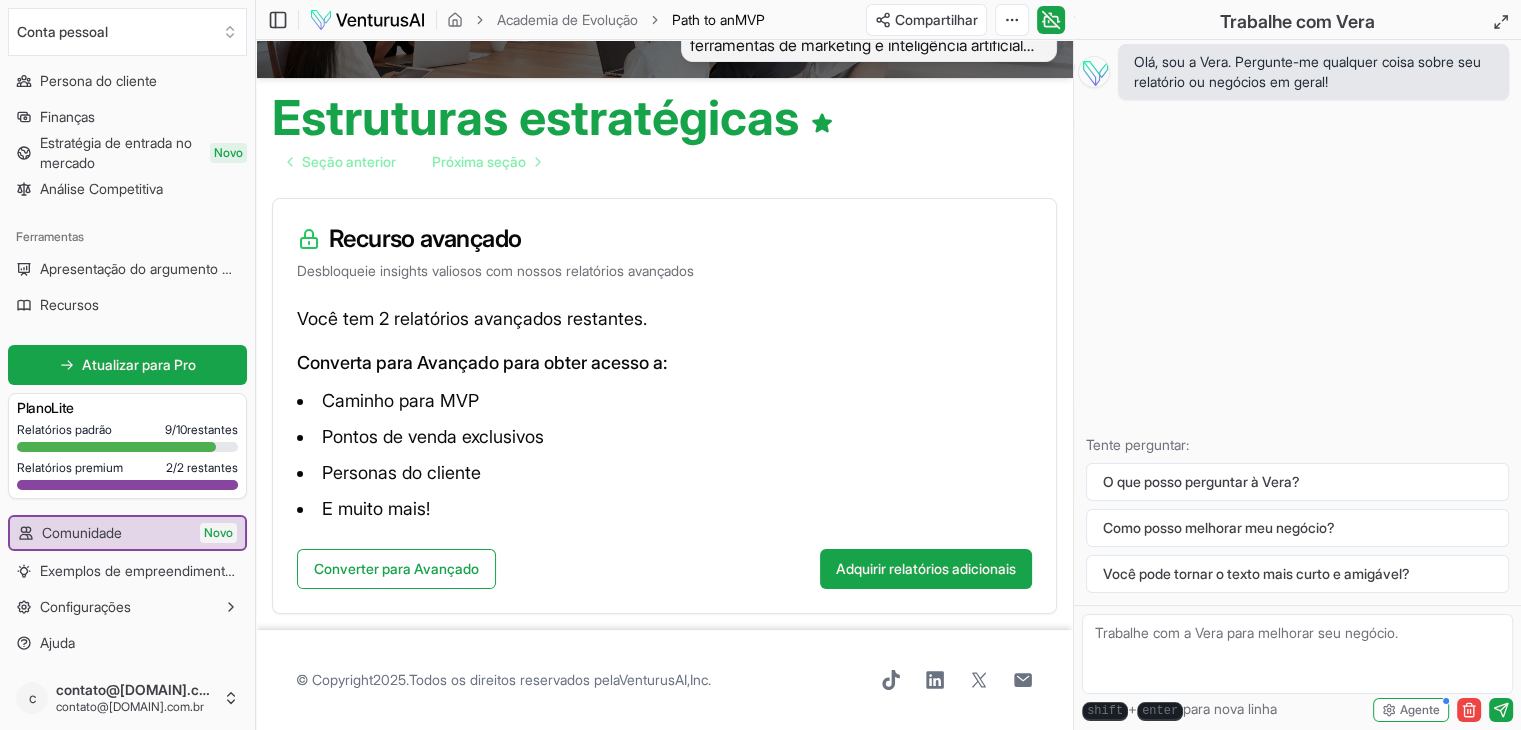 scroll, scrollTop: 10, scrollLeft: 0, axis: vertical 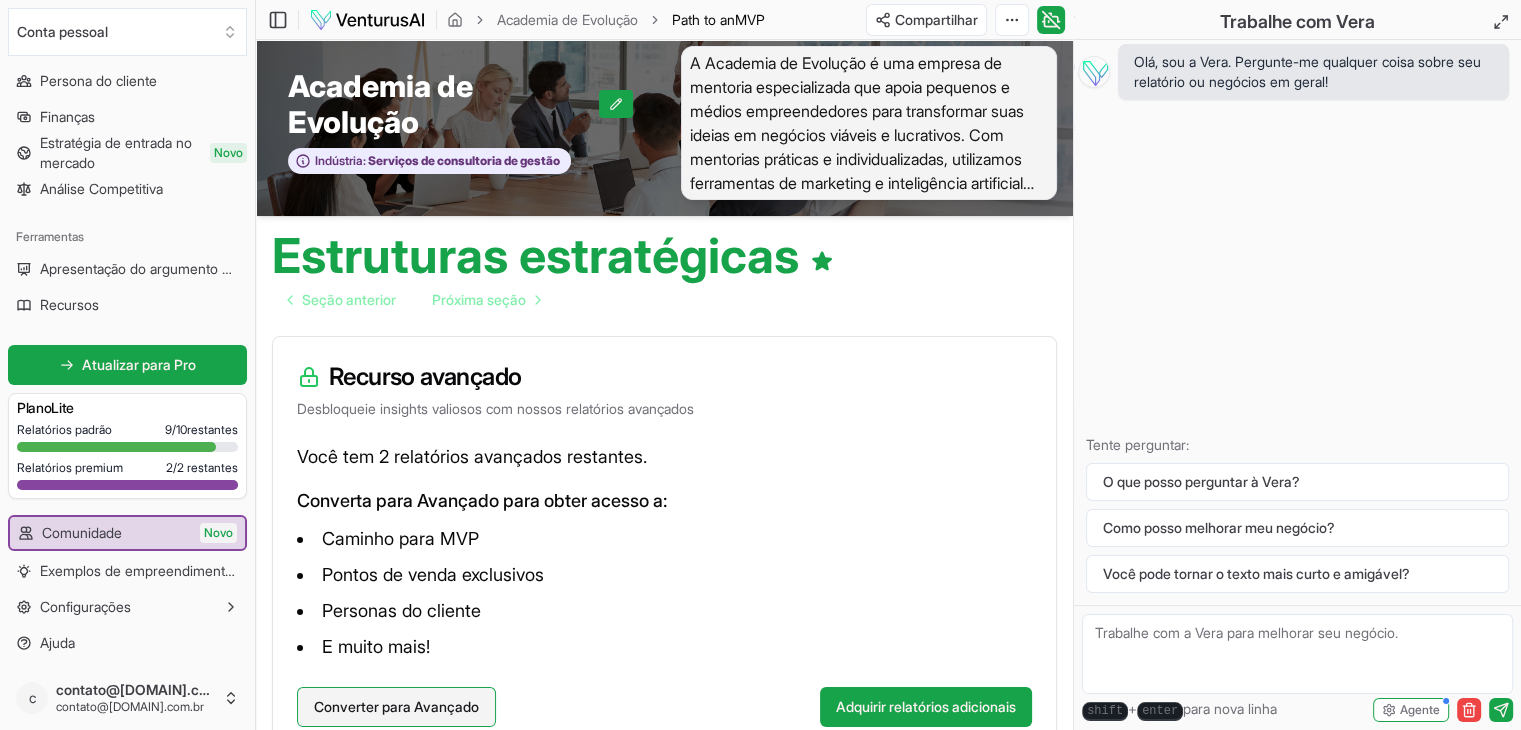 click on "Converter para Avançado" at bounding box center (396, 706) 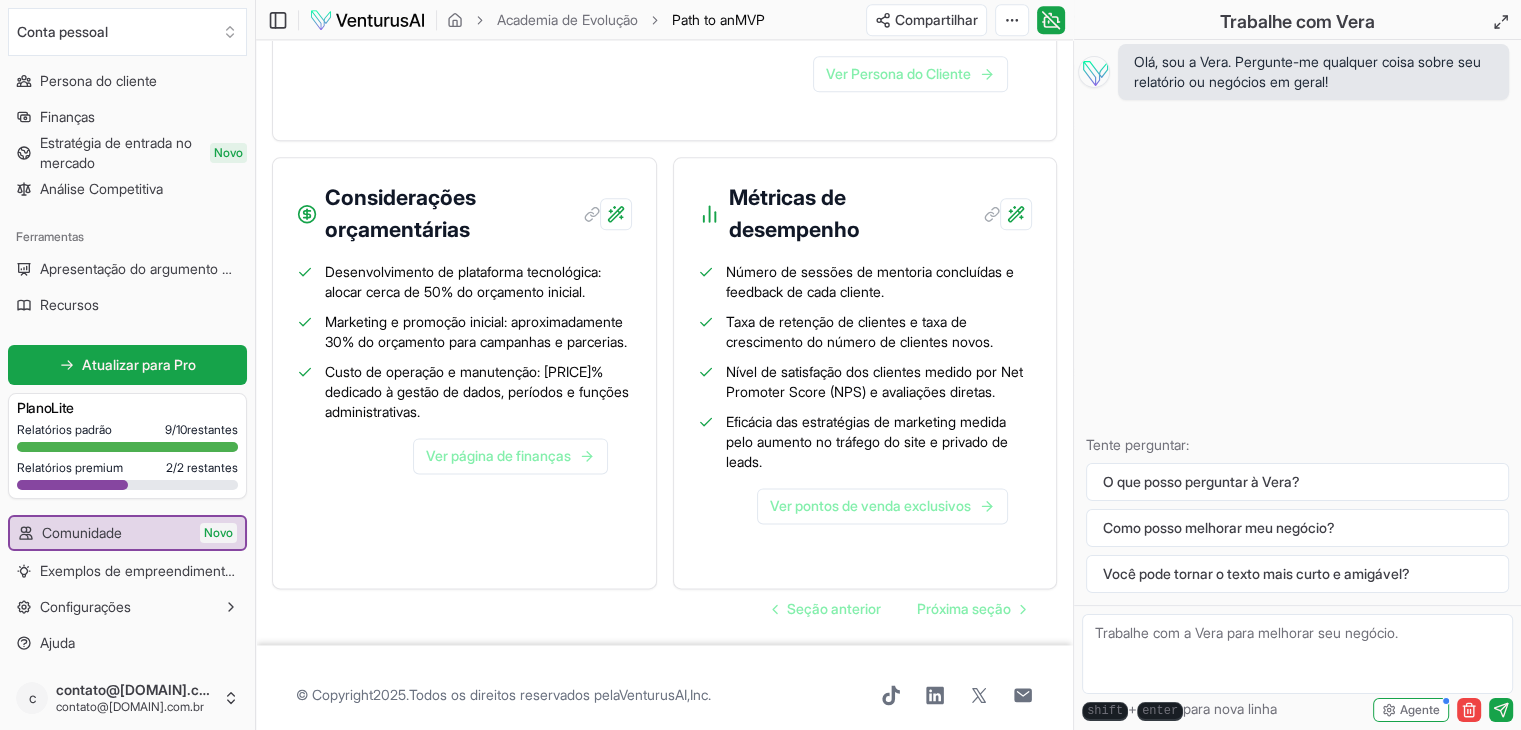 scroll, scrollTop: 2588, scrollLeft: 0, axis: vertical 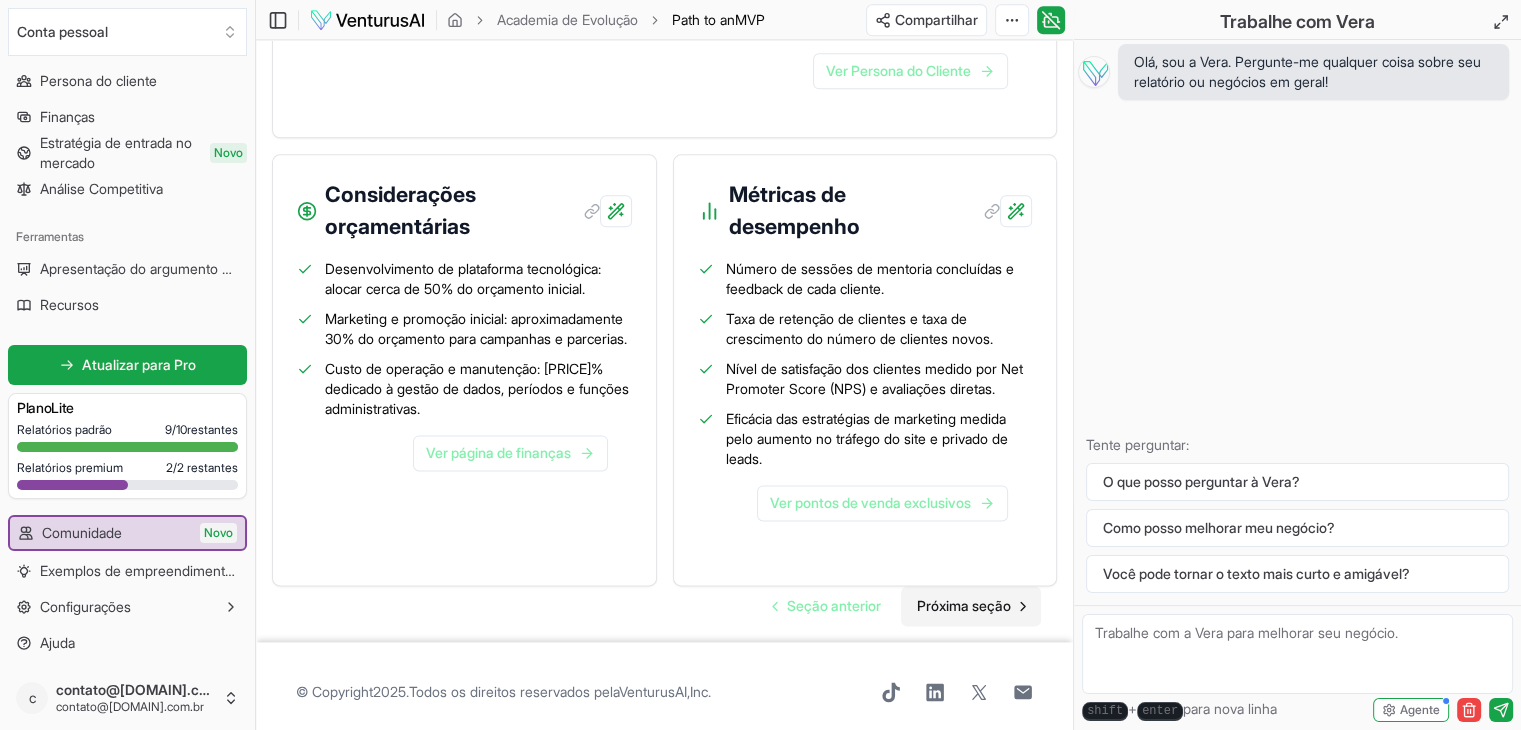 click on "Próxima seção" at bounding box center [964, 605] 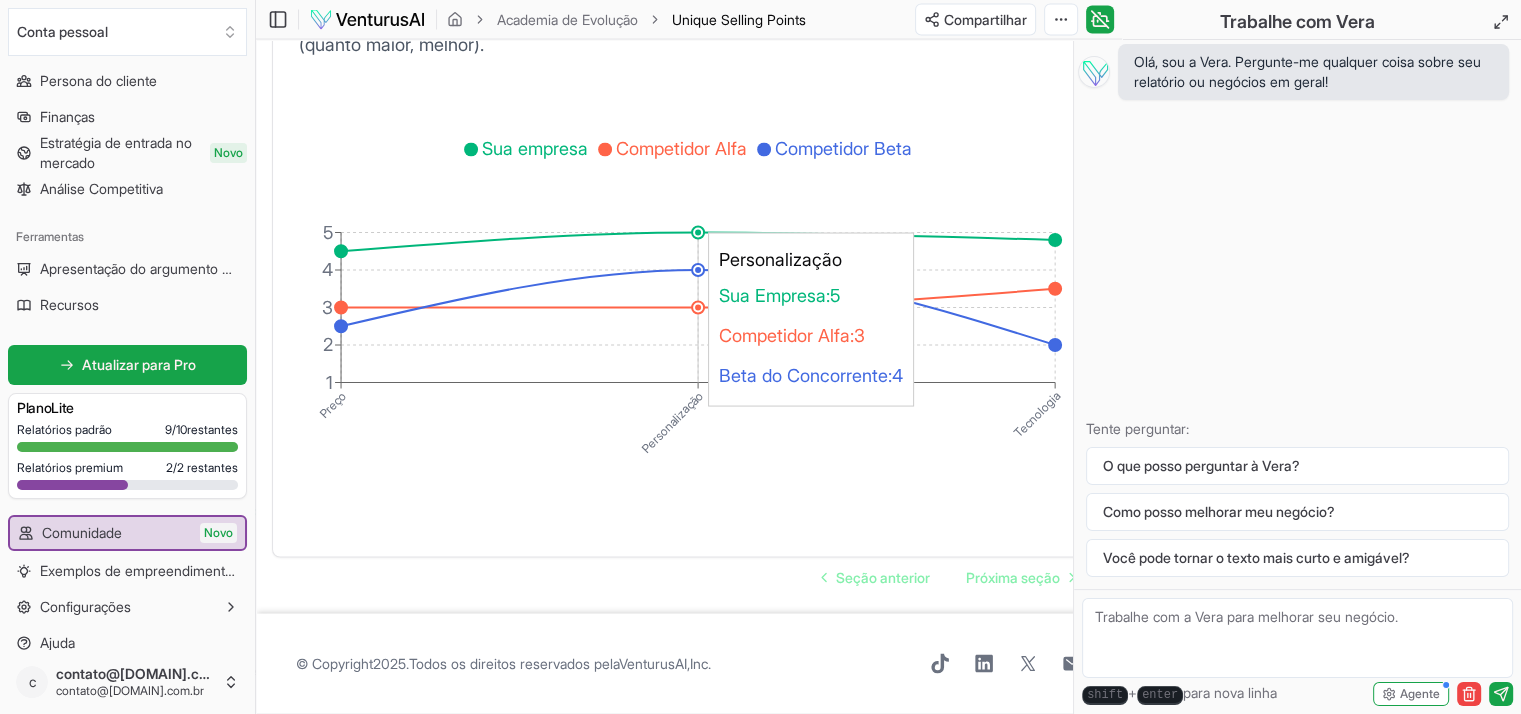 scroll, scrollTop: 3966, scrollLeft: 0, axis: vertical 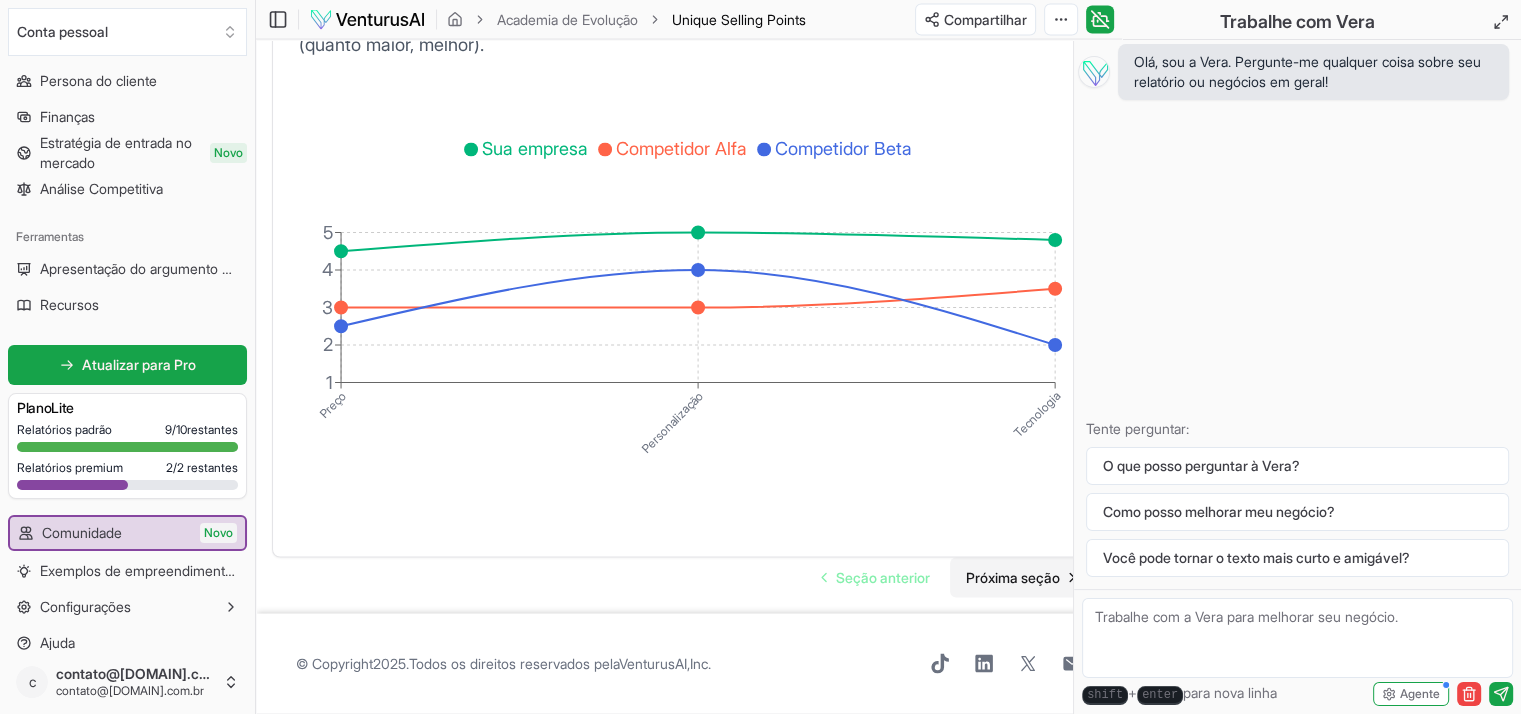 click on "Próxima seção" at bounding box center [1013, 577] 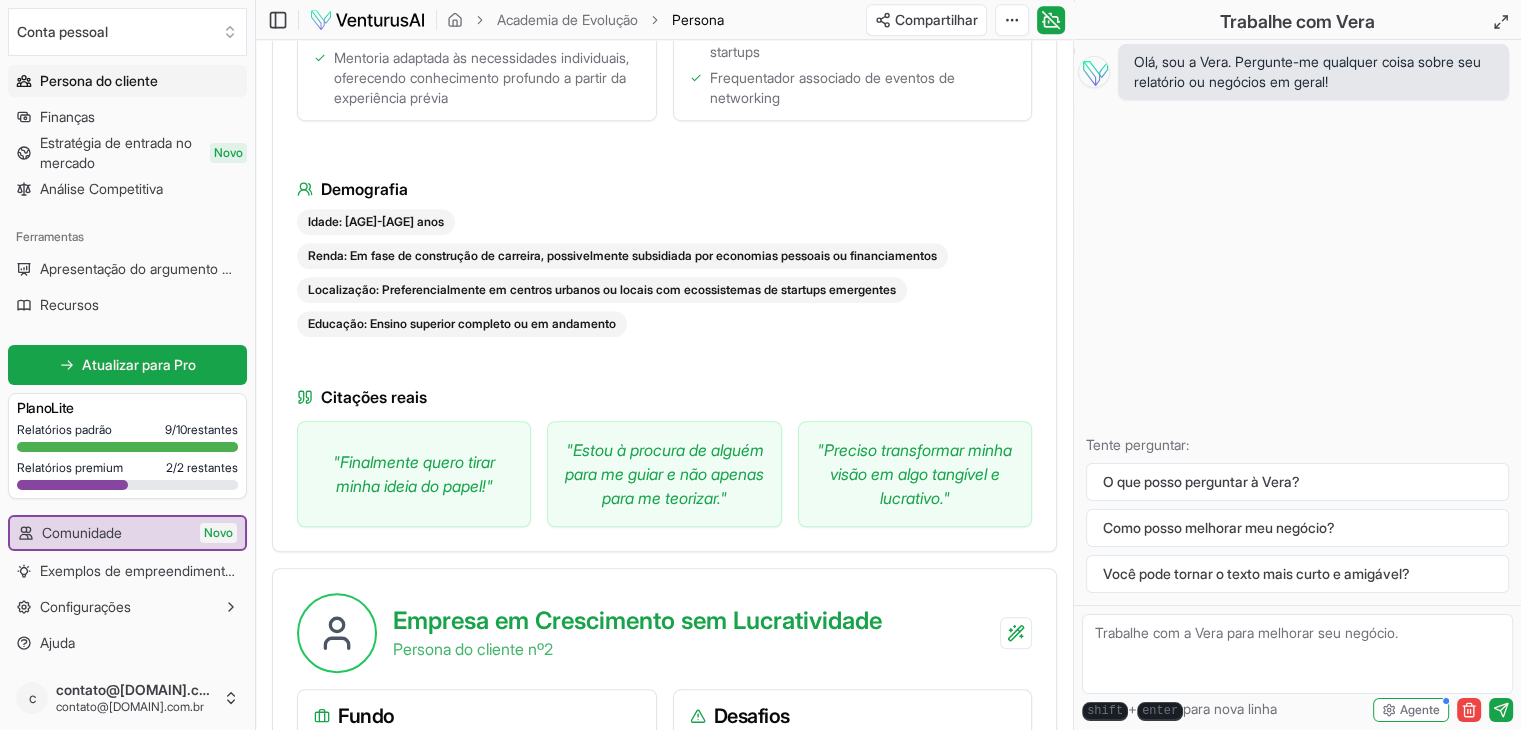 scroll, scrollTop: 1200, scrollLeft: 0, axis: vertical 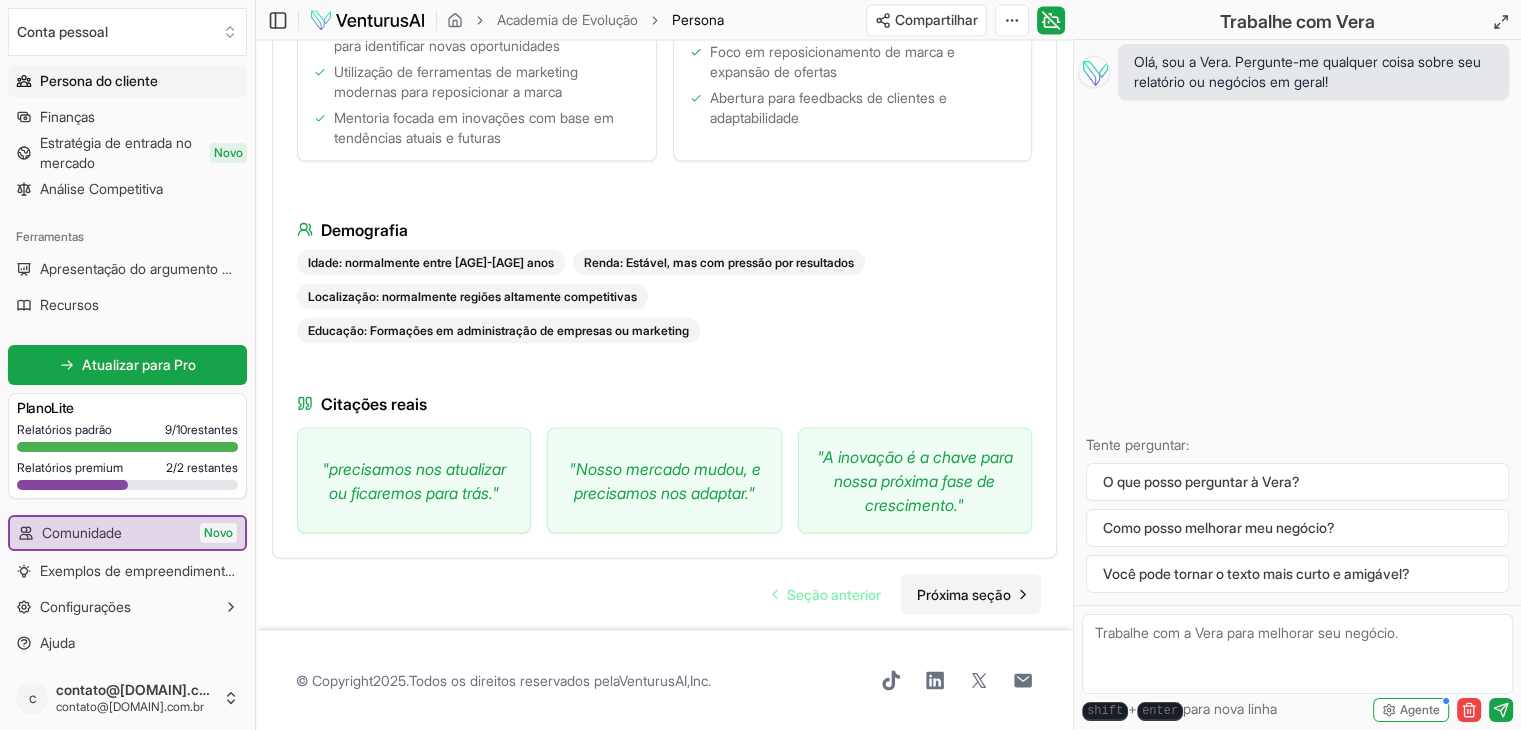 click on "Próxima seção" at bounding box center (964, 593) 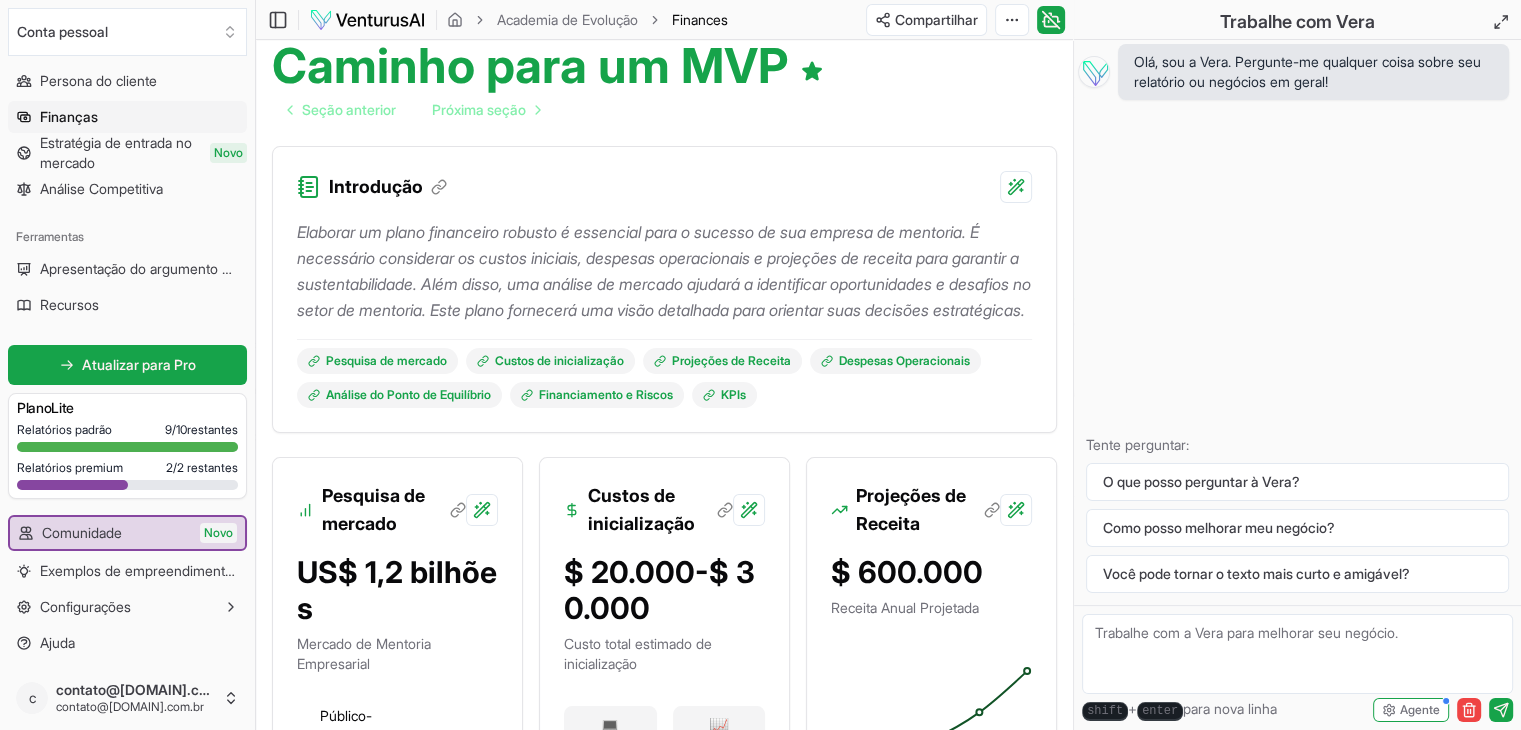 scroll, scrollTop: 300, scrollLeft: 0, axis: vertical 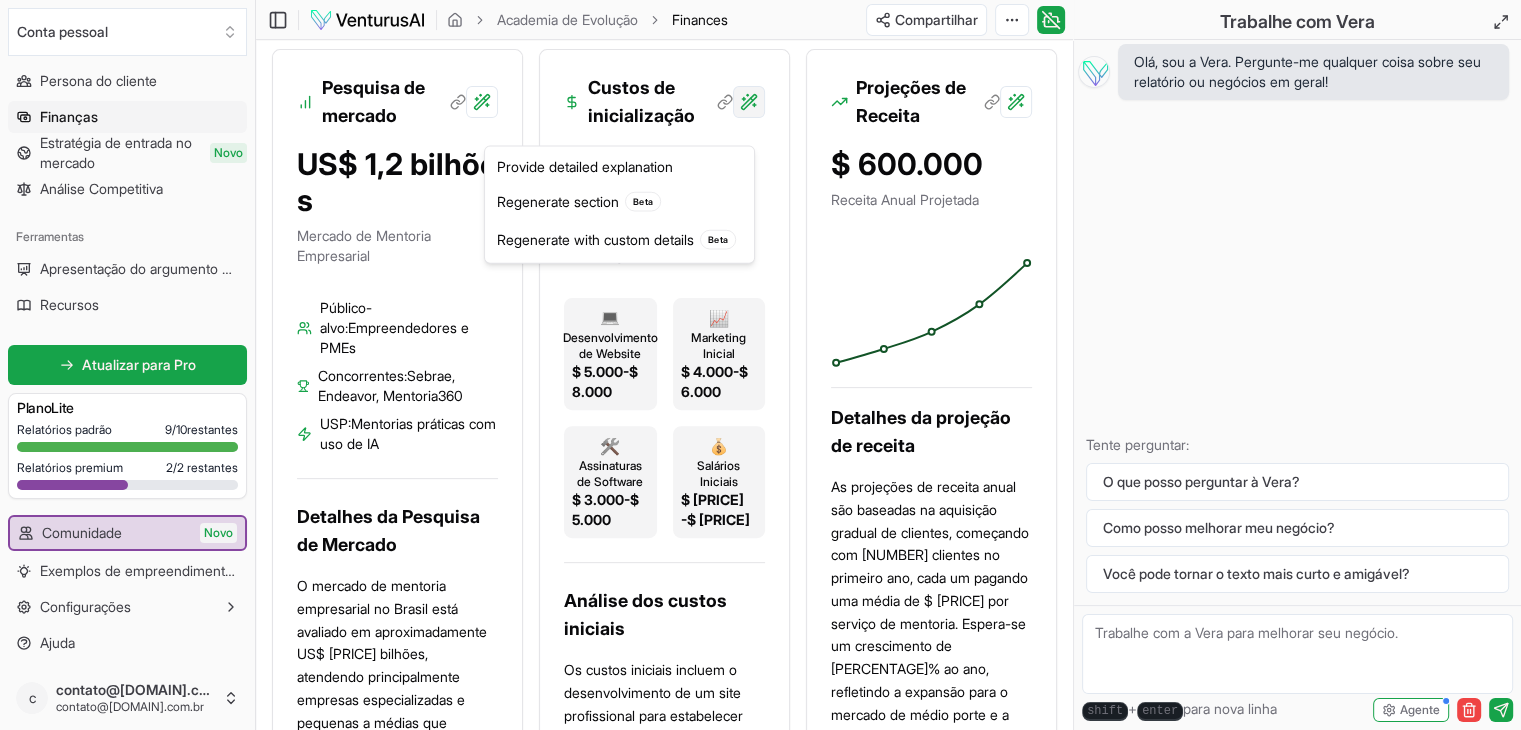 click on "Valorizamos sua privacidade Utilizamos cookies para aprimorar sua experiência de navegação, veicular anúncios ou conteúdo personalizado e analisar nosso tráfego. Ao clicar em "Aceitar todos", você concorda com o uso de cookies. Personalizar    Aceitar tudo Personalizar preferências de consentimento   Utilizamos cookies para ajudar você a navegar com eficiência e executar determinadas funções. Você encontrará informações detalhadas sobre todos os cookies em cada categoria de consentimento abaixo. Os cookies categorizados como "Necessários" são armazenados no seu navegador, pois são essenciais para permitir as funcionalidades básicas do site. ...  Mostrar mais Necessário Sempre ativo Os cookies necessários são essenciais para habilitar os recursos básicos deste site, como fornecer login seguro ou ajustar suas preferências de consentimento. Esses cookies não armazenam nenhum dado de identificação pessoal. Biscoito cookieyes-consent Duração 1 ano Descrição Biscoito __cf_bm 1 hora" at bounding box center (760, -243) 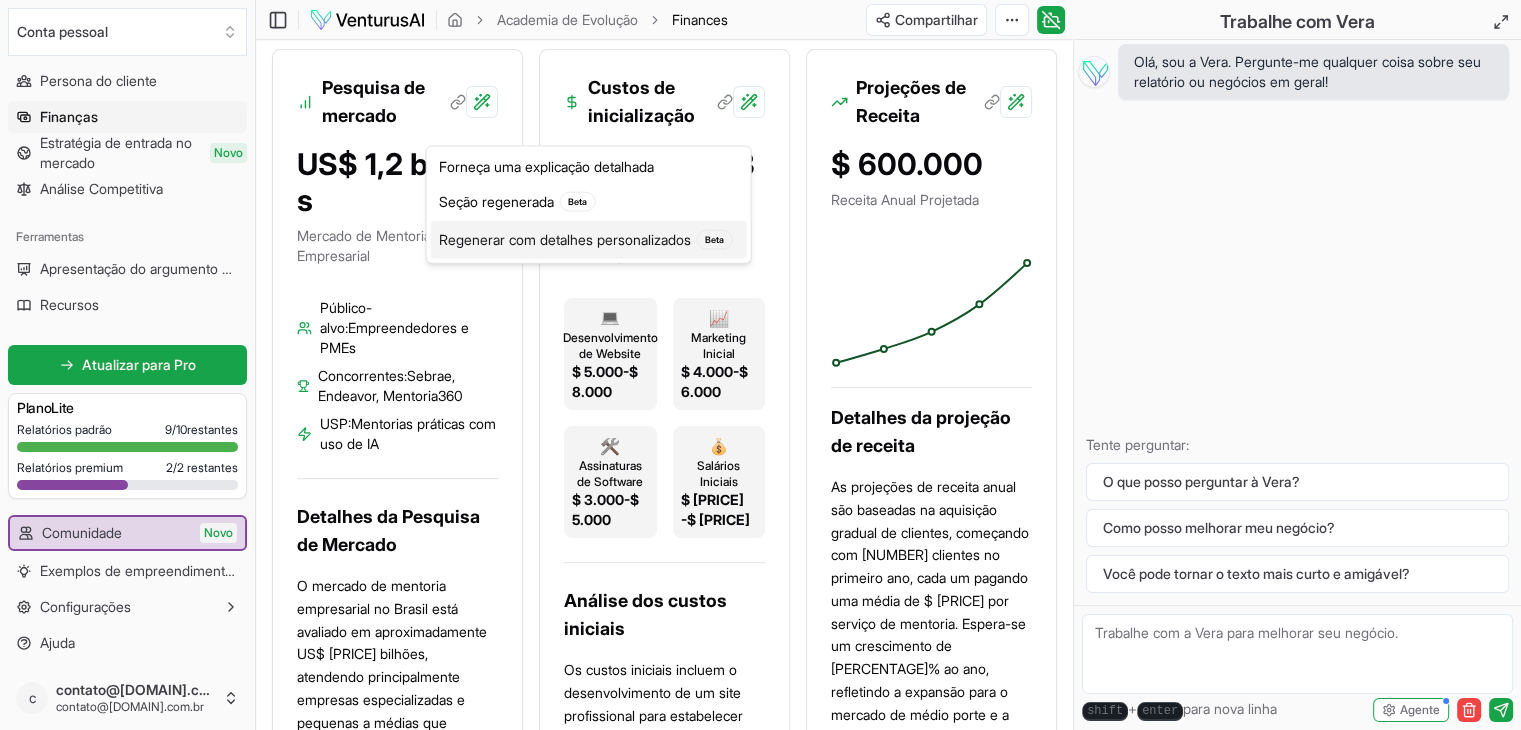 click on "Regenerar com detalhes personalizados" at bounding box center (565, 239) 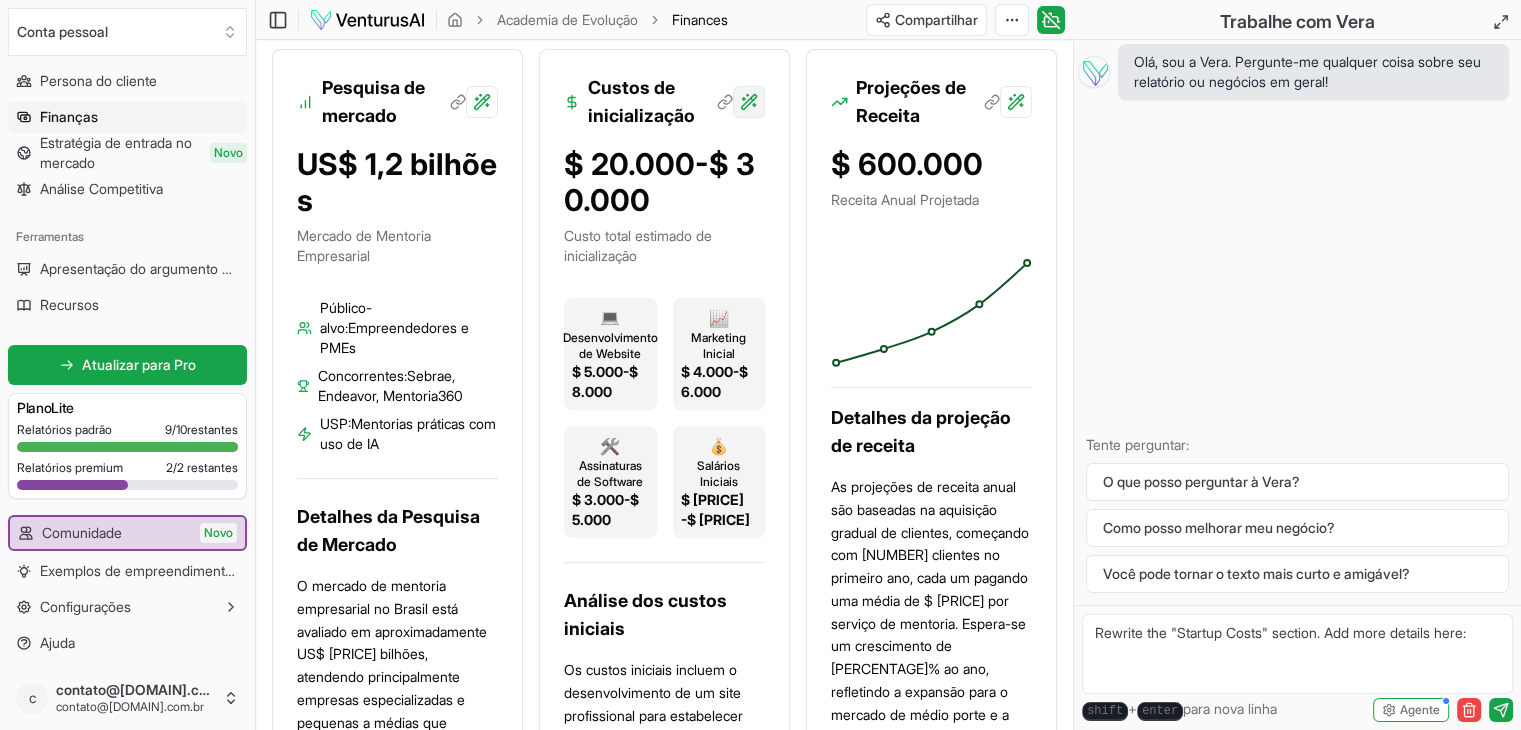 click on "Valorizamos sua privacidade Utilizamos cookies para aprimorar sua experiência de navegação, veicular anúncios ou conteúdo personalizado e analisar nosso tráfego. Ao clicar em "Aceitar todos", você concorda com o uso de cookies. Personalizar    Aceitar tudo Personalizar preferências de consentimento   Utilizamos cookies para ajudar você a navegar com eficiência e executar determinadas funções. Você encontrará informações detalhadas sobre todos os cookies em cada categoria de consentimento abaixo. Os cookies categorizados como "Necessários" são armazenados no seu navegador, pois são essenciais para permitir as funcionalidades básicas do site. ...  Mostrar mais Necessário Sempre ativo Os cookies necessários são essenciais para habilitar os recursos básicos deste site, como fornecer login seguro ou ajustar suas preferências de consentimento. Esses cookies não armazenam nenhum dado de identificação pessoal. Biscoito cookieyes-consent Duração 1 ano Descrição Biscoito __cf_bm 1 hora" at bounding box center [760, -243] 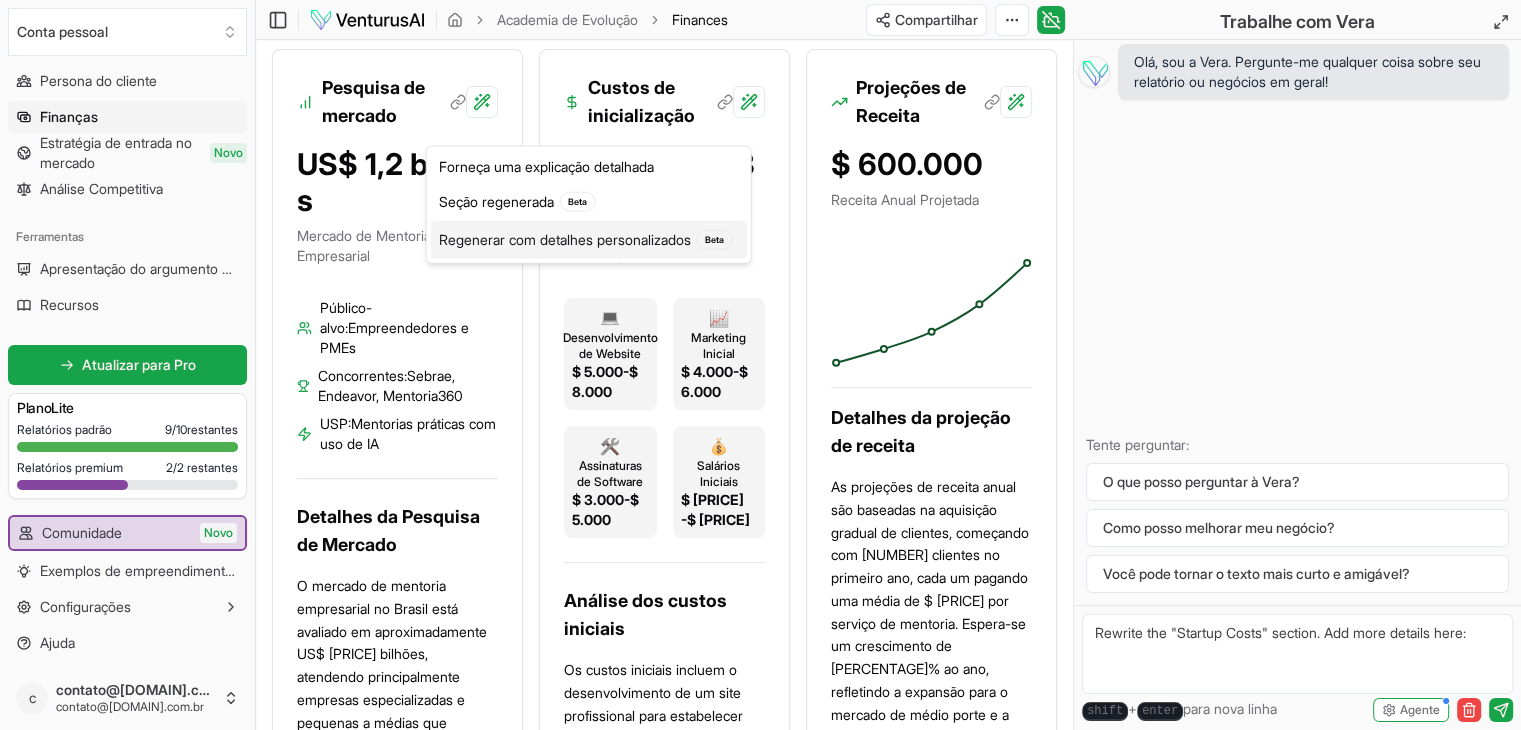 click on "Regenerar com detalhes personalizados" at bounding box center [565, 239] 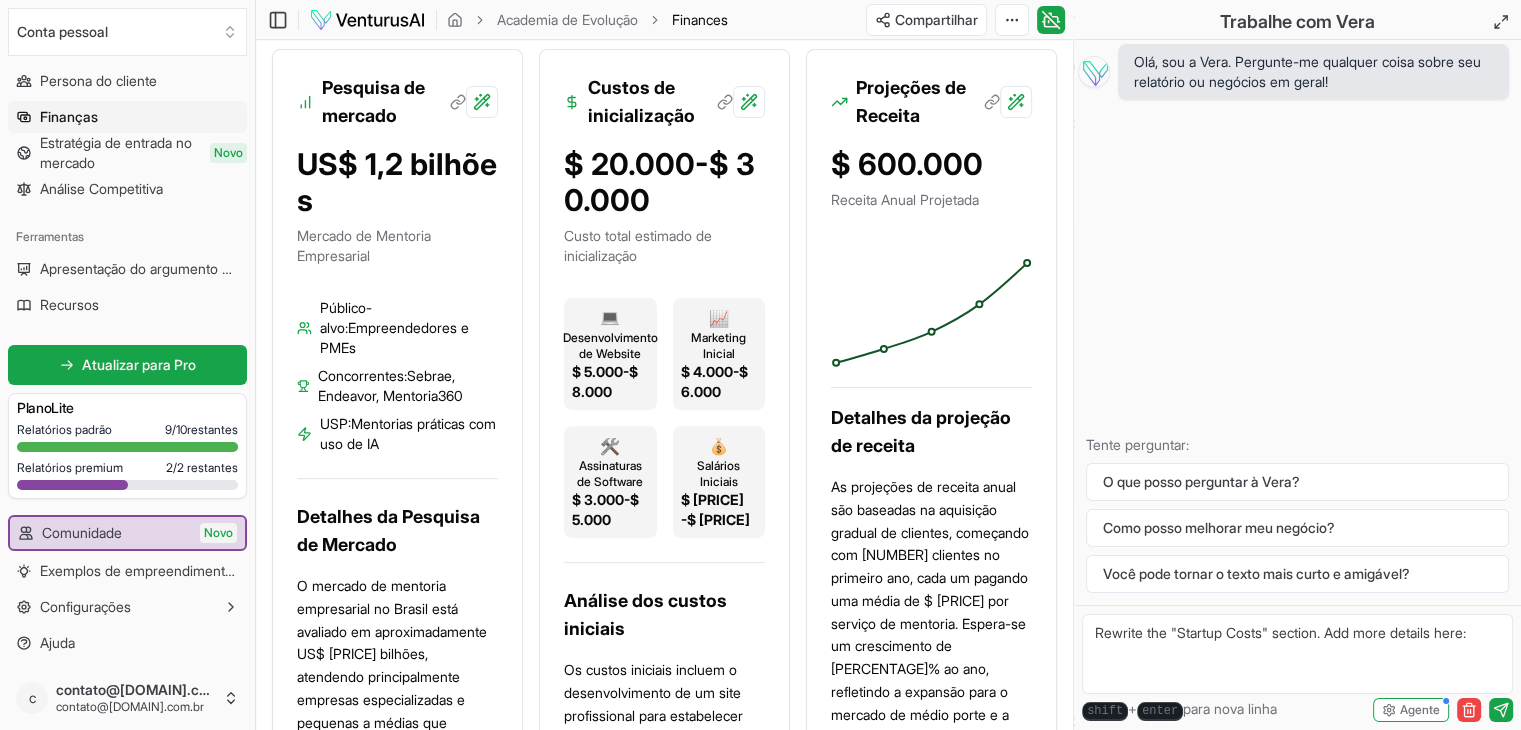 click on "$ 20.000-$ 30.000" at bounding box center (659, 182) 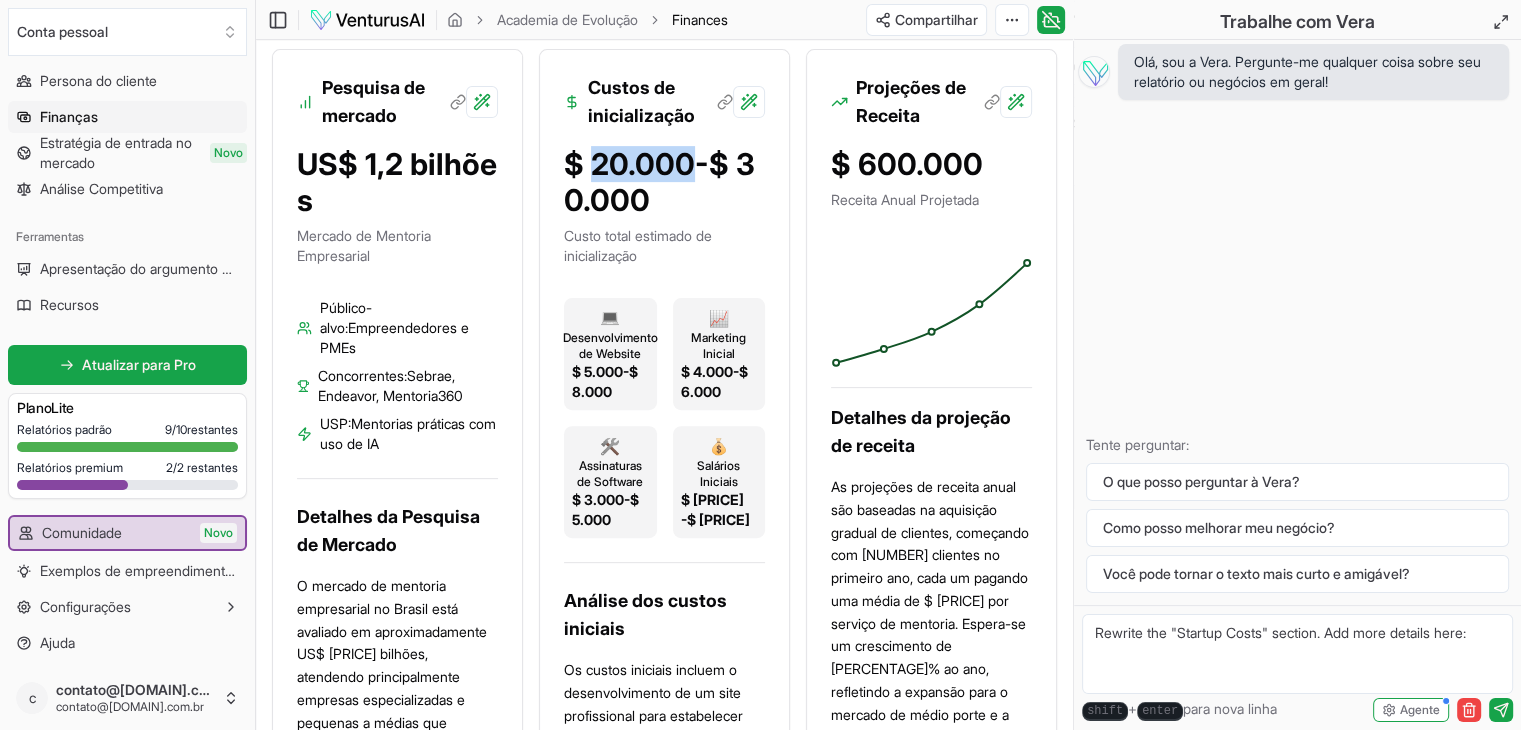 click on "$ 20.000-$ 30.000" at bounding box center (659, 182) 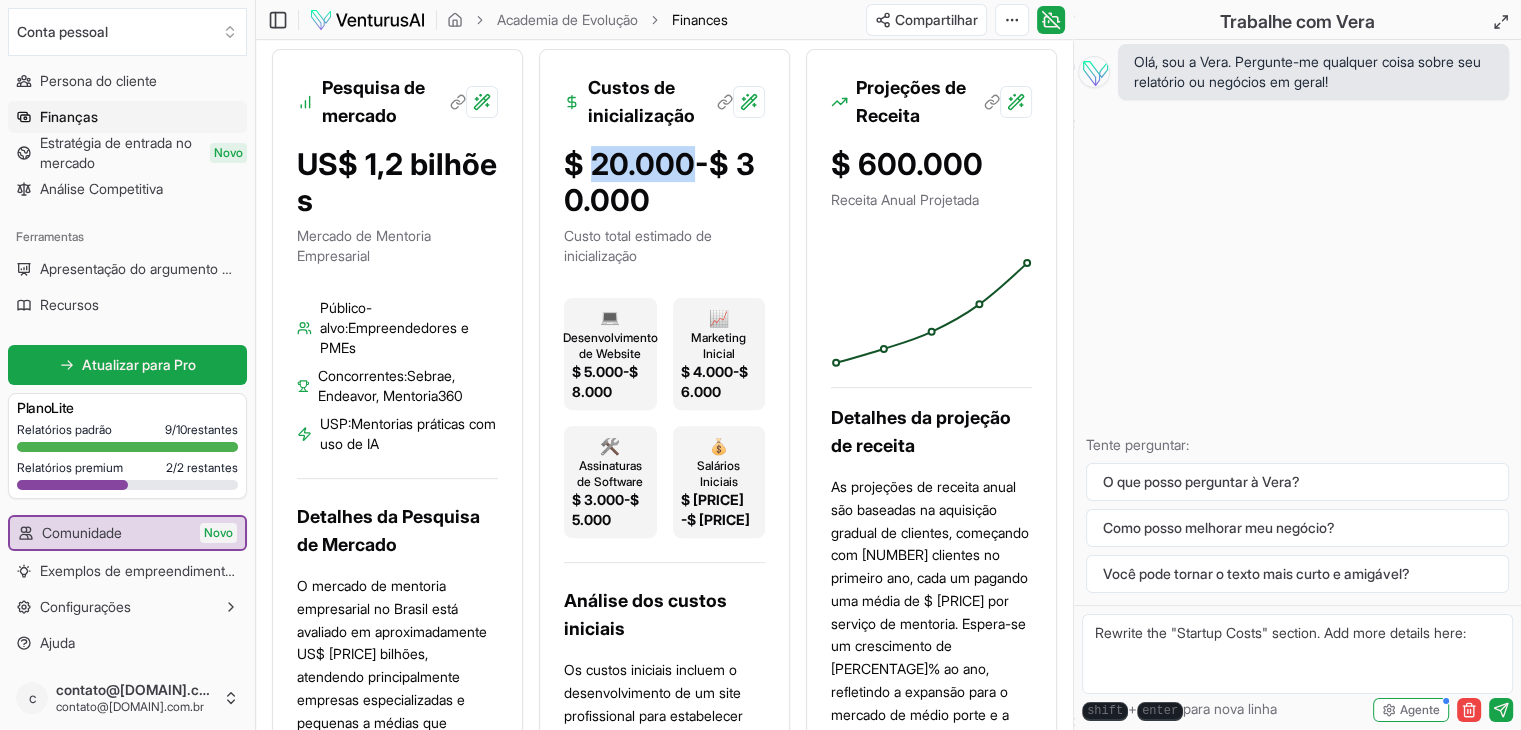 click on "$ 20.000-$ 30.000" at bounding box center [659, 182] 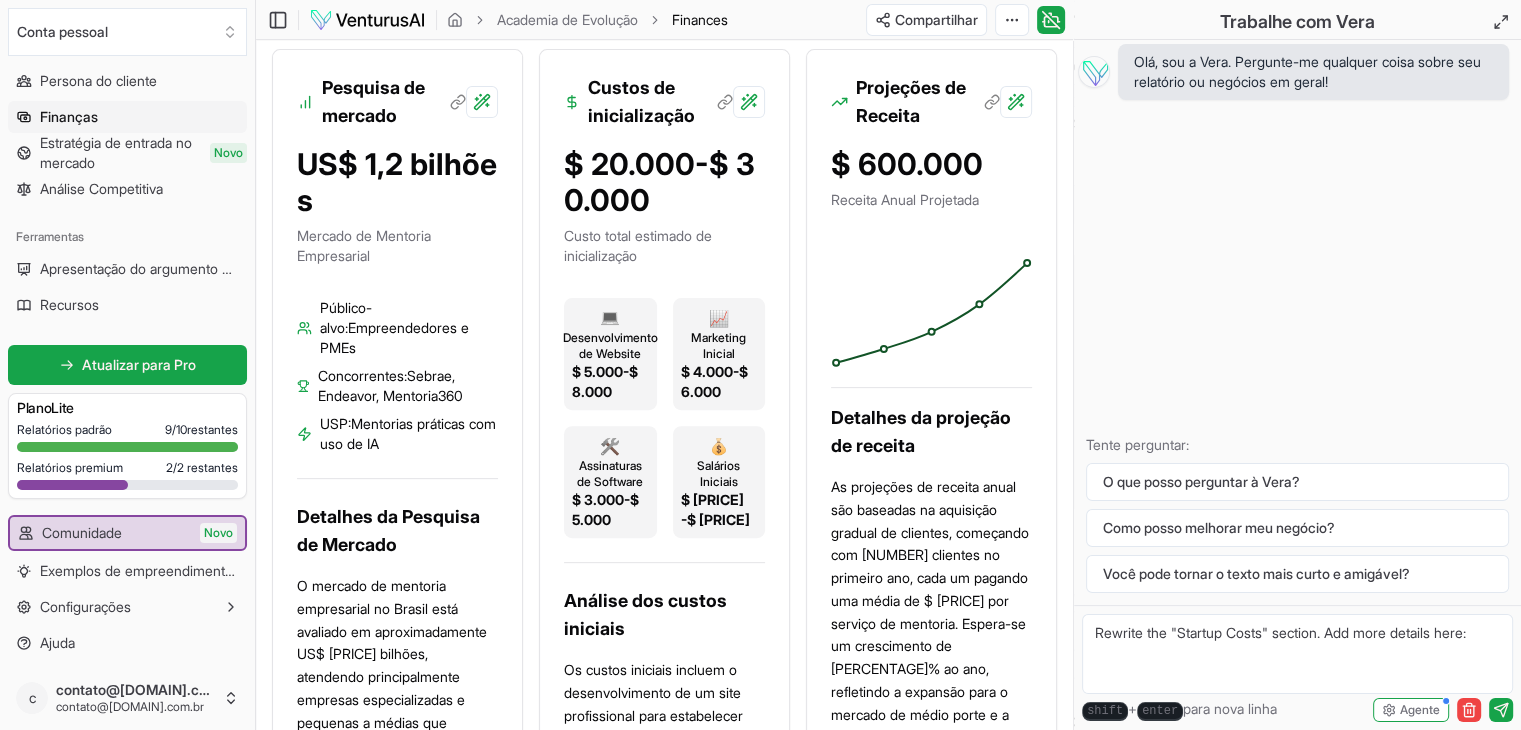 click on "$ 20.000-$ 30.000" at bounding box center (664, 182) 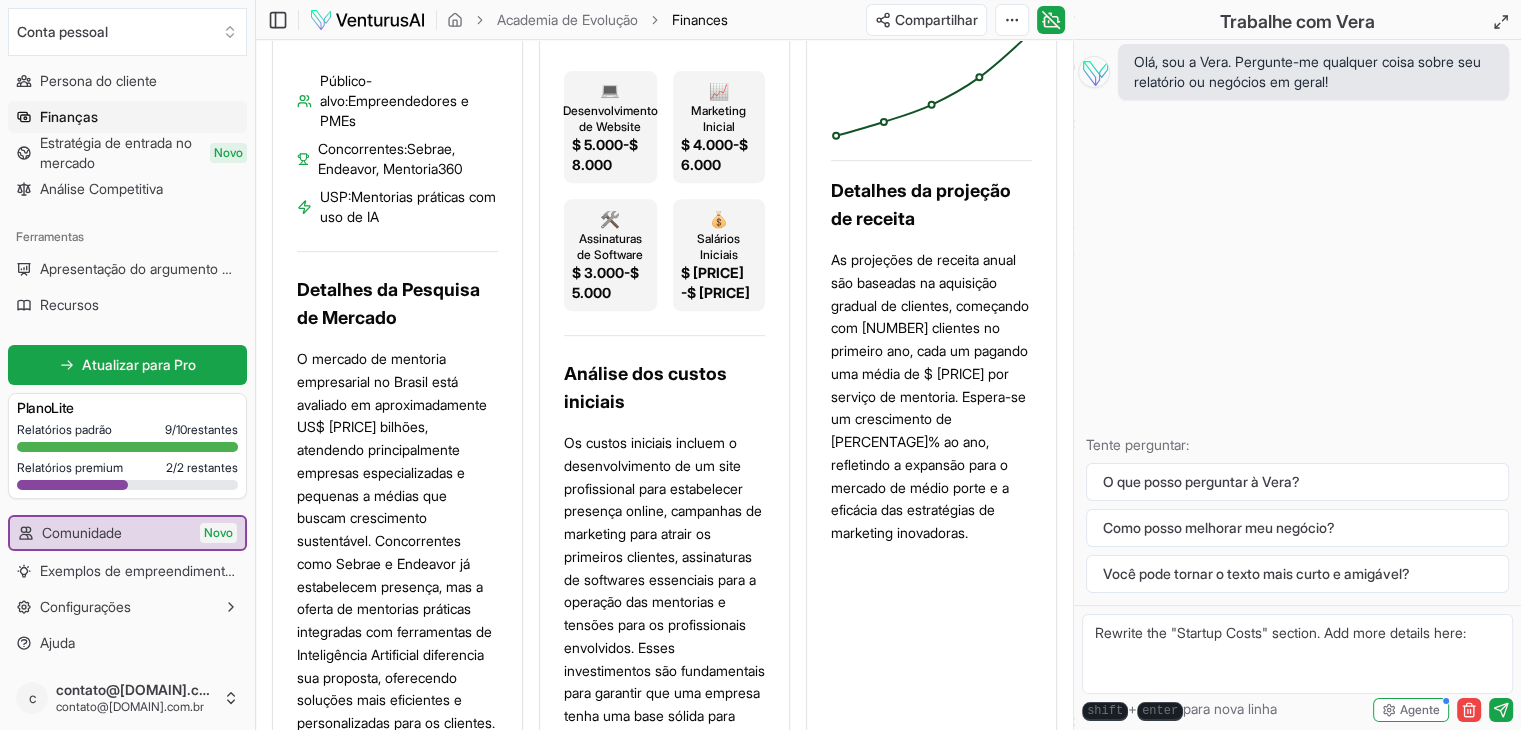 scroll, scrollTop: 608, scrollLeft: 0, axis: vertical 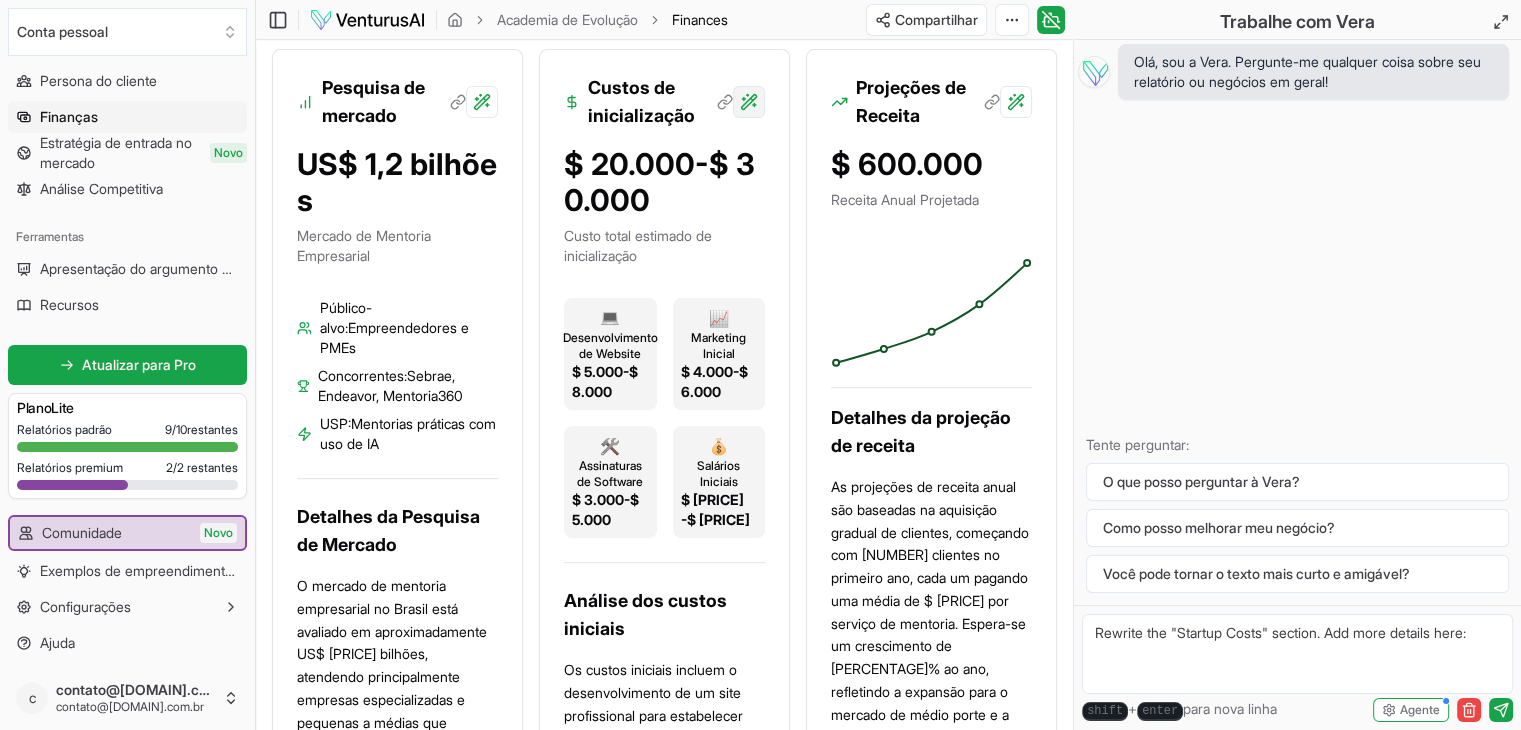 click on "Valorizamos sua privacidade Utilizamos cookies para aprimorar sua experiência de navegação, veicular anúncios ou conteúdo personalizado e analisar nosso tráfego. Ao clicar em "Aceitar todos", você concorda com o uso de cookies. Personalizar    Aceitar tudo Personalizar preferências de consentimento   Utilizamos cookies para ajudar você a navegar com eficiência e executar determinadas funções. Você encontrará informações detalhadas sobre todos os cookies em cada categoria de consentimento abaixo. Os cookies categorizados como "Necessários" são armazenados no seu navegador, pois são essenciais para permitir as funcionalidades básicas do site. ...  Mostrar mais Necessário Sempre ativo Os cookies necessários são essenciais para habilitar os recursos básicos deste site, como fornecer login seguro ou ajustar suas preferências de consentimento. Esses cookies não armazenam nenhum dado de identificação pessoal. Biscoito cookieyes-consent Duração 1 ano Descrição Biscoito __cf_bm 1 hora" at bounding box center (760, -243) 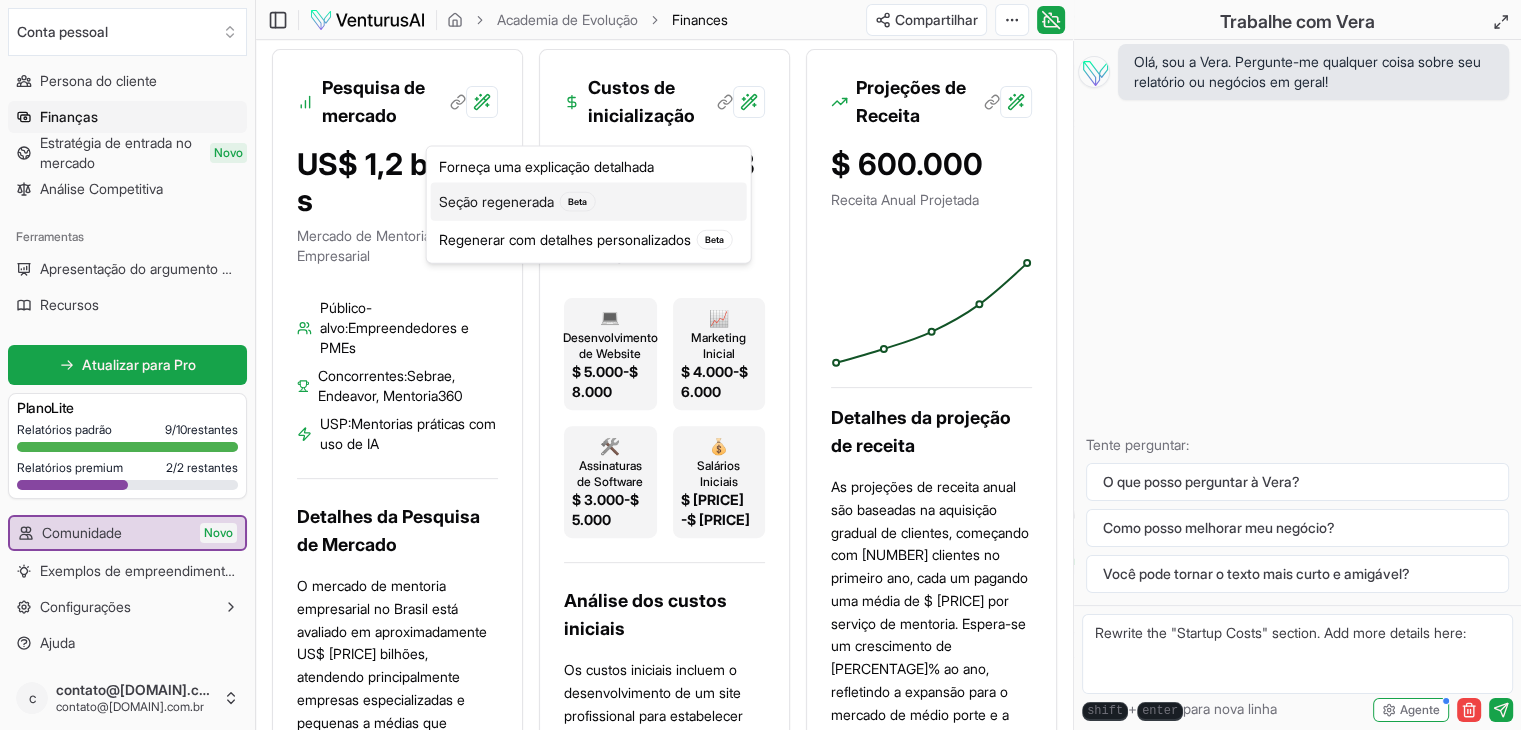 click on "Seção regenerada" at bounding box center [496, 201] 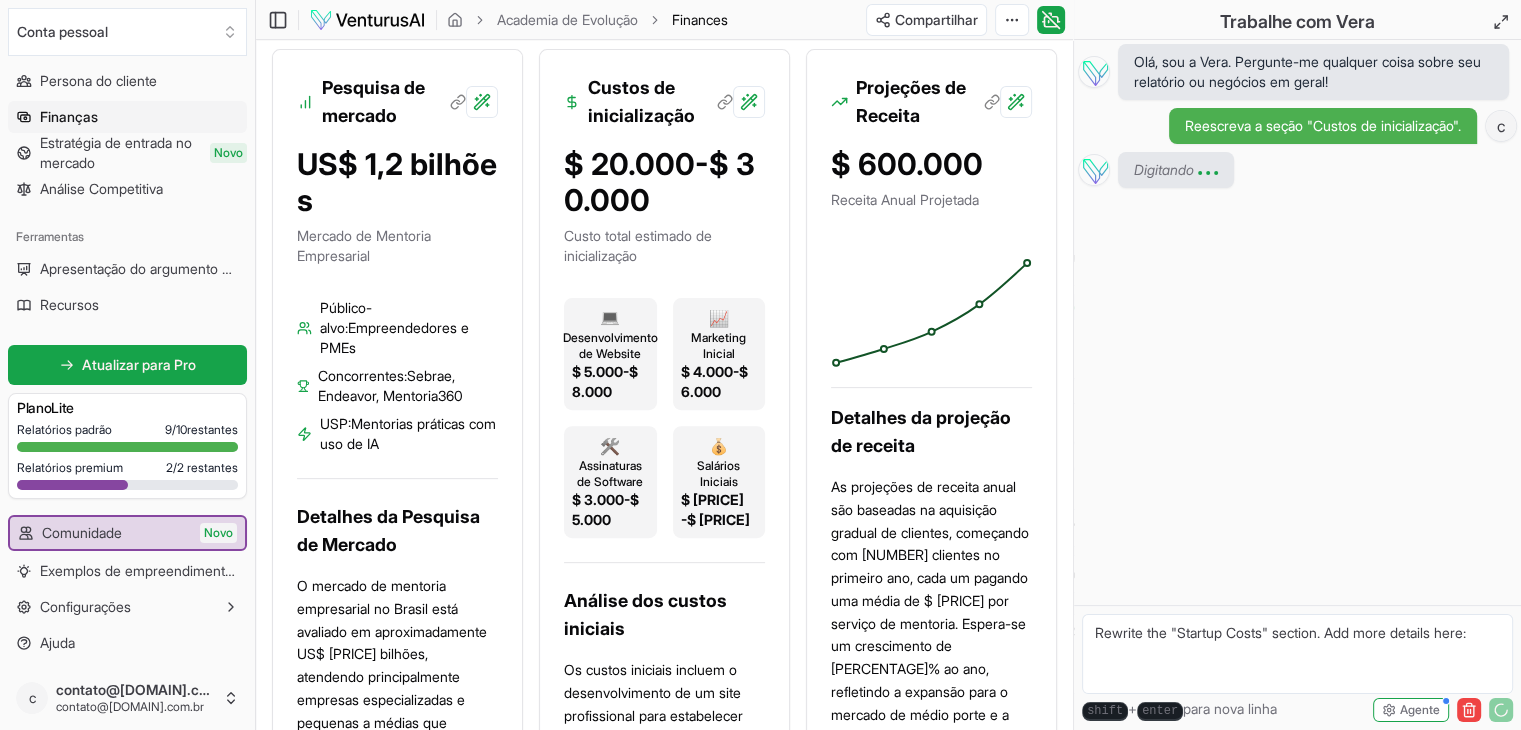 click on "Digitando" at bounding box center [1164, 169] 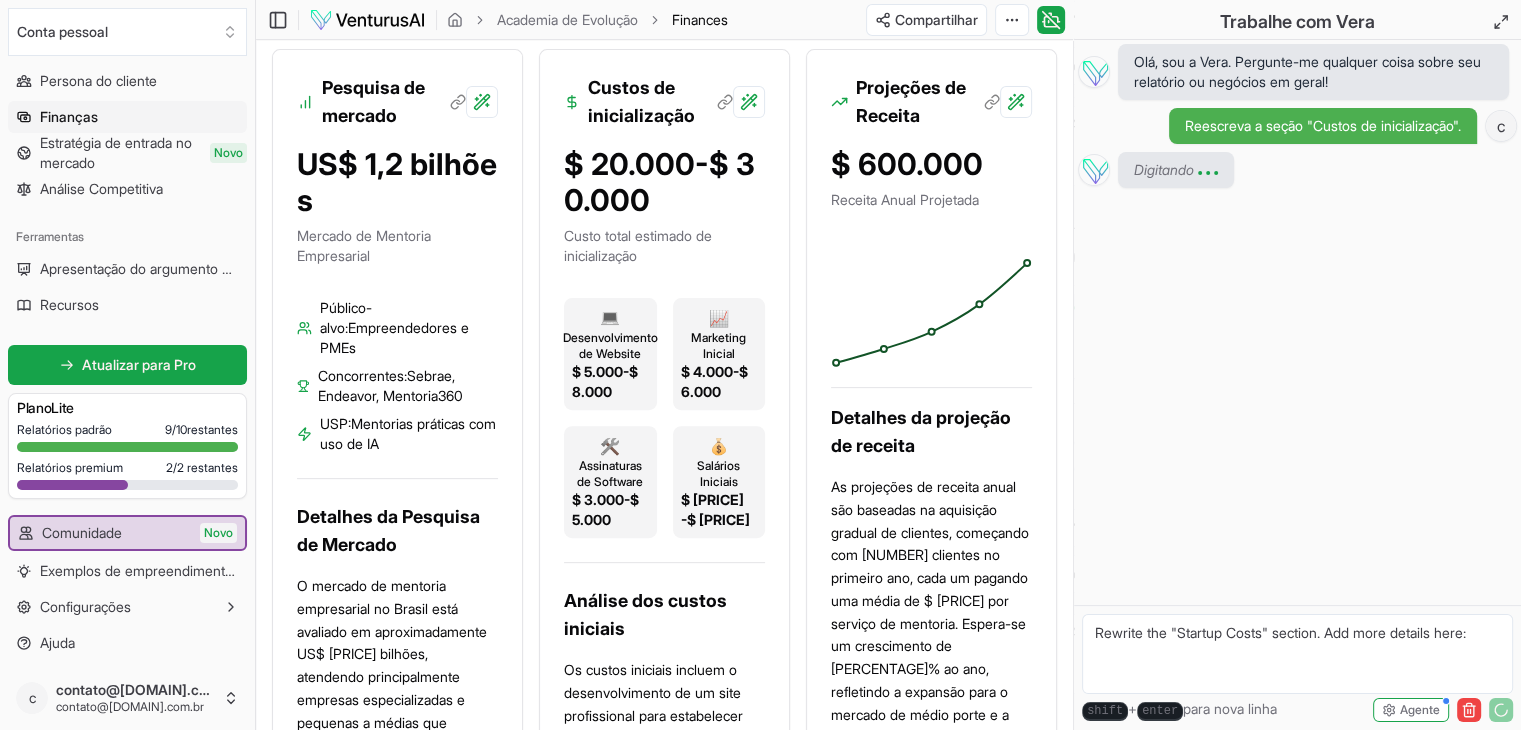 click on "Olá, sou a Vera. Pergunte-me qualquer coisa sobre seu relatório ou negócios em geral! Reescreva a seção "Custos de inicialização". c Digitando" at bounding box center (1297, 322) 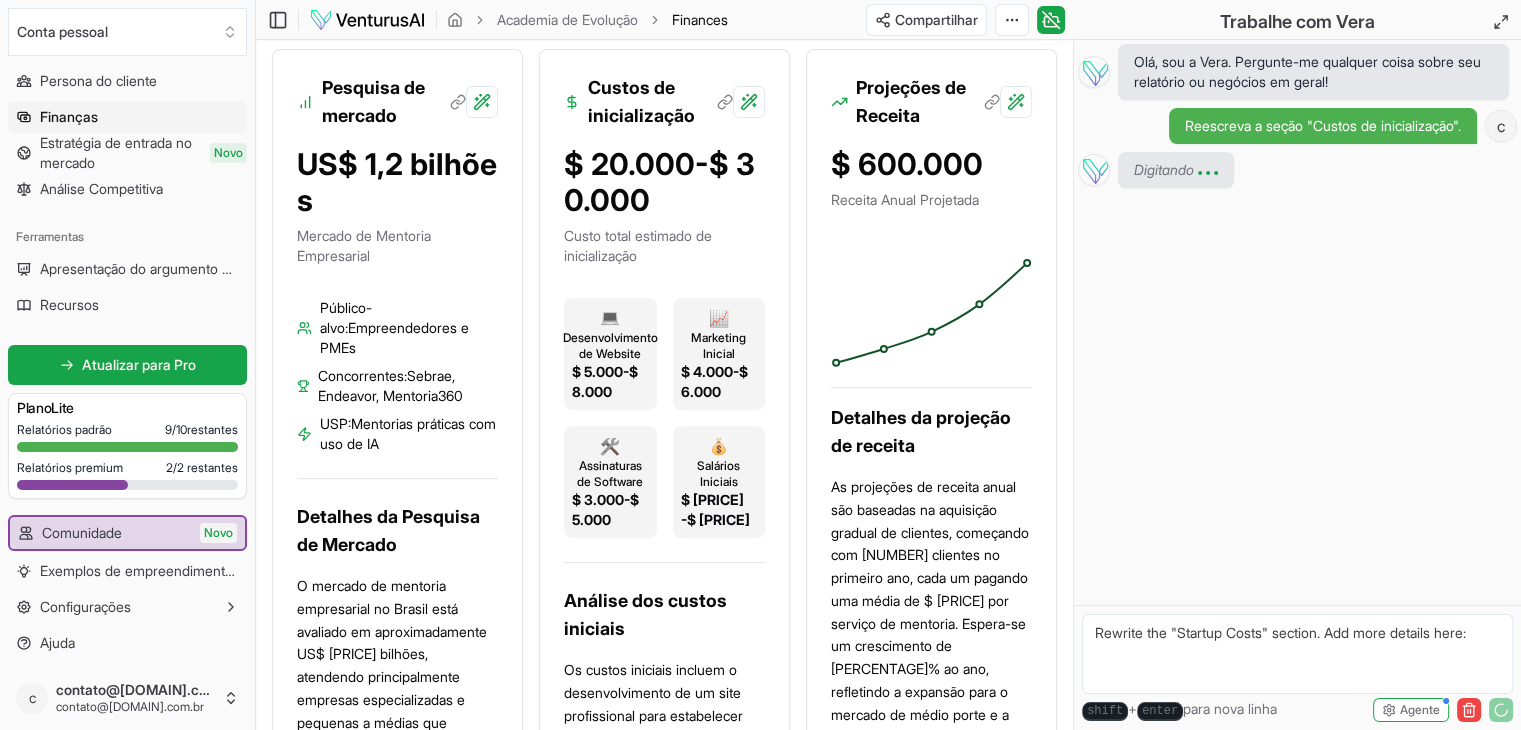 click on "Rewrite the "Startup Costs" section. Add more details here:" at bounding box center (1297, 654) 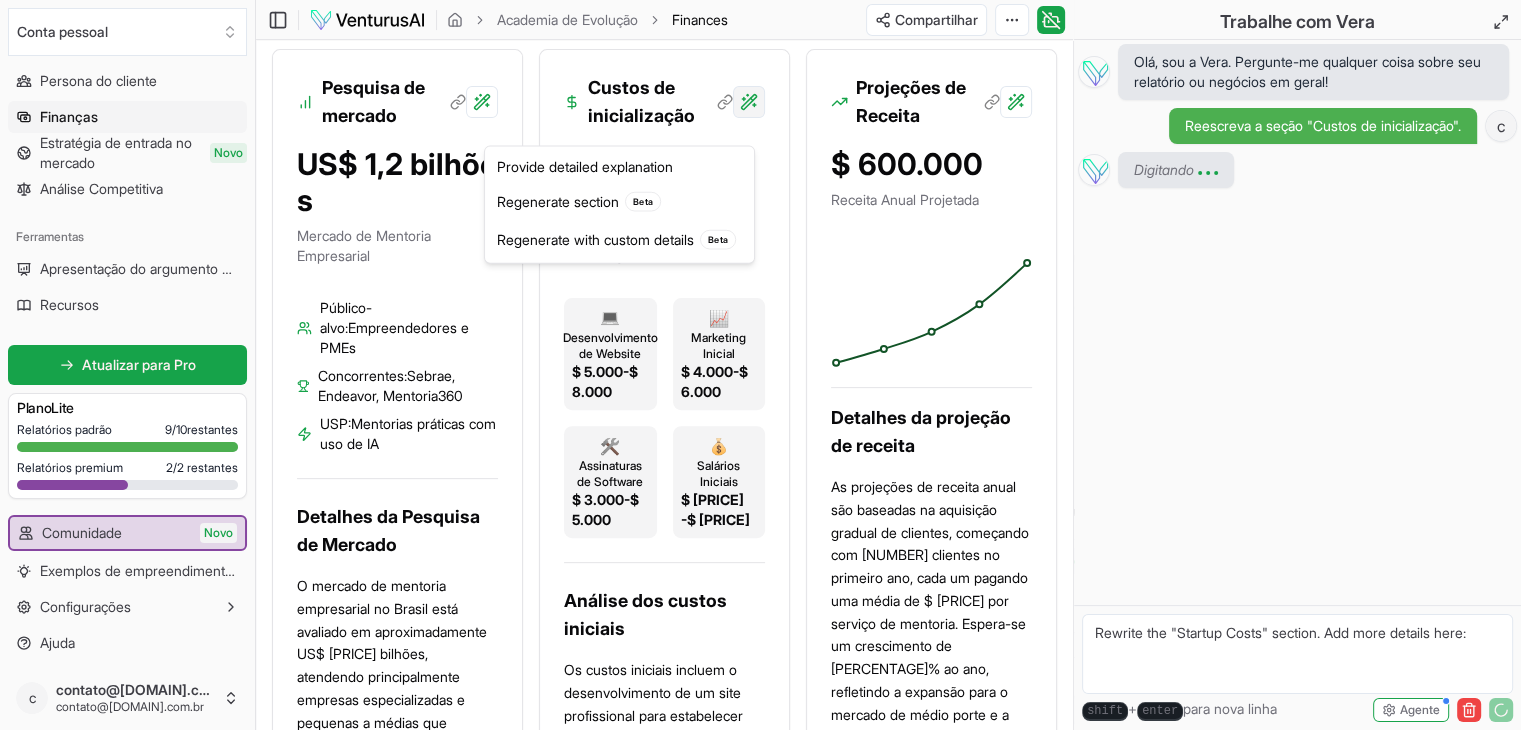 click on "Valorizamos sua privacidade Utilizamos cookies para aprimorar sua experiência de navegação, veicular anúncios ou conteúdo personalizado e analisar nosso tráfego. Ao clicar em "Aceitar todos", você concorda com o uso de cookies. Personalizar    Aceitar tudo Personalizar preferências de consentimento   Utilizamos cookies para ajudar você a navegar com eficiência e executar determinadas funções. Você encontrará informações detalhadas sobre todos os cookies em cada categoria de consentimento abaixo. Os cookies categorizados como "Necessários" são armazenados no seu navegador, pois são essenciais para permitir as funcionalidades básicas do site. ...  Mostrar mais Necessário Sempre ativo Os cookies necessários são essenciais para habilitar os recursos básicos deste site, como fornecer login seguro ou ajustar suas preferências de consentimento. Esses cookies não armazenam nenhum dado de identificação pessoal. Biscoito cookieyes-consent Duração 1 ano Descrição Biscoito __cf_bm 1 hora" at bounding box center [760, -243] 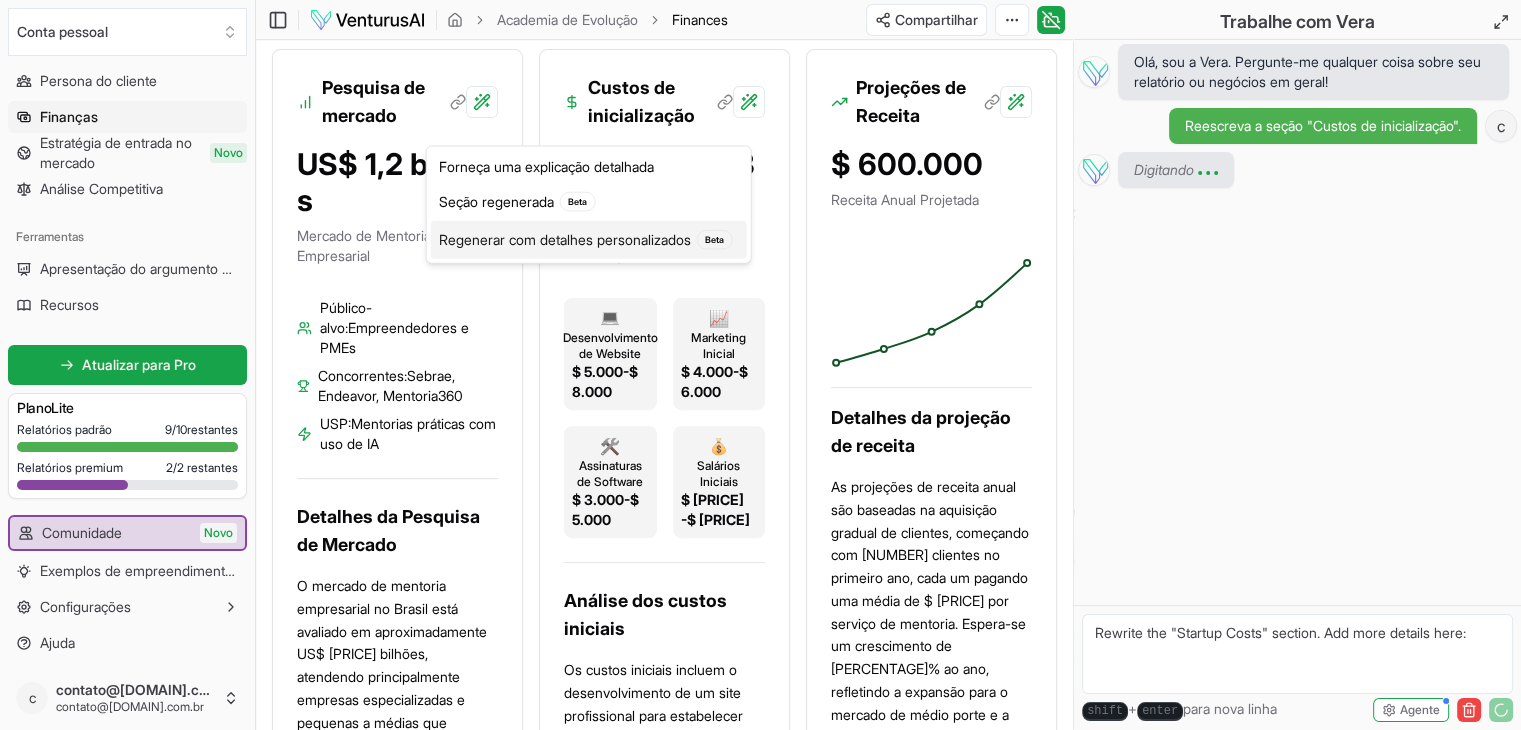 click on "Regenerar com detalhes personalizados" at bounding box center (565, 239) 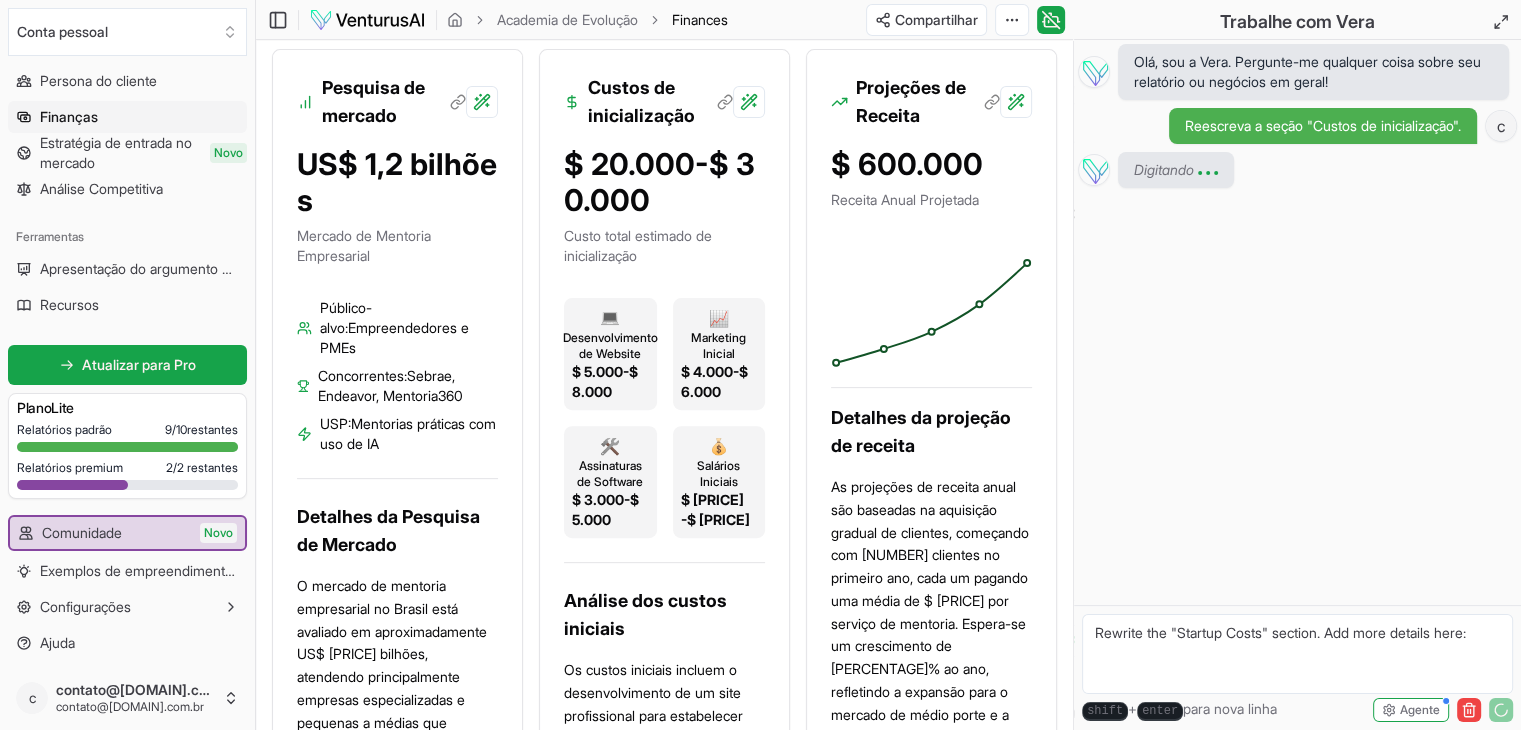 drag, startPoint x: 1096, startPoint y: 626, endPoint x: 1527, endPoint y: 633, distance: 431.05685 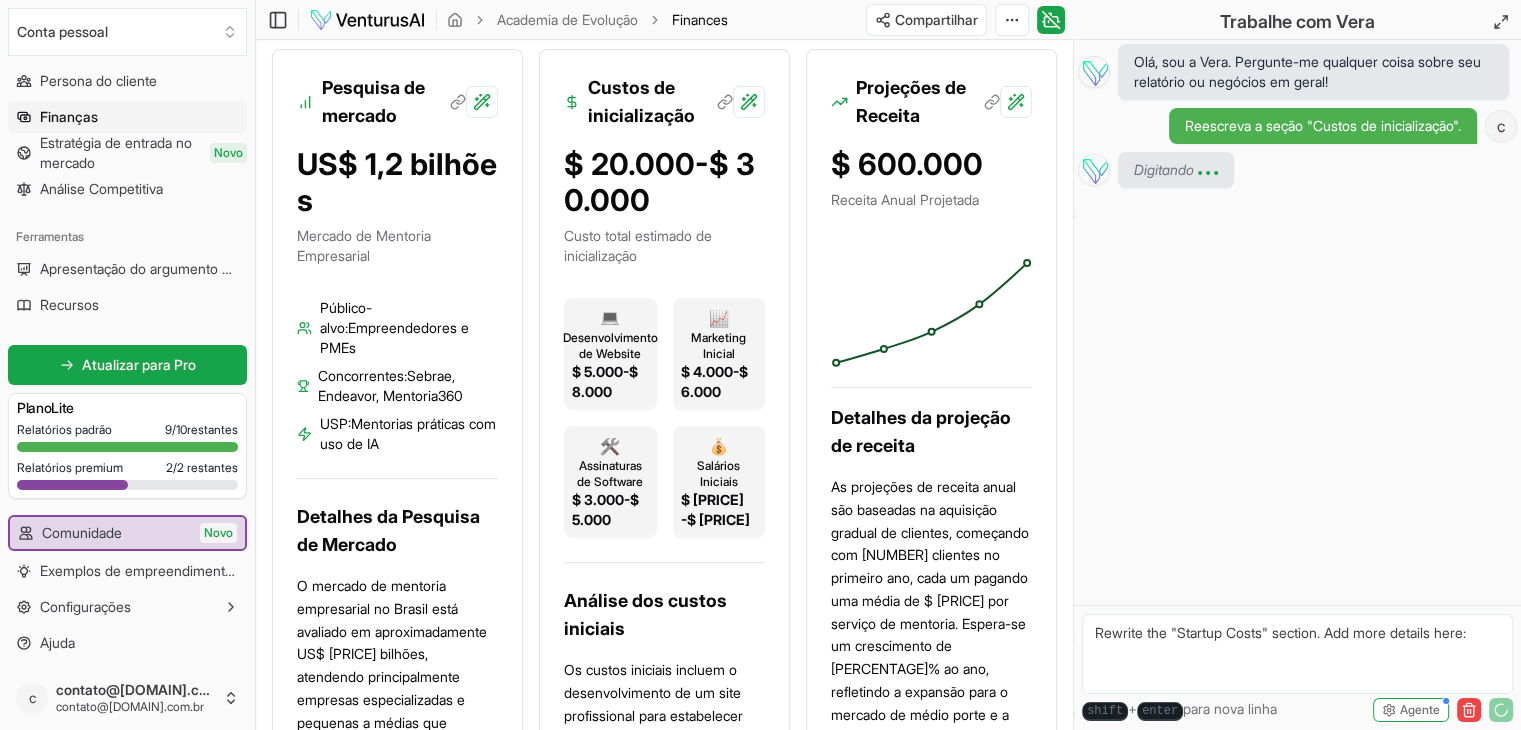 click on "Valorizamos sua privacidade Utilizamos cookies para aprimorar sua experiência de navegação, veicular anúncios ou conteúdo personalizado e analisar nosso tráfego. Ao clicar em "Aceitar todos", você concorda com o uso de cookies. Personalizar    Aceitar tudo Personalizar preferências de consentimento   Utilizamos cookies para ajudar você a navegar com eficiência e executar determinadas funções. Você encontrará informações detalhadas sobre todos os cookies em cada categoria de consentimento abaixo. Os cookies categorizados como "Necessários" são armazenados no seu navegador, pois são essenciais para permitir as funcionalidades básicas do site. ...  Mostrar mais Necessário Sempre ativo Os cookies necessários são essenciais para habilitar os recursos básicos deste site, como fornecer login seguro ou ajustar suas preferências de consentimento. Esses cookies não armazenam nenhum dado de identificação pessoal. Biscoito cookieyes-consent Duração 1 ano Descrição Biscoito __cf_bm 1 hora" at bounding box center (760, -243) 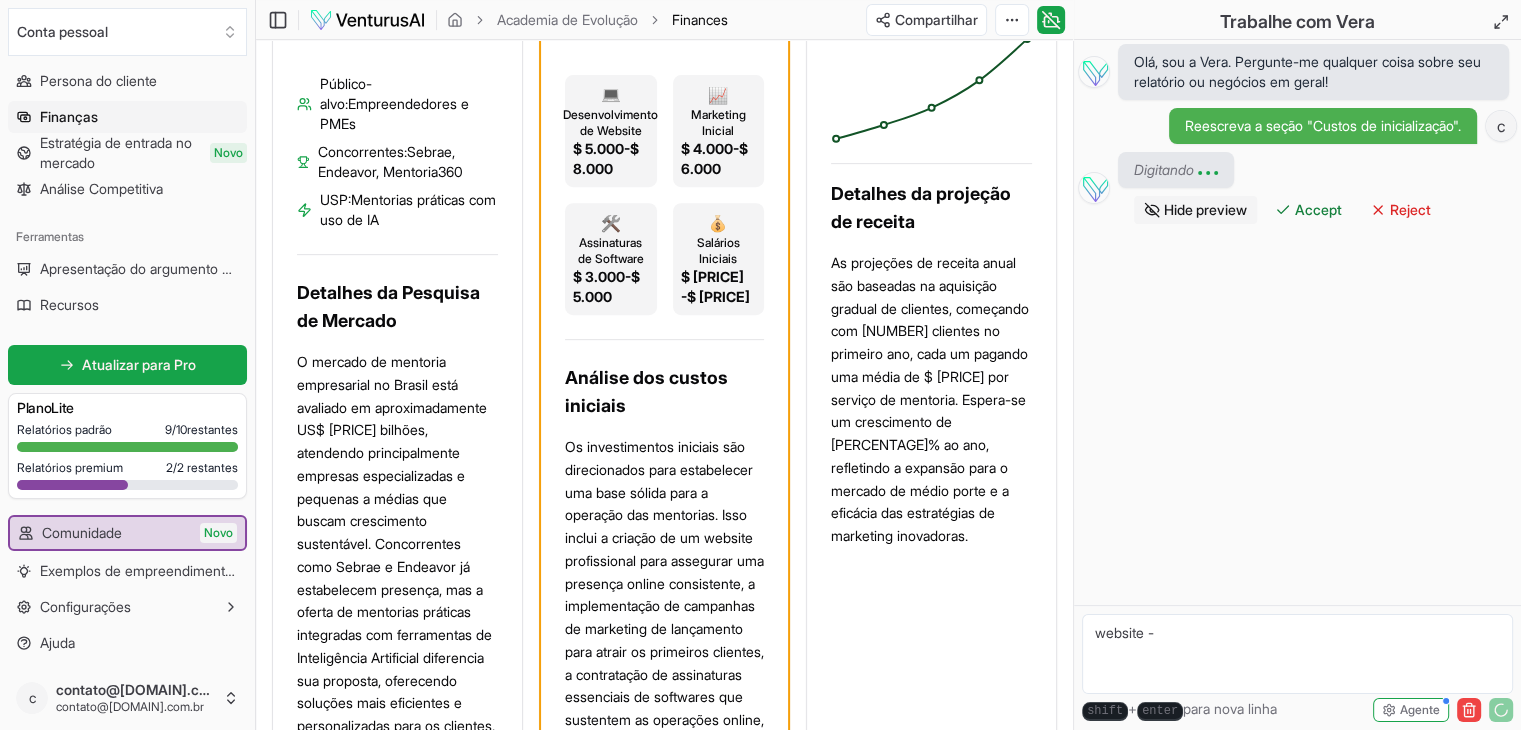 scroll, scrollTop: 884, scrollLeft: 0, axis: vertical 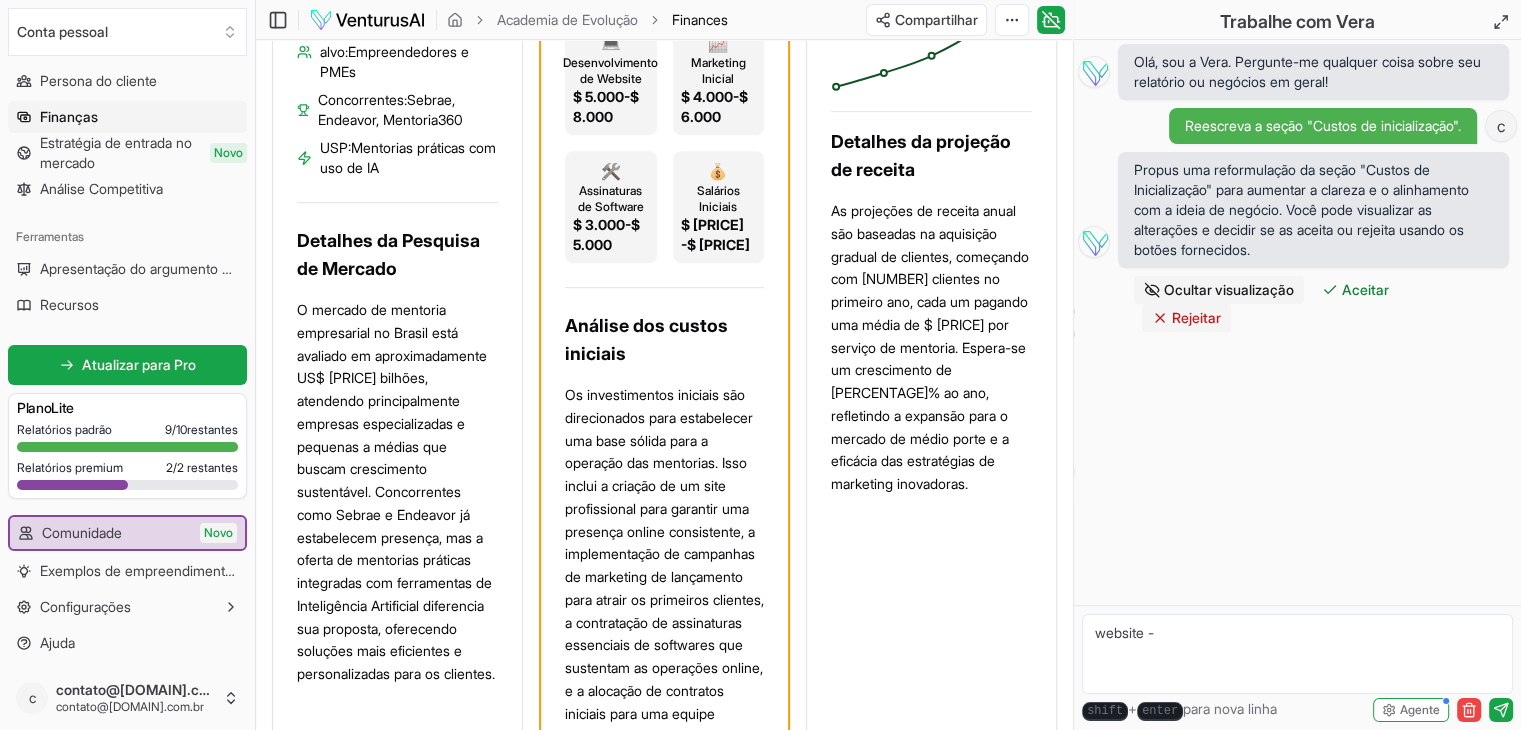 click on "Rejeitar" at bounding box center [1196, 317] 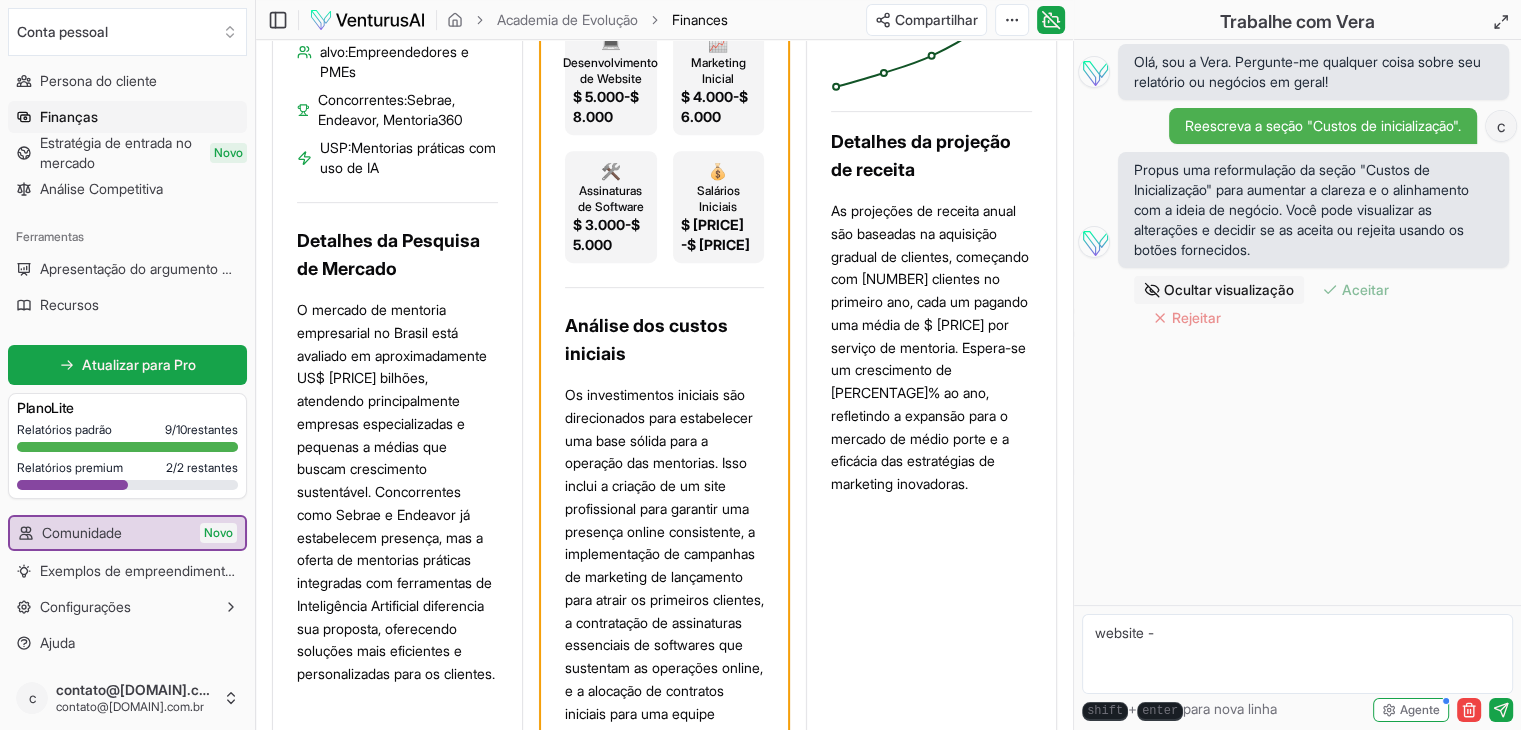 click on "website -" at bounding box center (1297, 654) 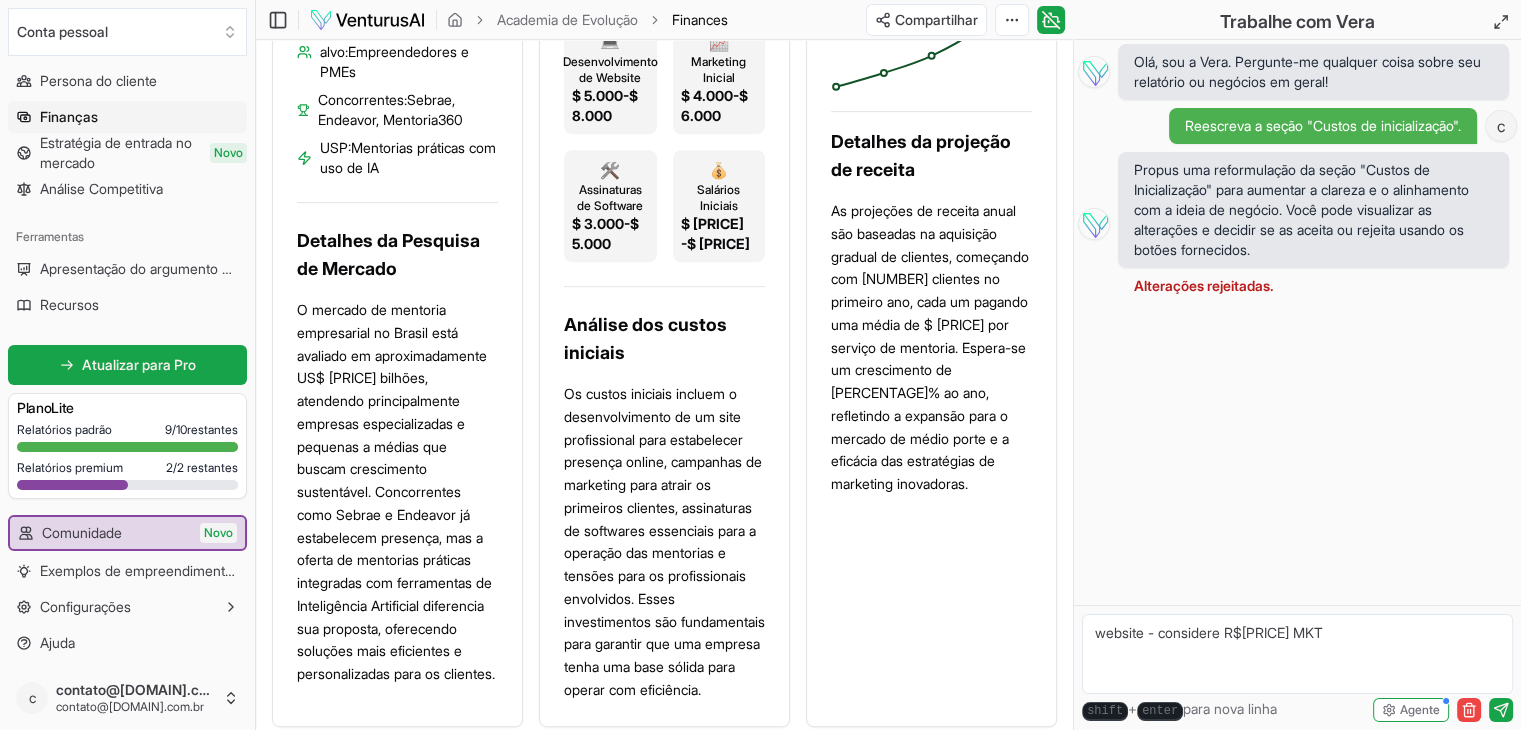 click on "website - considere R$2000 MKT" at bounding box center (1297, 654) 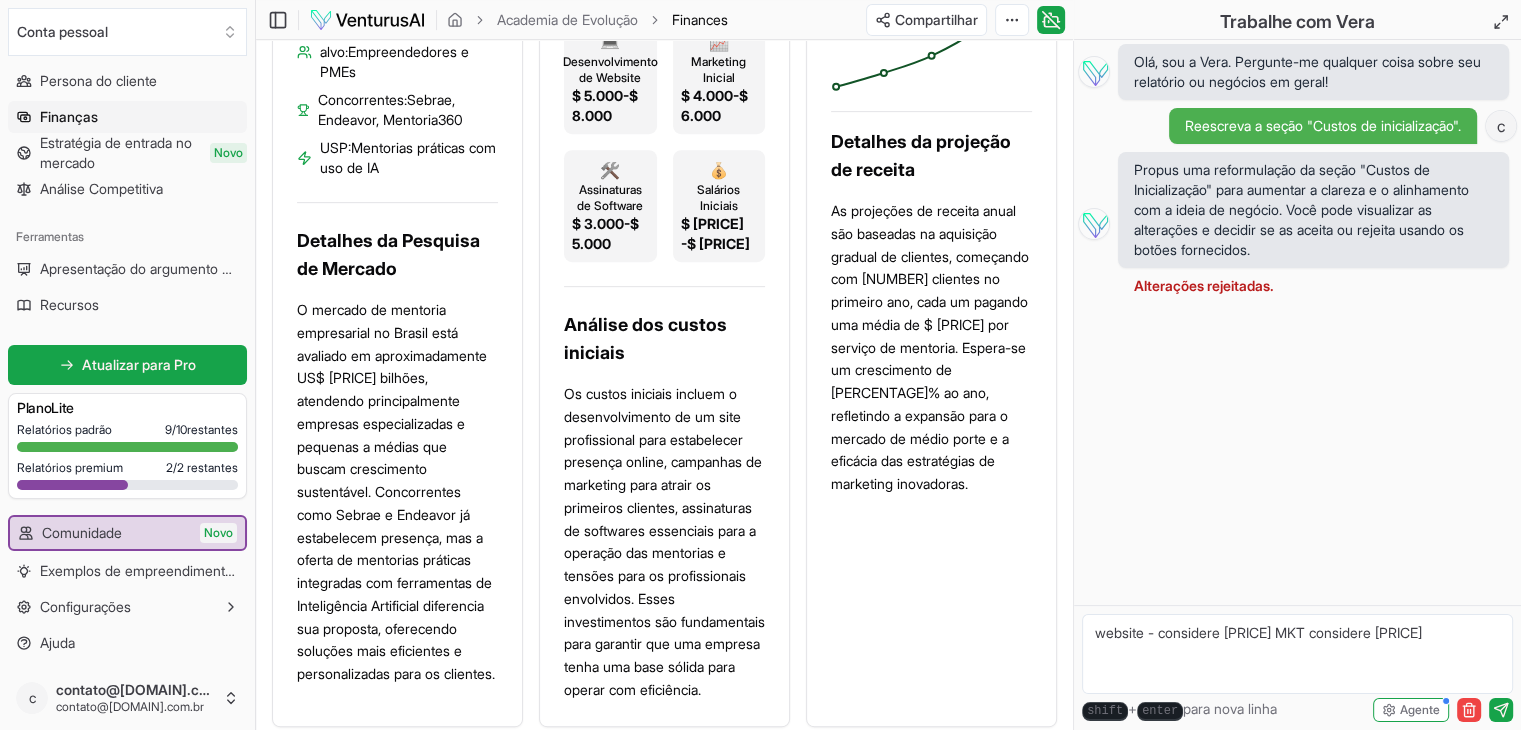 click on "website - considere R$2000 MKT considere 3000" at bounding box center [1297, 654] 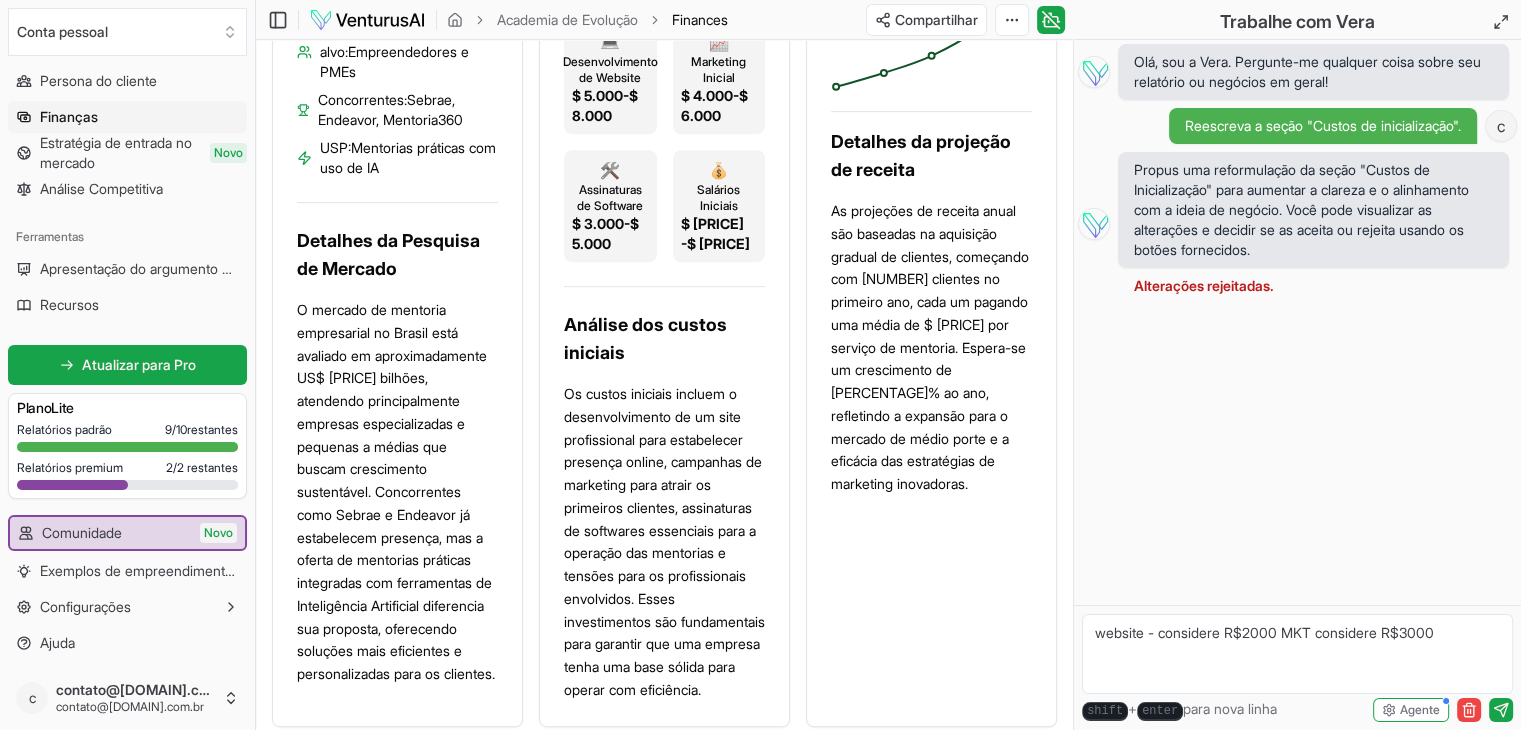 click on "website - considere R$2000 MKT considere R$3000" at bounding box center (1297, 654) 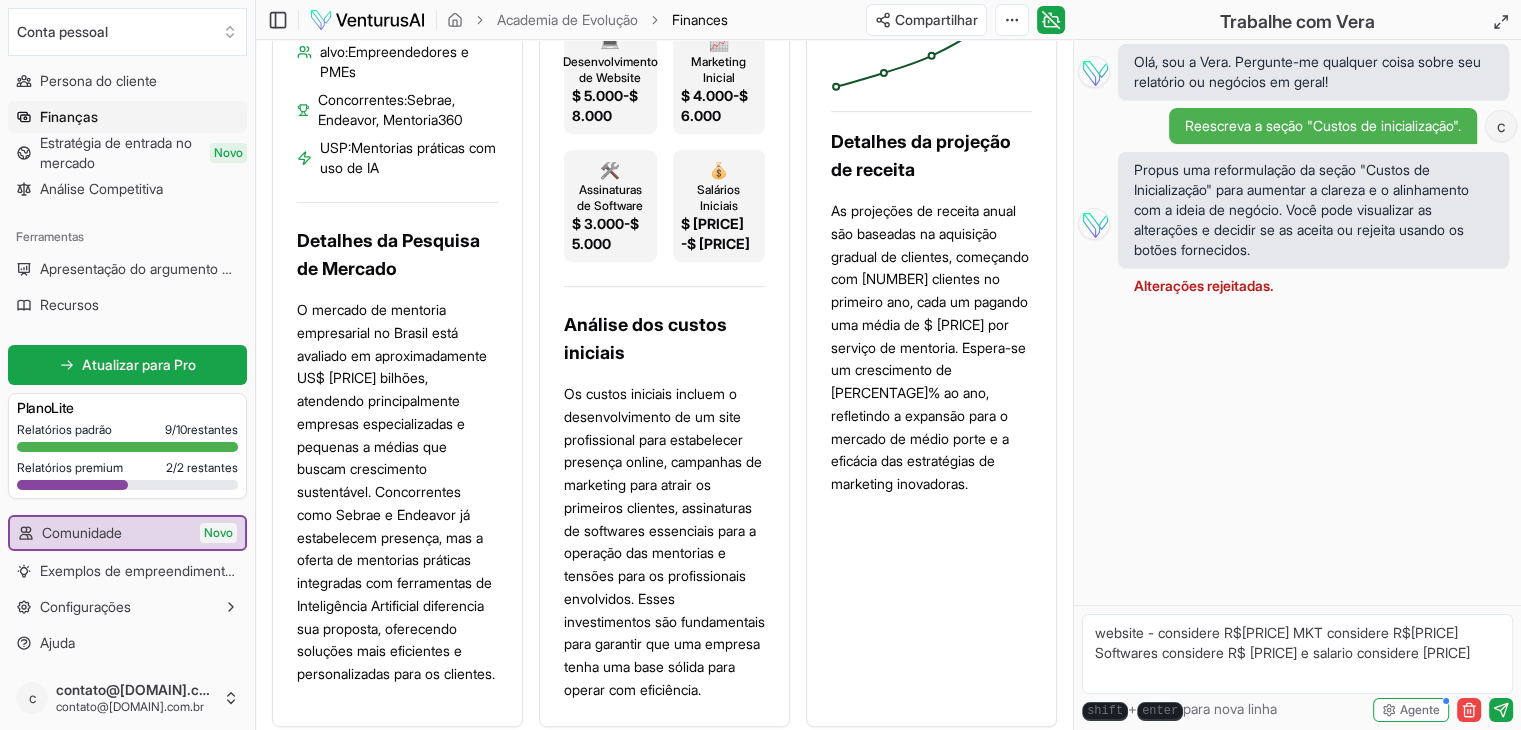 click on "website - considere R$2000 MKT considere R$3000 Softwares considere R$ 500 e salario considere 4000" at bounding box center (1297, 654) 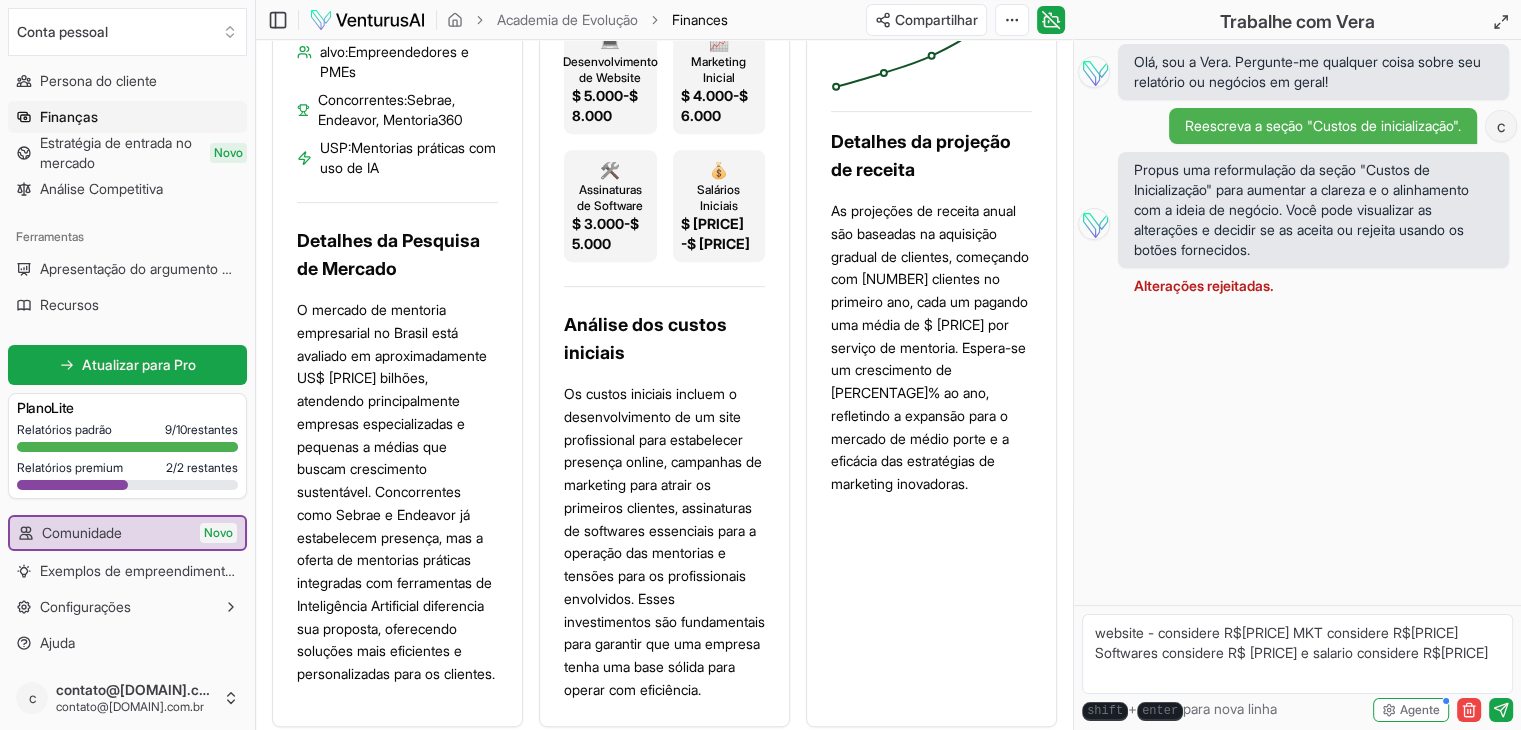click on "website - considere R$2000 MKT considere R$3000 Softwares considere R$ 500 e salario considere R$4000" at bounding box center [1297, 654] 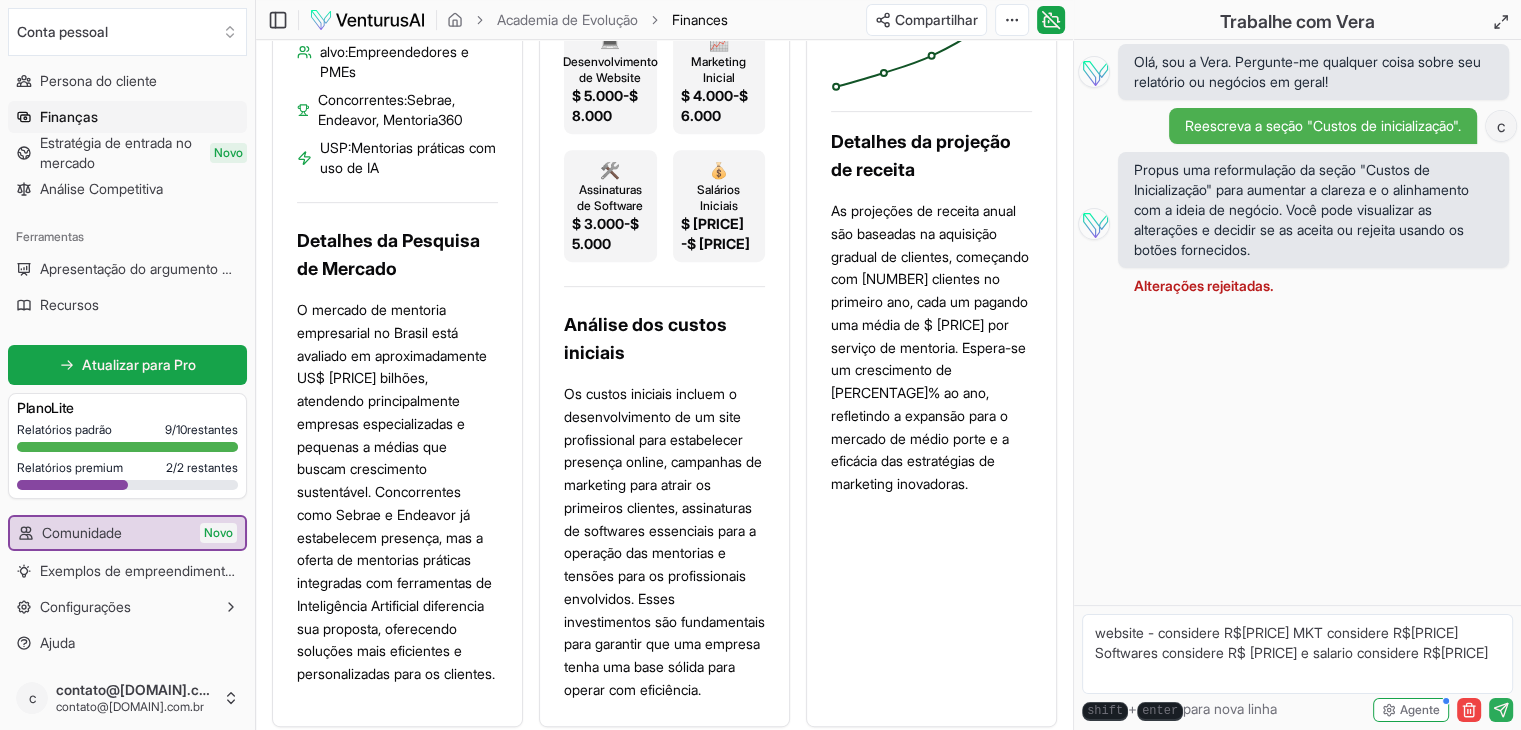 type on "website - considere R$2000 MKT considere R$3000 Softwares considere R$ 500 e salario considere R$5000" 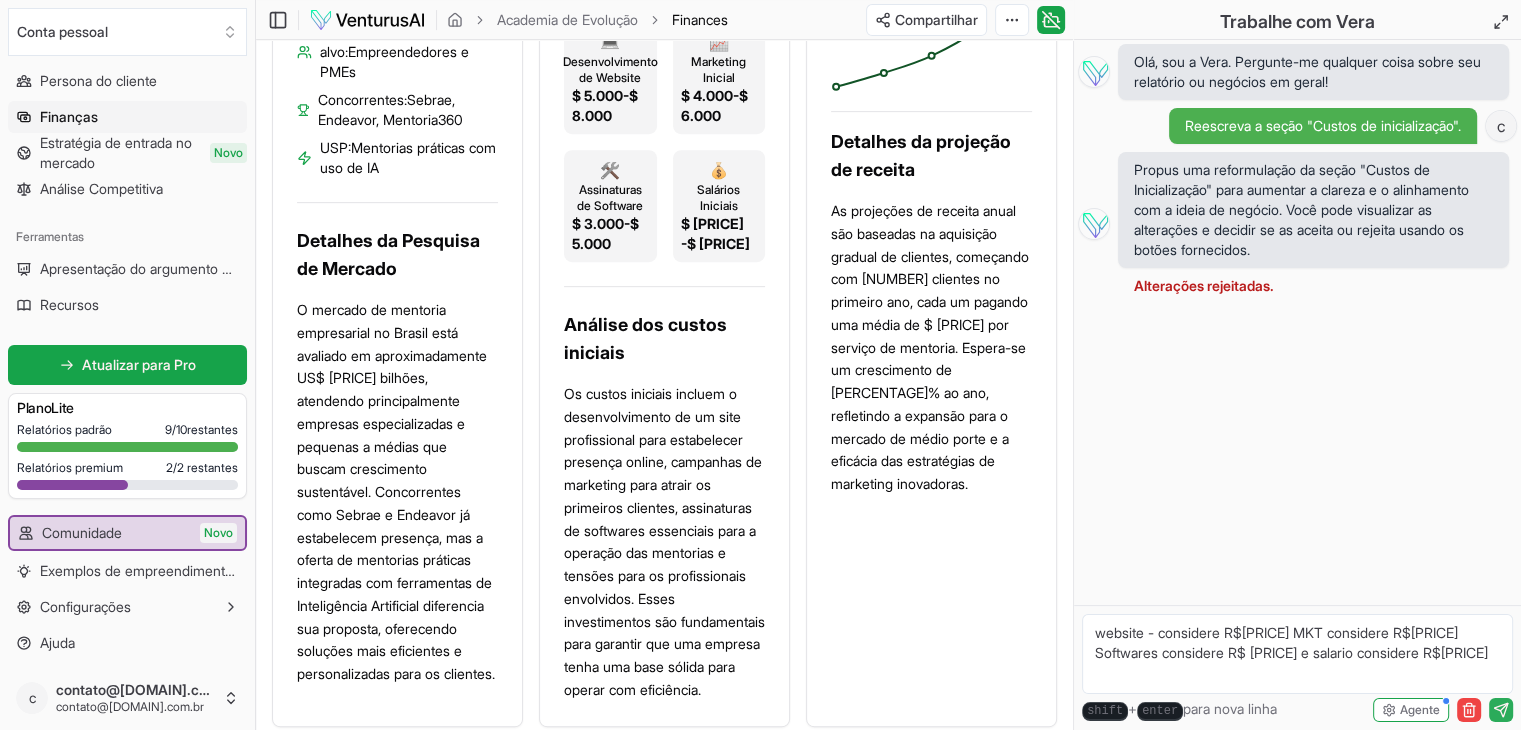 click 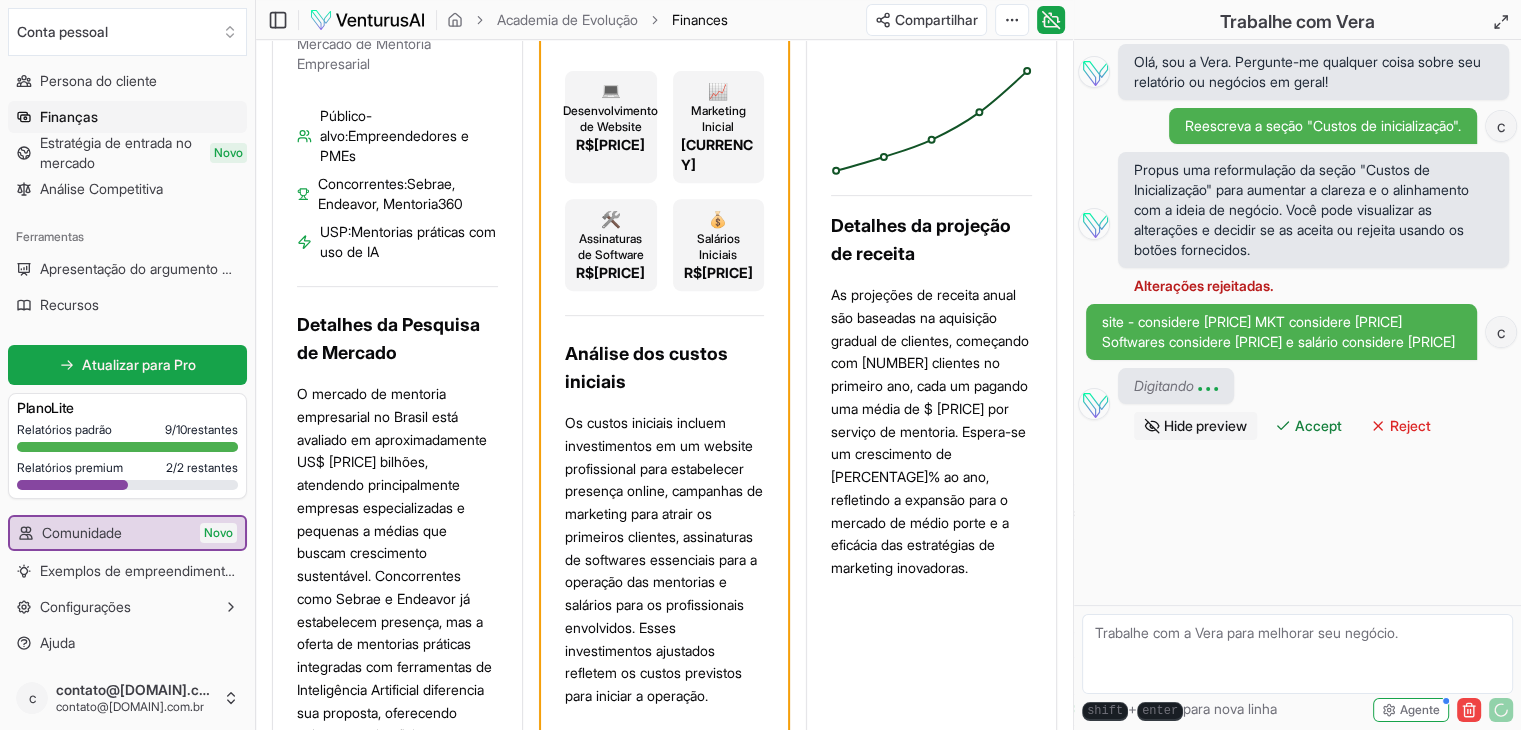 scroll, scrollTop: 797, scrollLeft: 0, axis: vertical 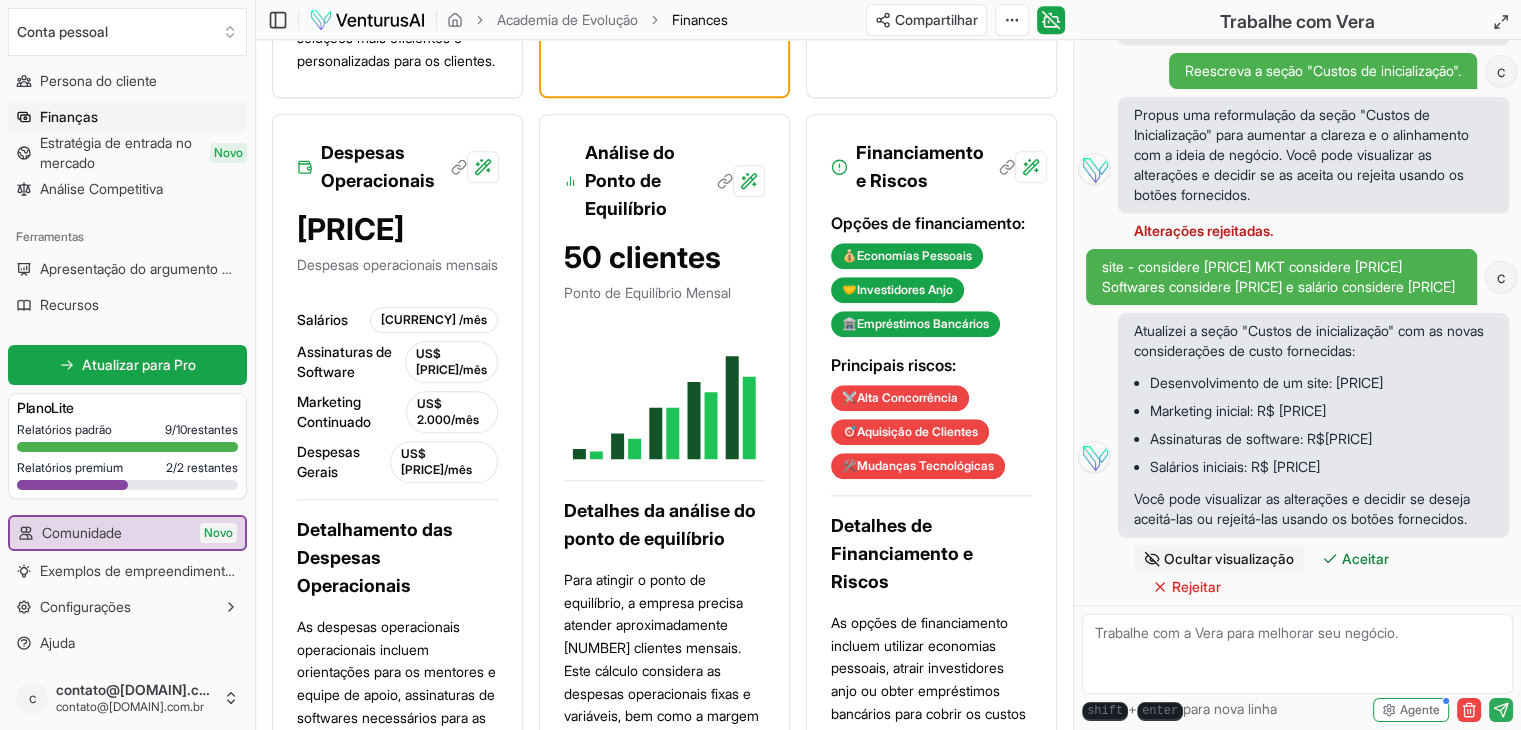 click at bounding box center [1297, 654] 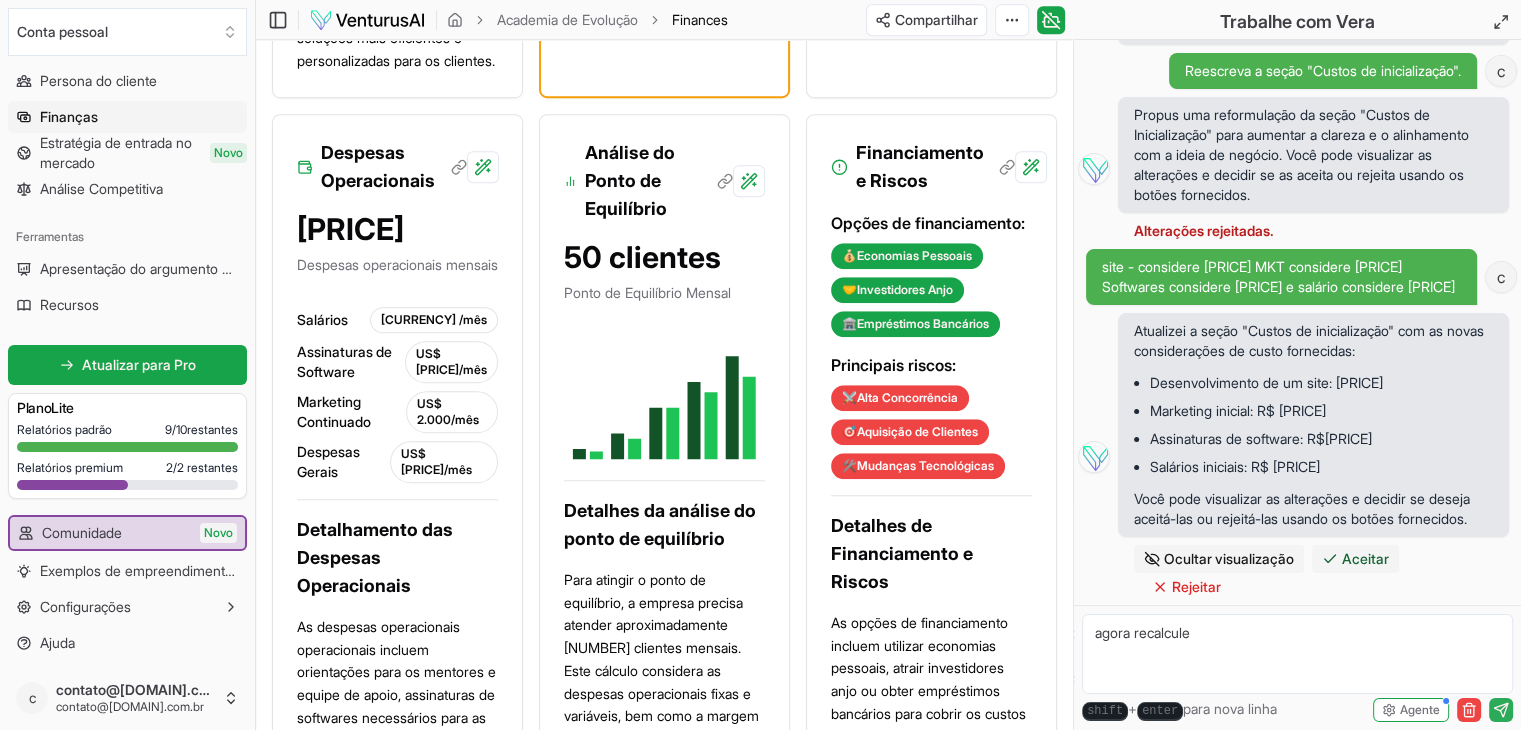 click on "Aceitar" at bounding box center [1365, 558] 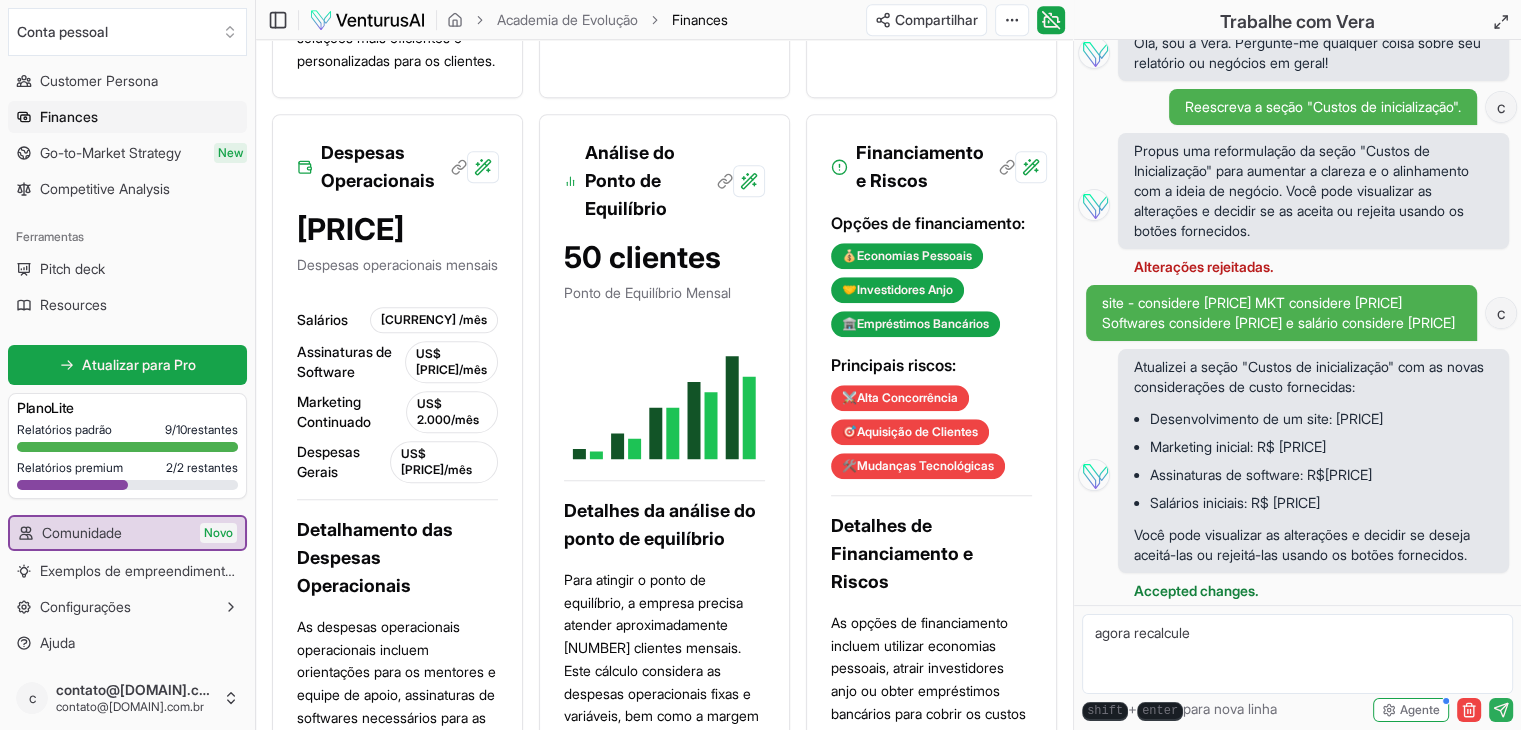 scroll, scrollTop: 59, scrollLeft: 0, axis: vertical 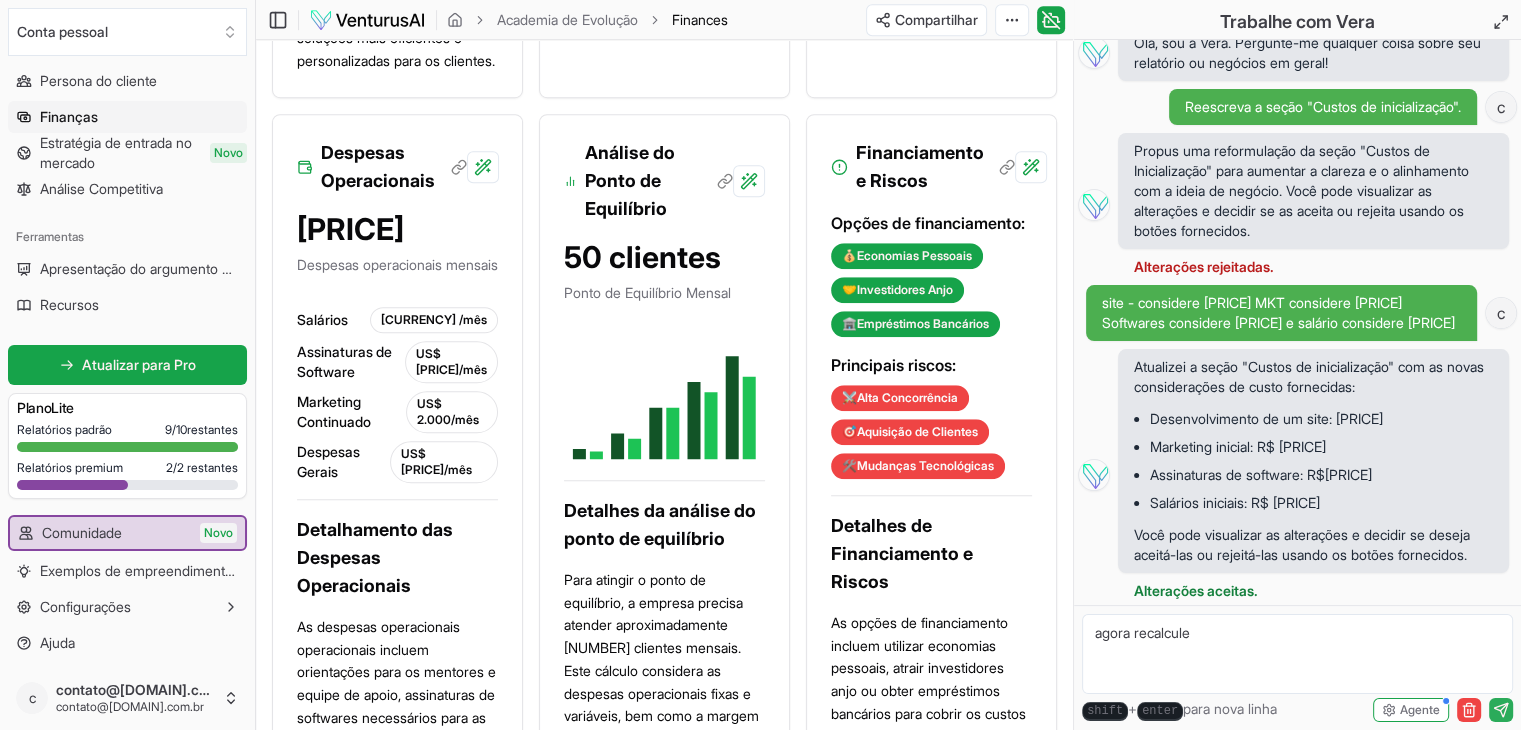 click on "agora recalcule" at bounding box center [1297, 654] 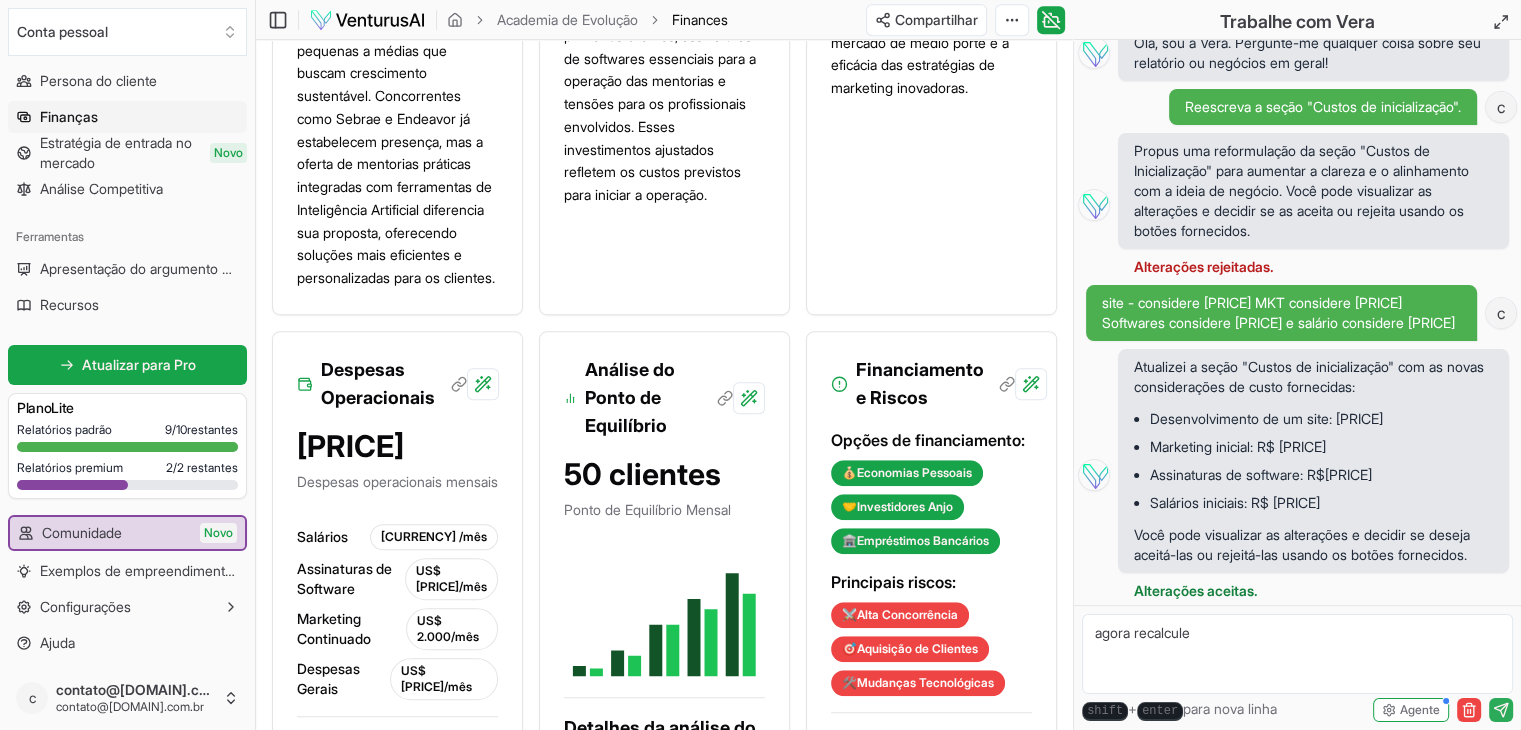 scroll, scrollTop: 1297, scrollLeft: 0, axis: vertical 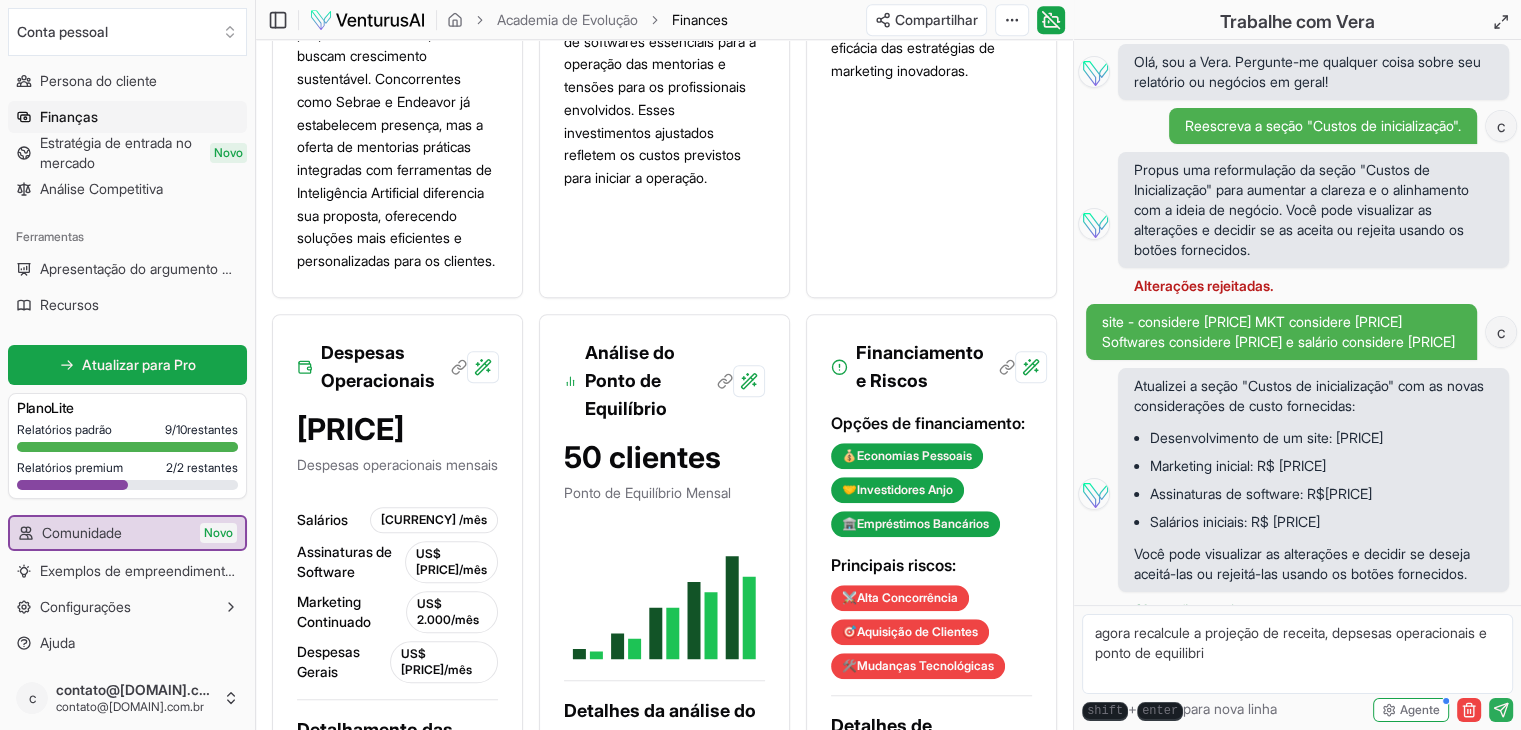 type on "agora recalcule a projeção de receita, depsesas operacionais e ponto de equilibrio" 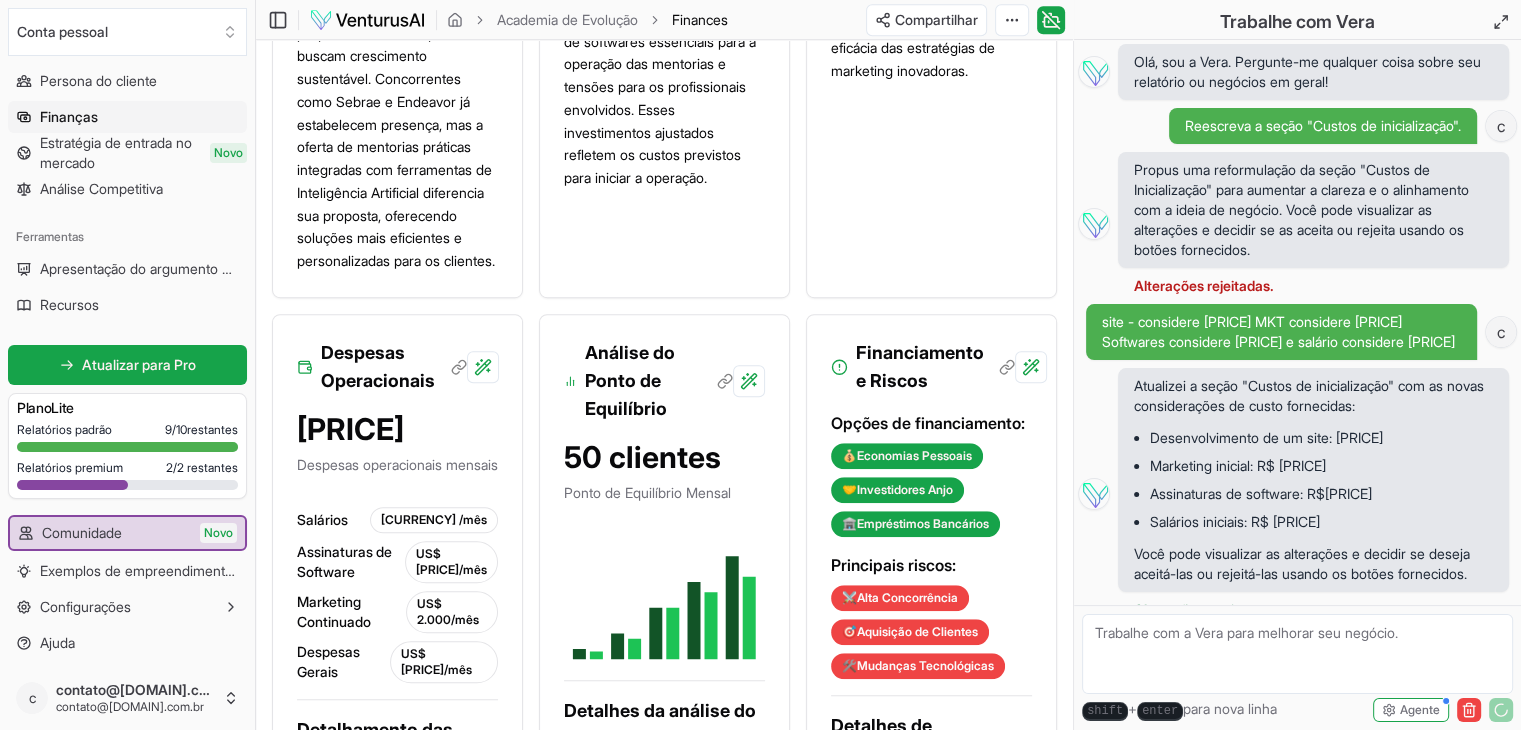 scroll, scrollTop: 167, scrollLeft: 0, axis: vertical 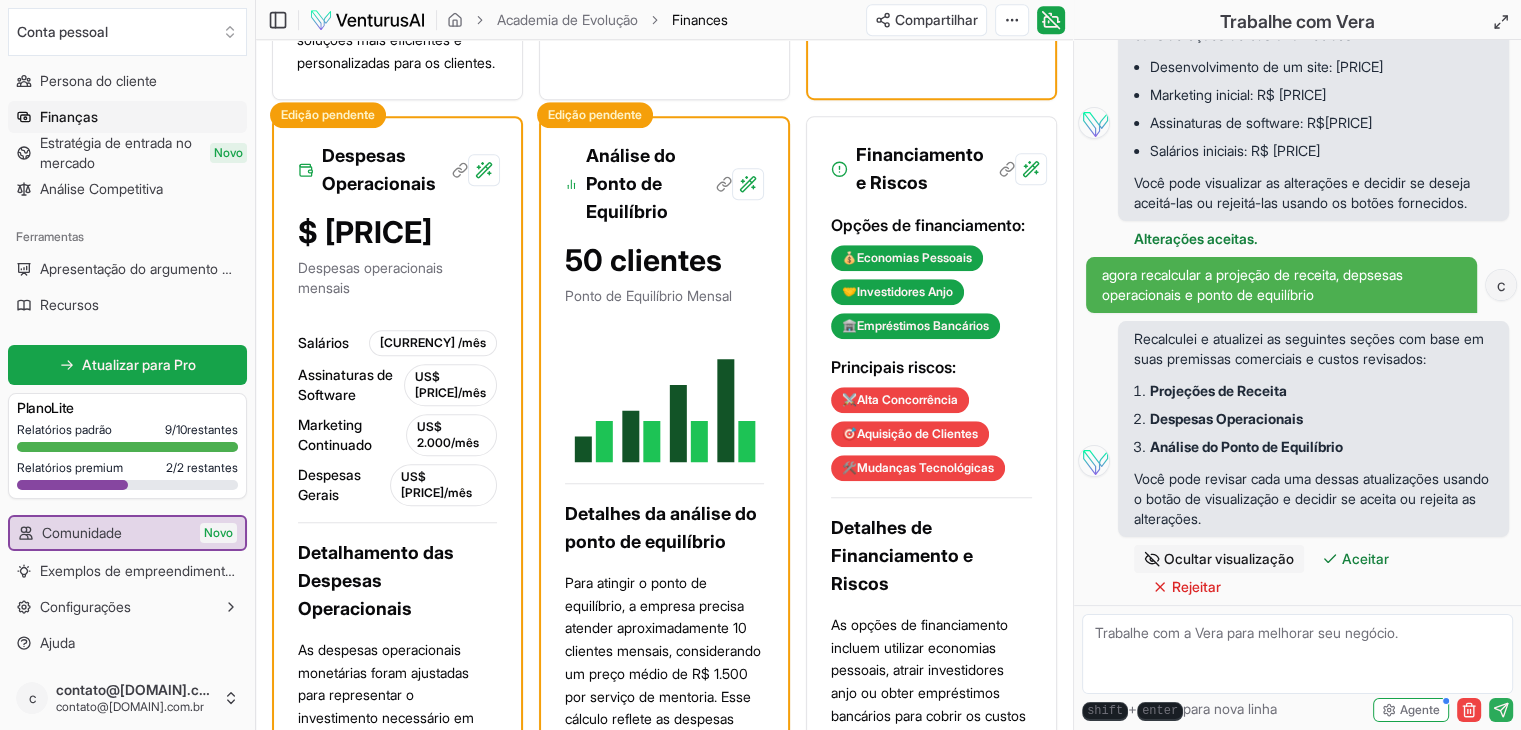 click on "50    clientes Ponto de Equilíbrio Mensal" at bounding box center [664, 282] 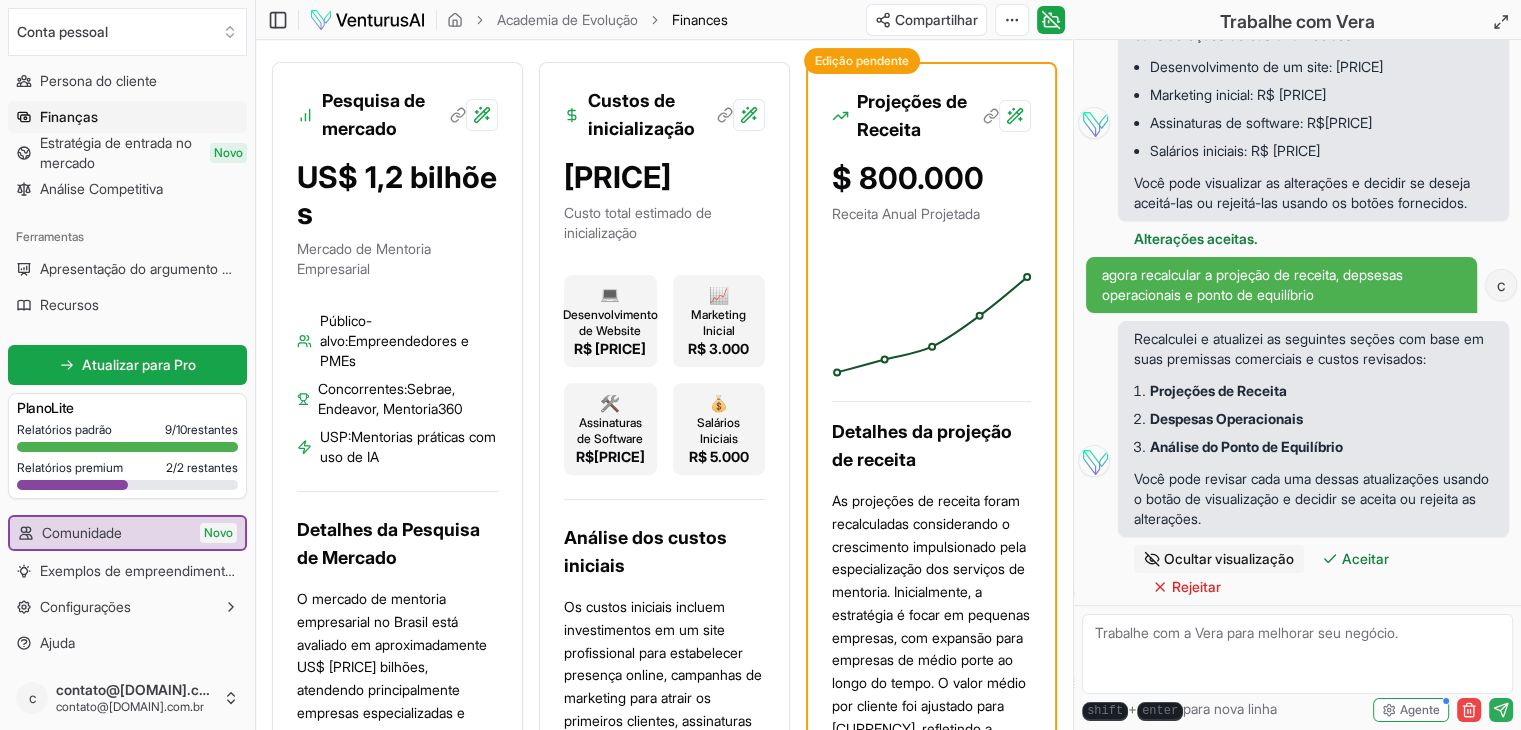 scroll, scrollTop: 495, scrollLeft: 0, axis: vertical 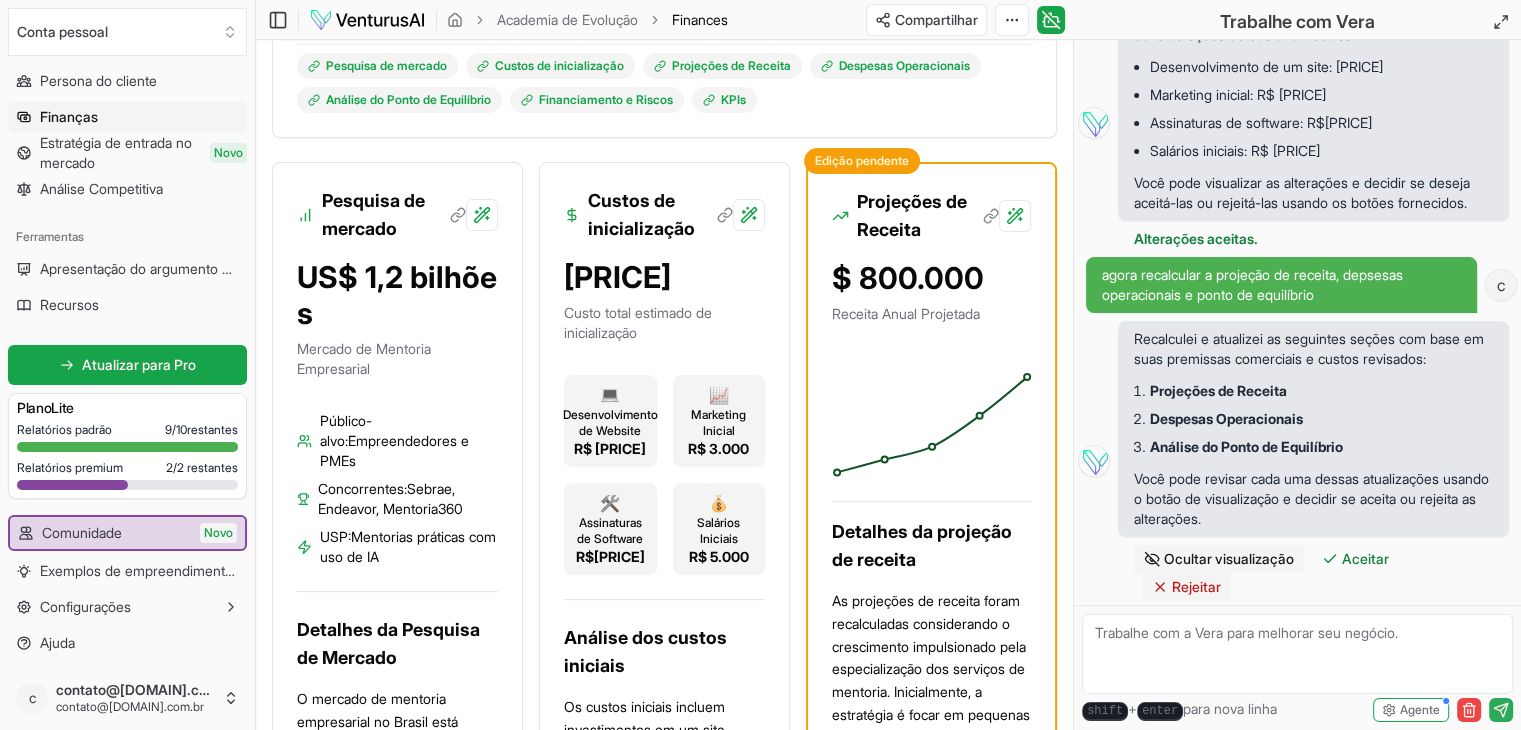 click on "Rejeitar" at bounding box center (1196, 586) 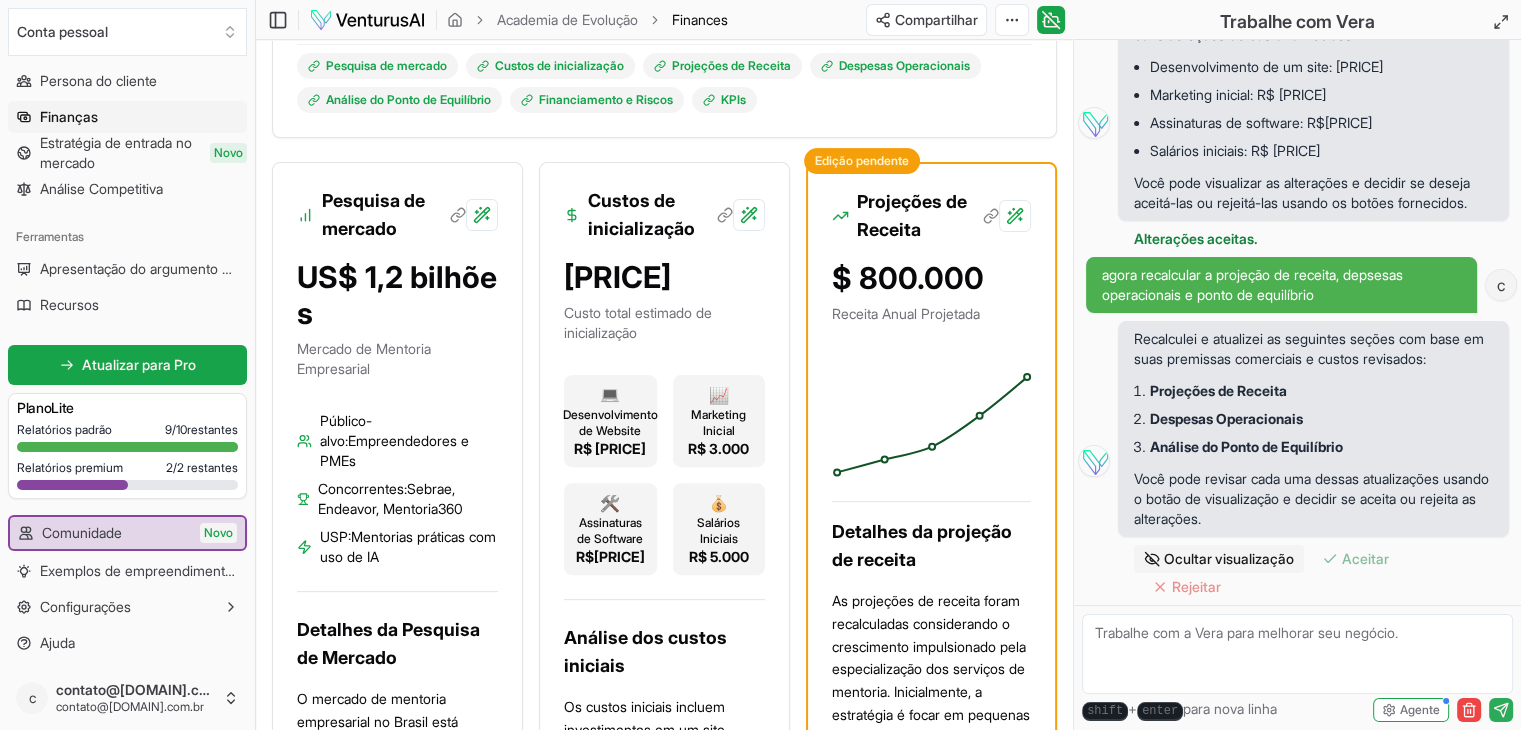 click at bounding box center [1297, 654] 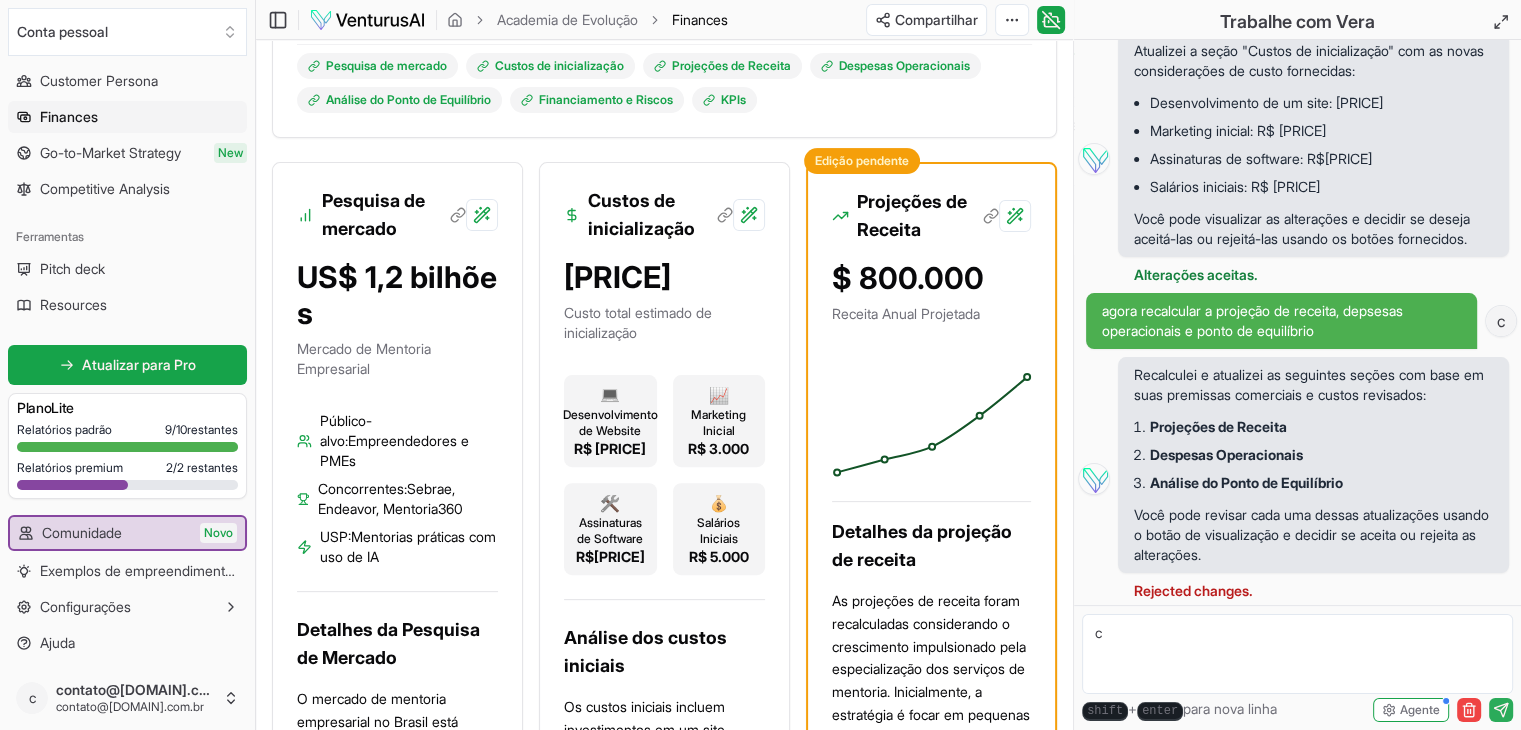 scroll, scrollTop: 395, scrollLeft: 0, axis: vertical 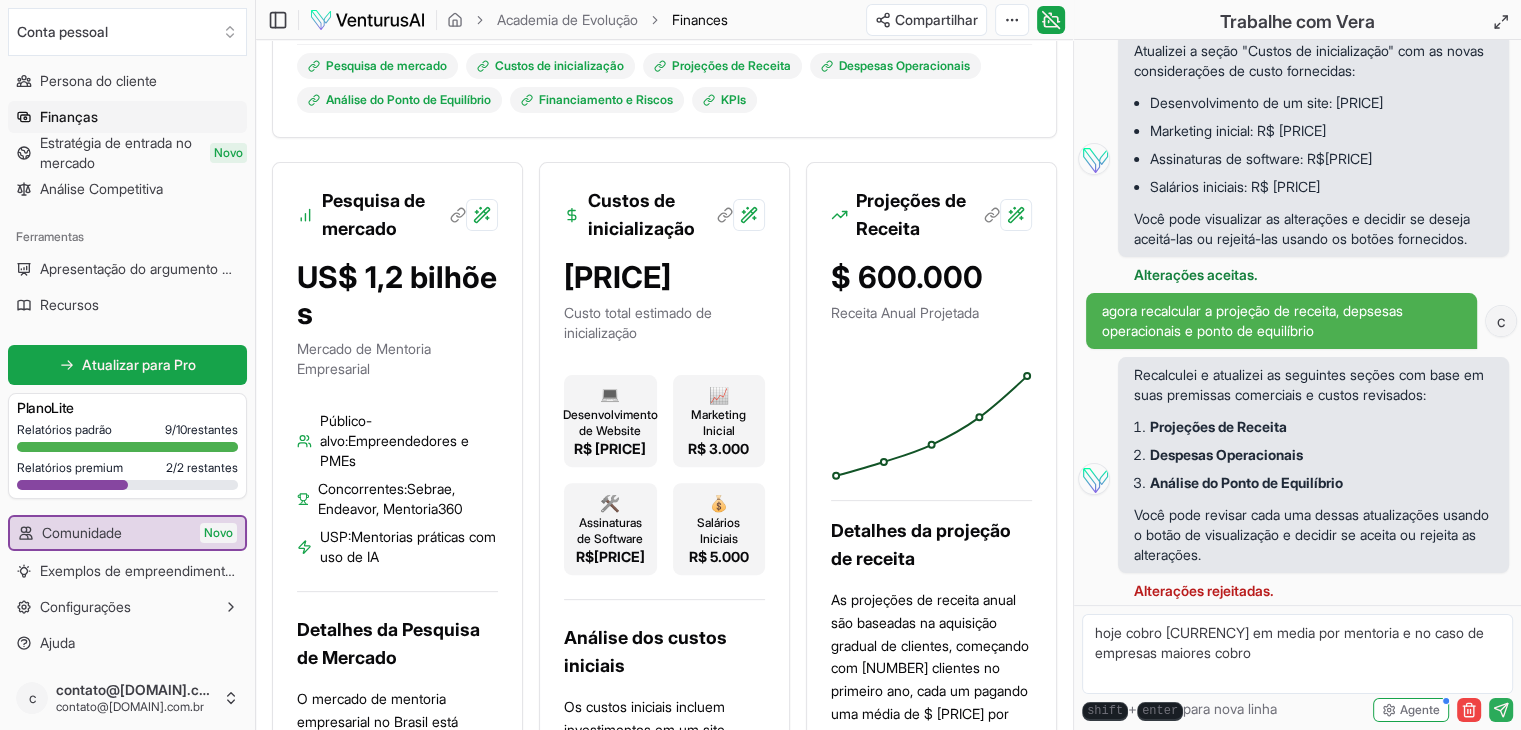 click on "hoje cobro 3000 em media por mentoria e no caso de empresas maiores cobro" at bounding box center [1297, 654] 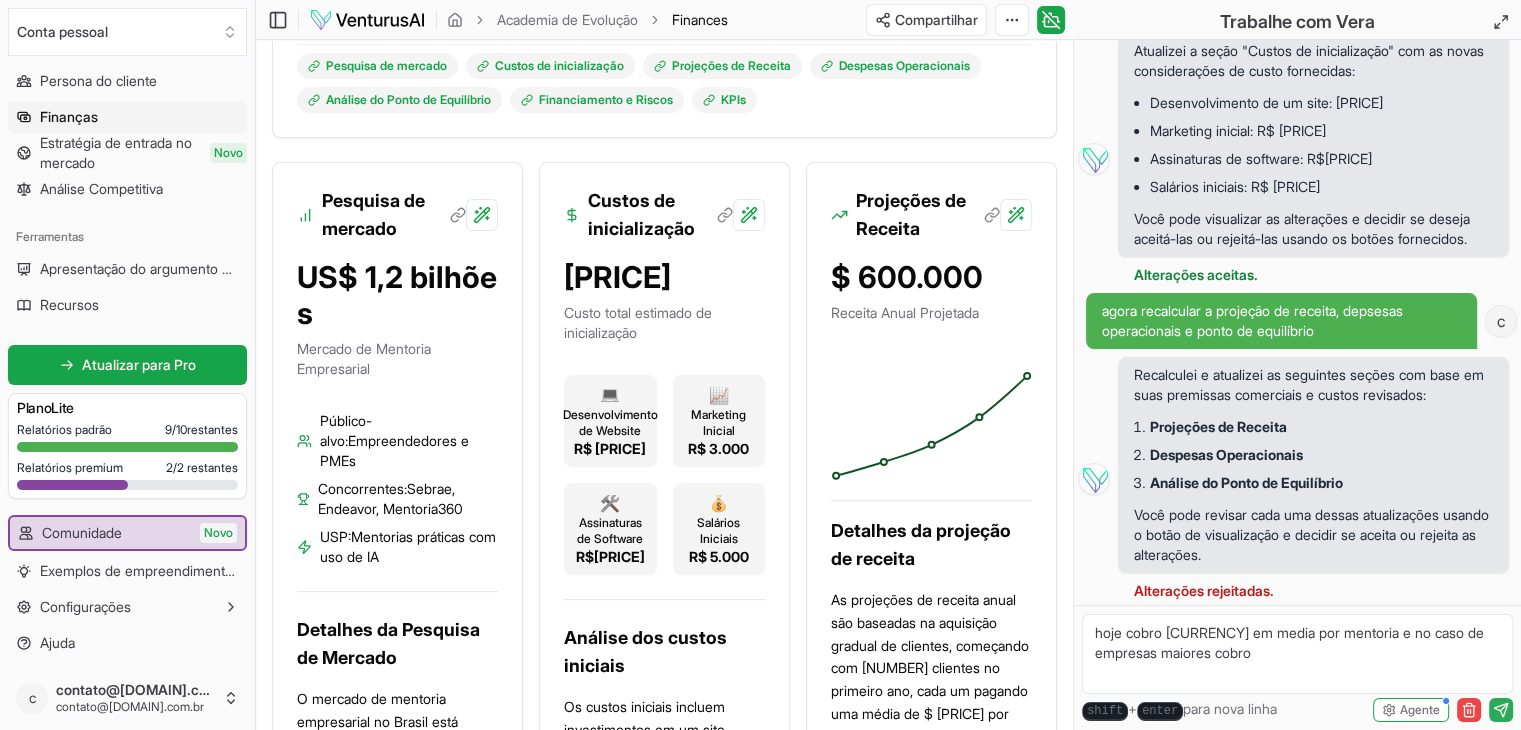 drag, startPoint x: 1090, startPoint y: 635, endPoint x: 1406, endPoint y: 655, distance: 316.6323 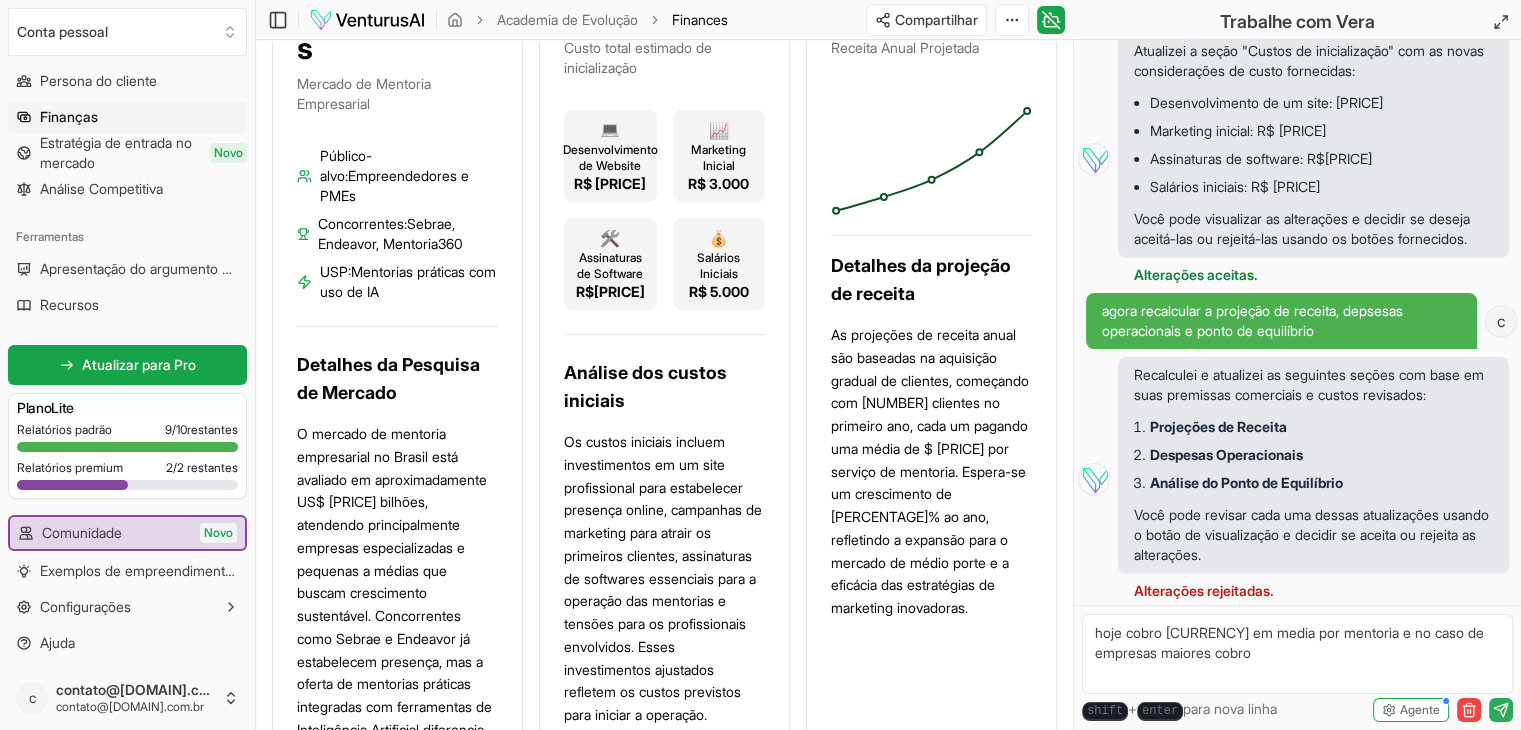 scroll, scrollTop: 795, scrollLeft: 0, axis: vertical 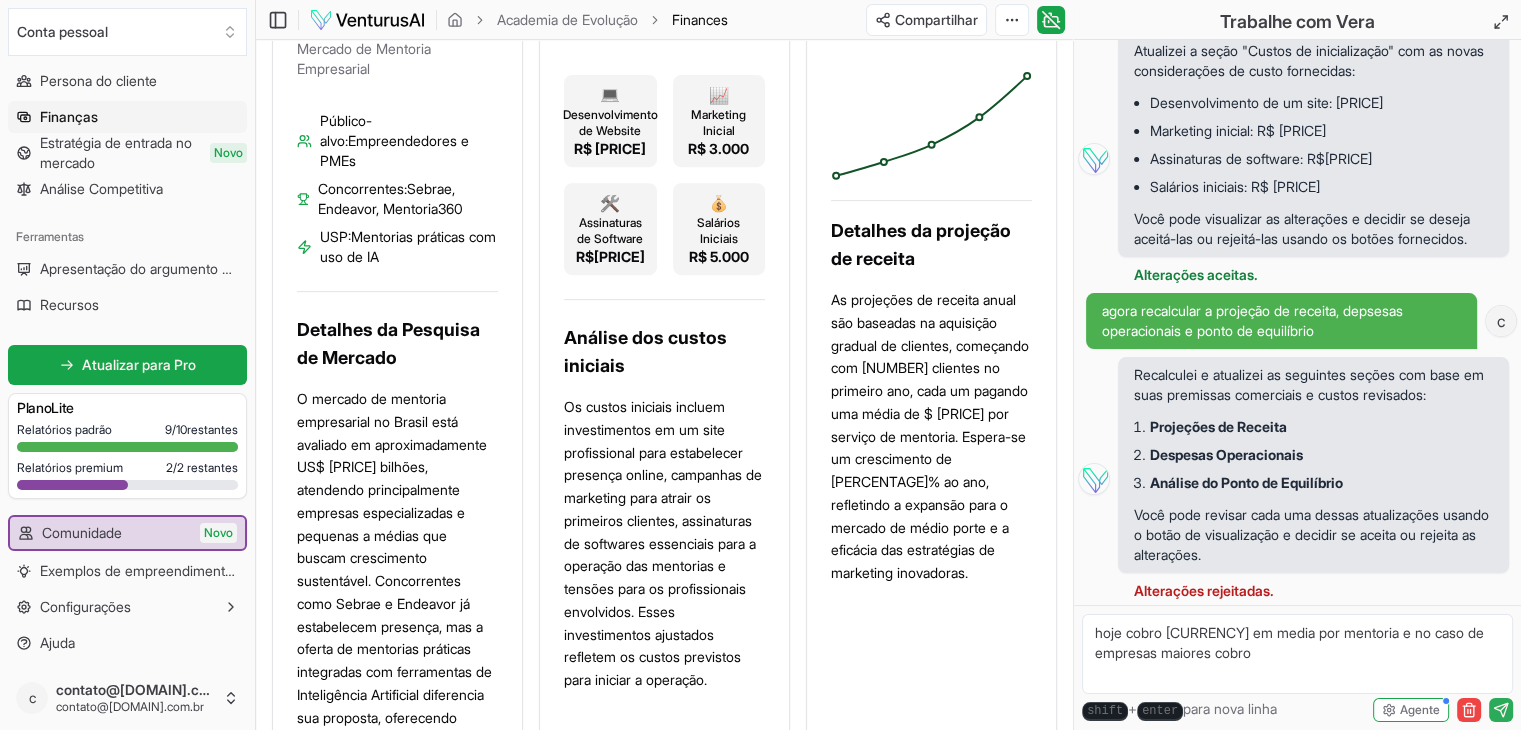 click on "hoje cobro 3000 em media por mentoria e no caso de empresas maiores cobro" at bounding box center [1297, 654] 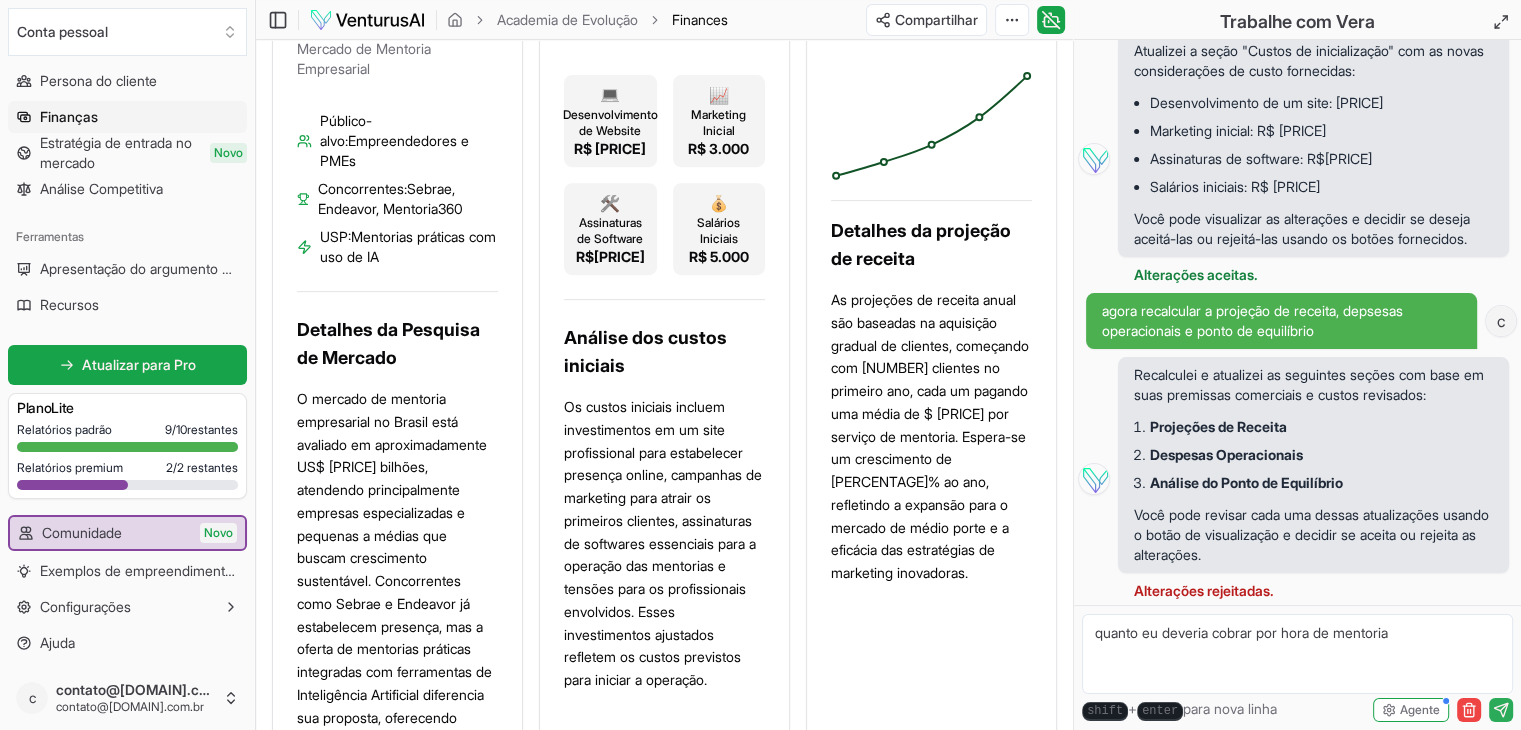type on "quanto eu deveria cobrar por hora de mentoria?" 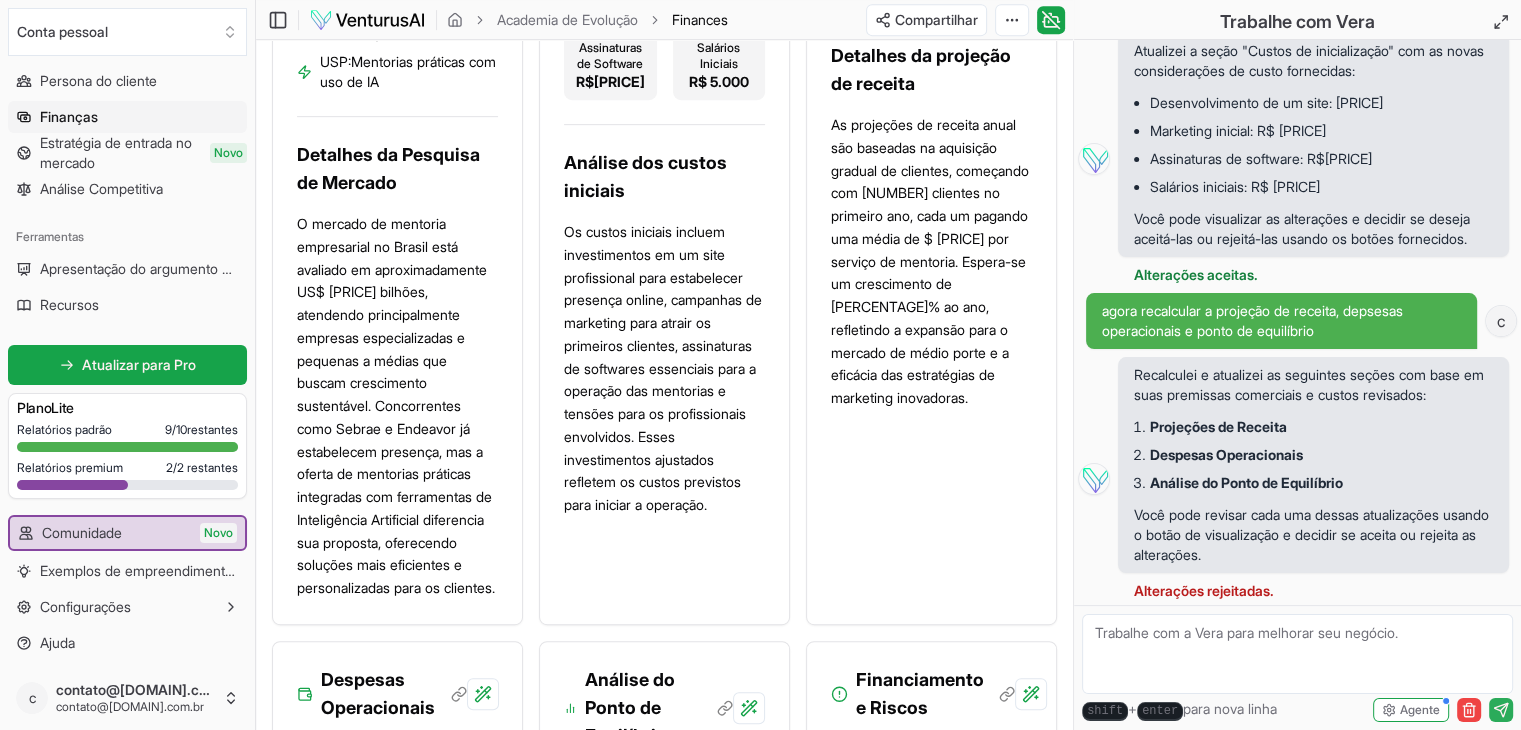 scroll, scrollTop: 895, scrollLeft: 0, axis: vertical 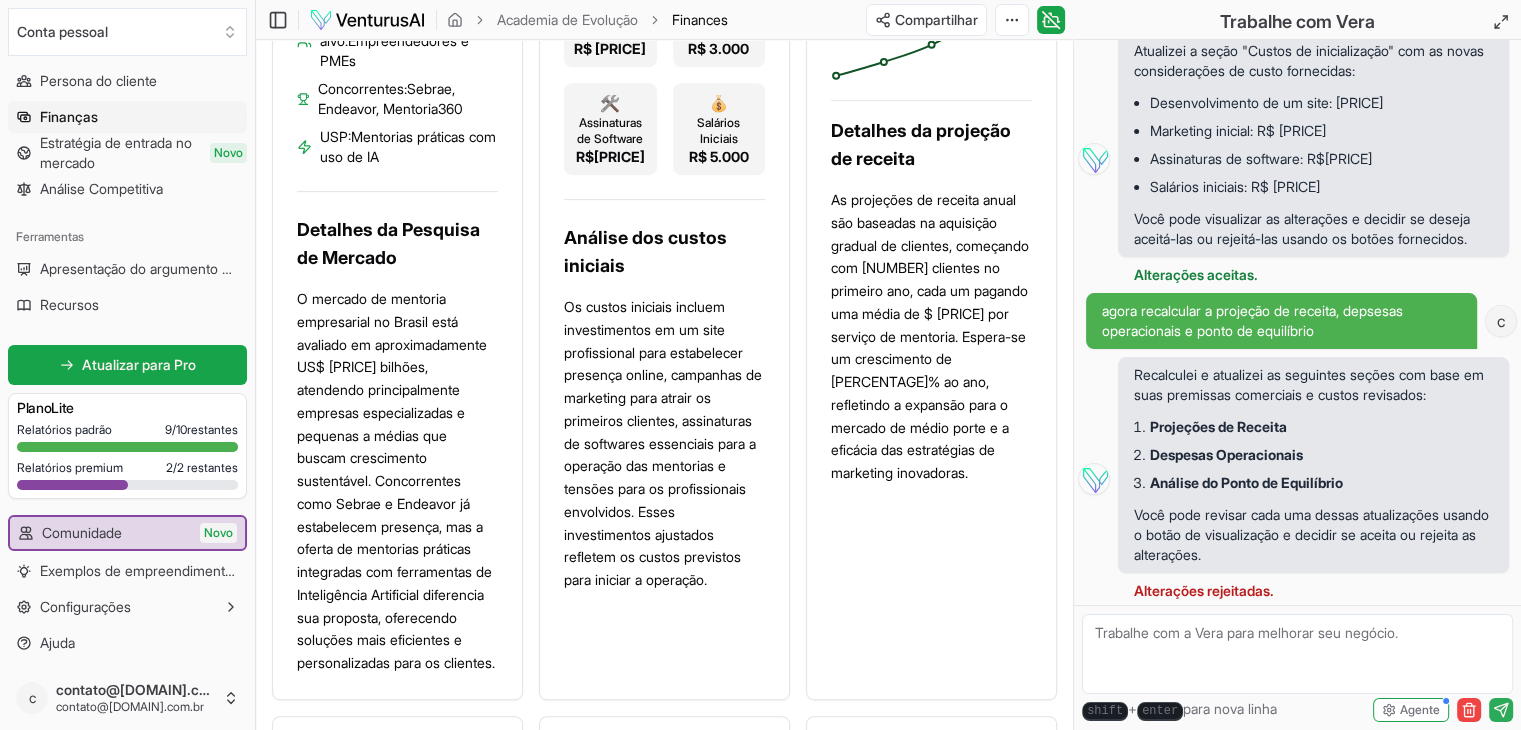 click at bounding box center [1297, 654] 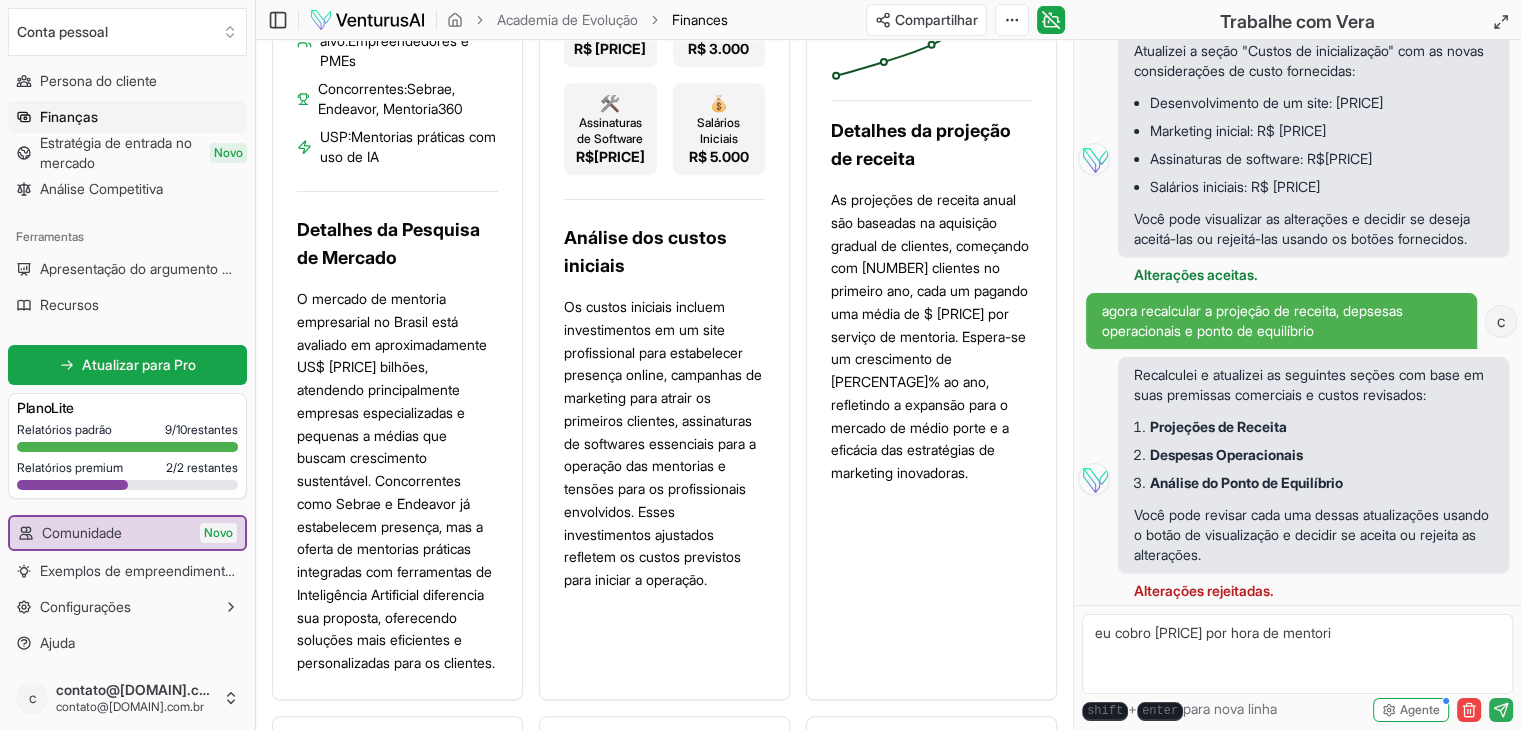 type on "eu cobro 200 por hora de mentoria" 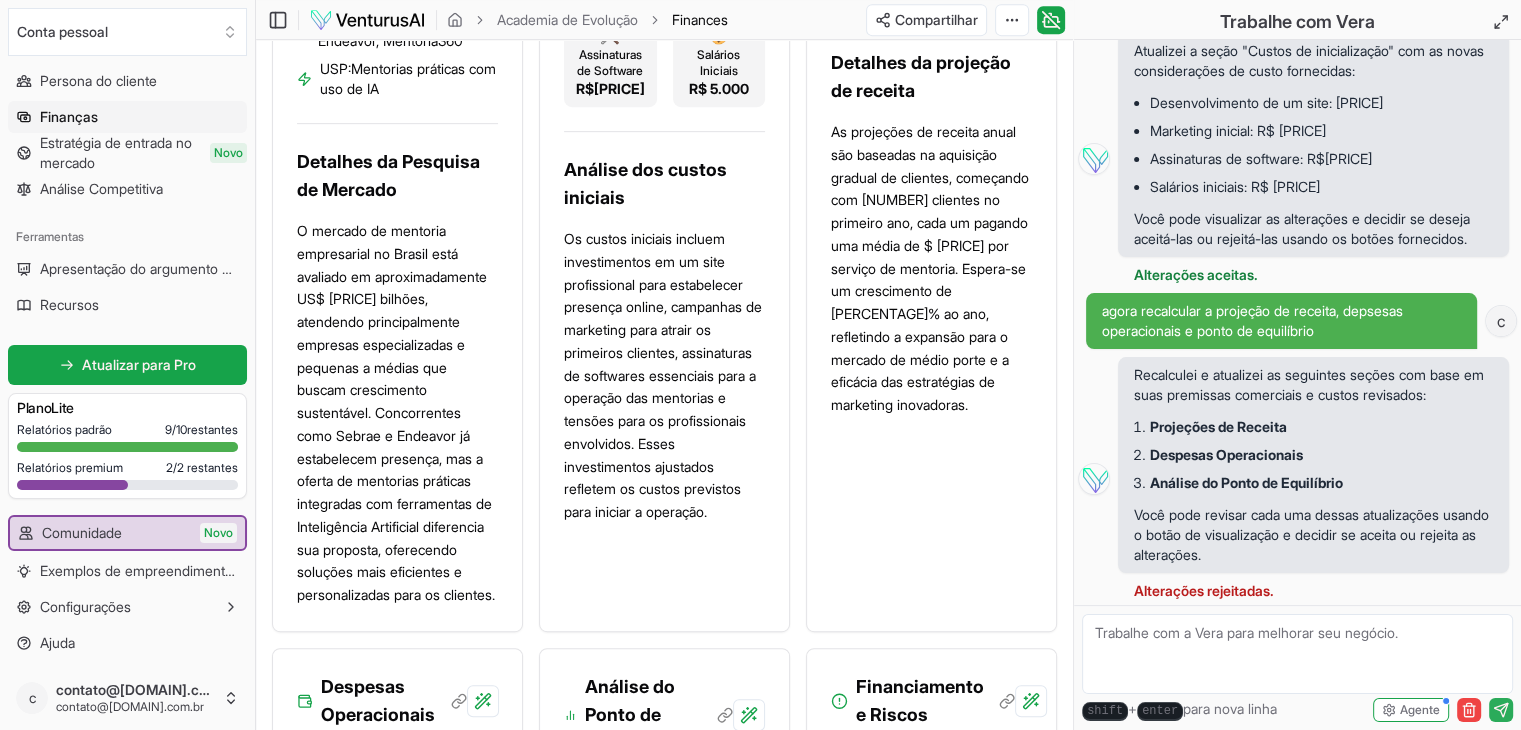 scroll, scrollTop: 895, scrollLeft: 0, axis: vertical 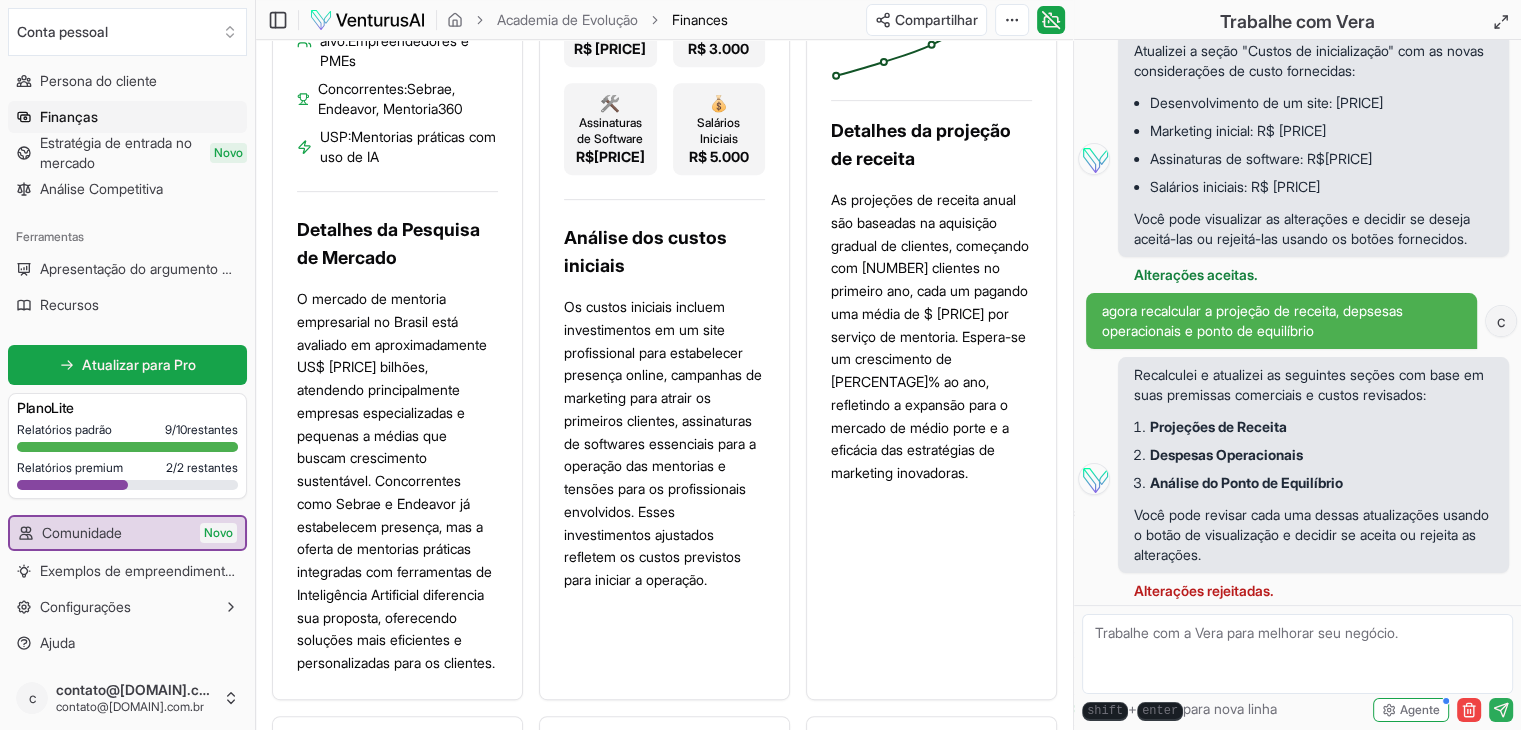 click at bounding box center (1297, 654) 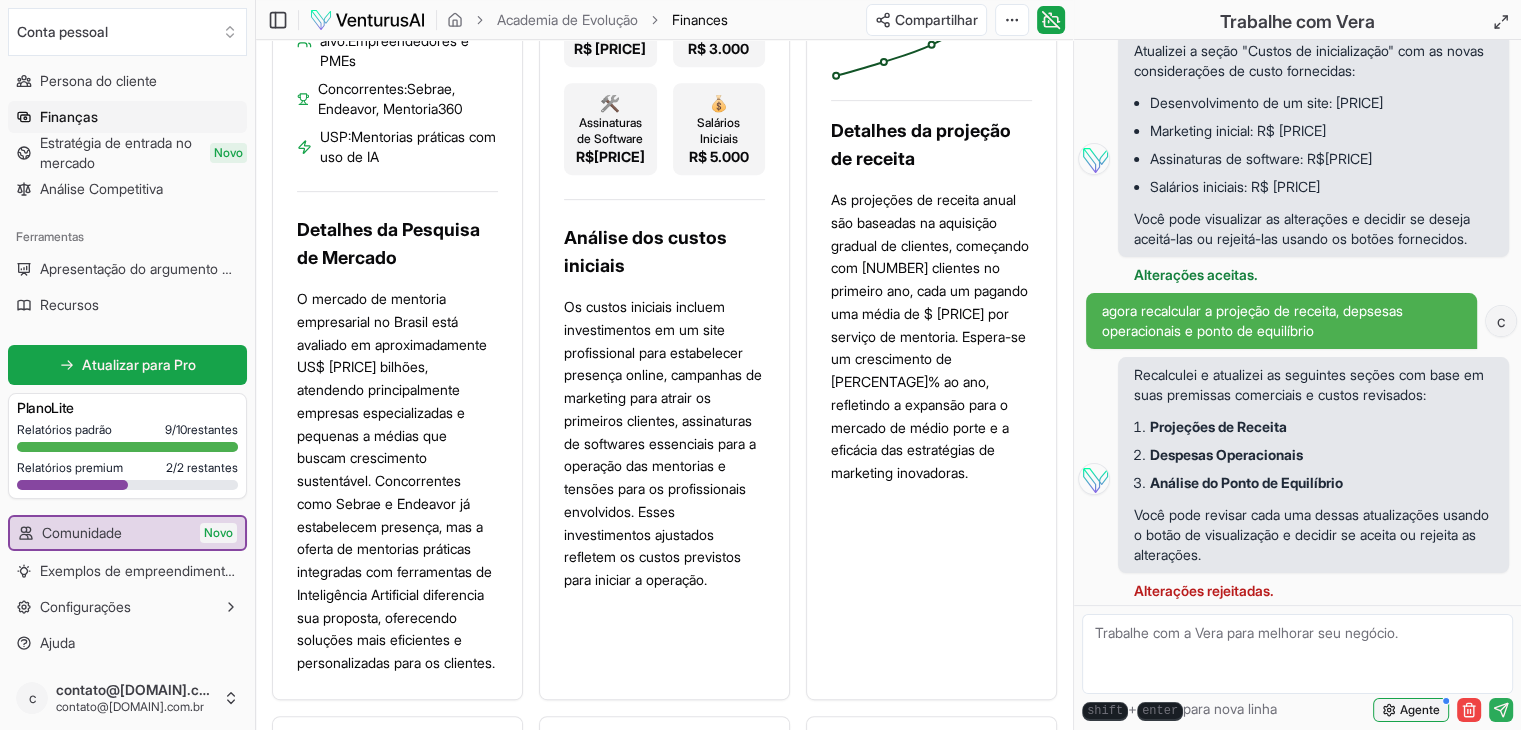 click on "Agente" at bounding box center (1420, 709) 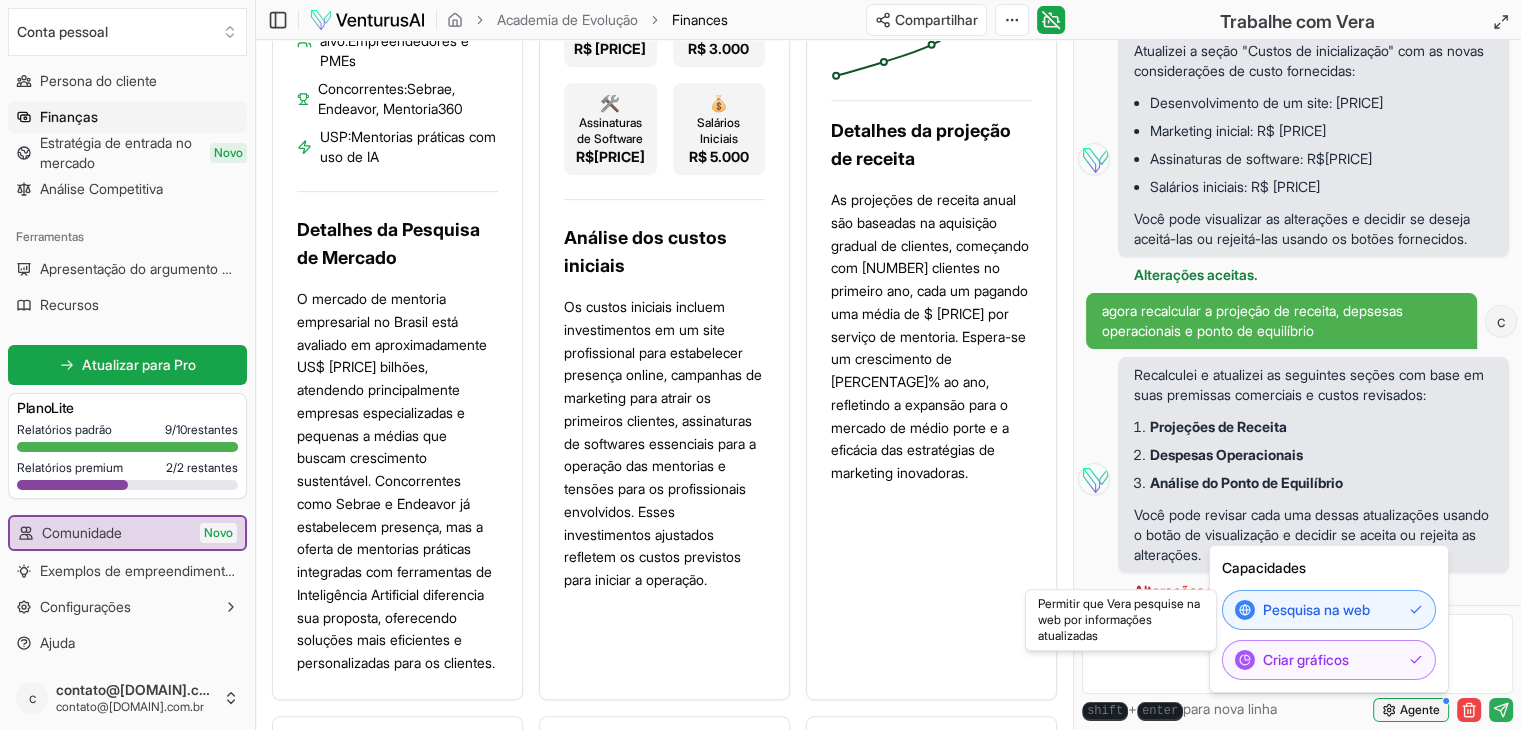 click on "Agente" at bounding box center (1420, 709) 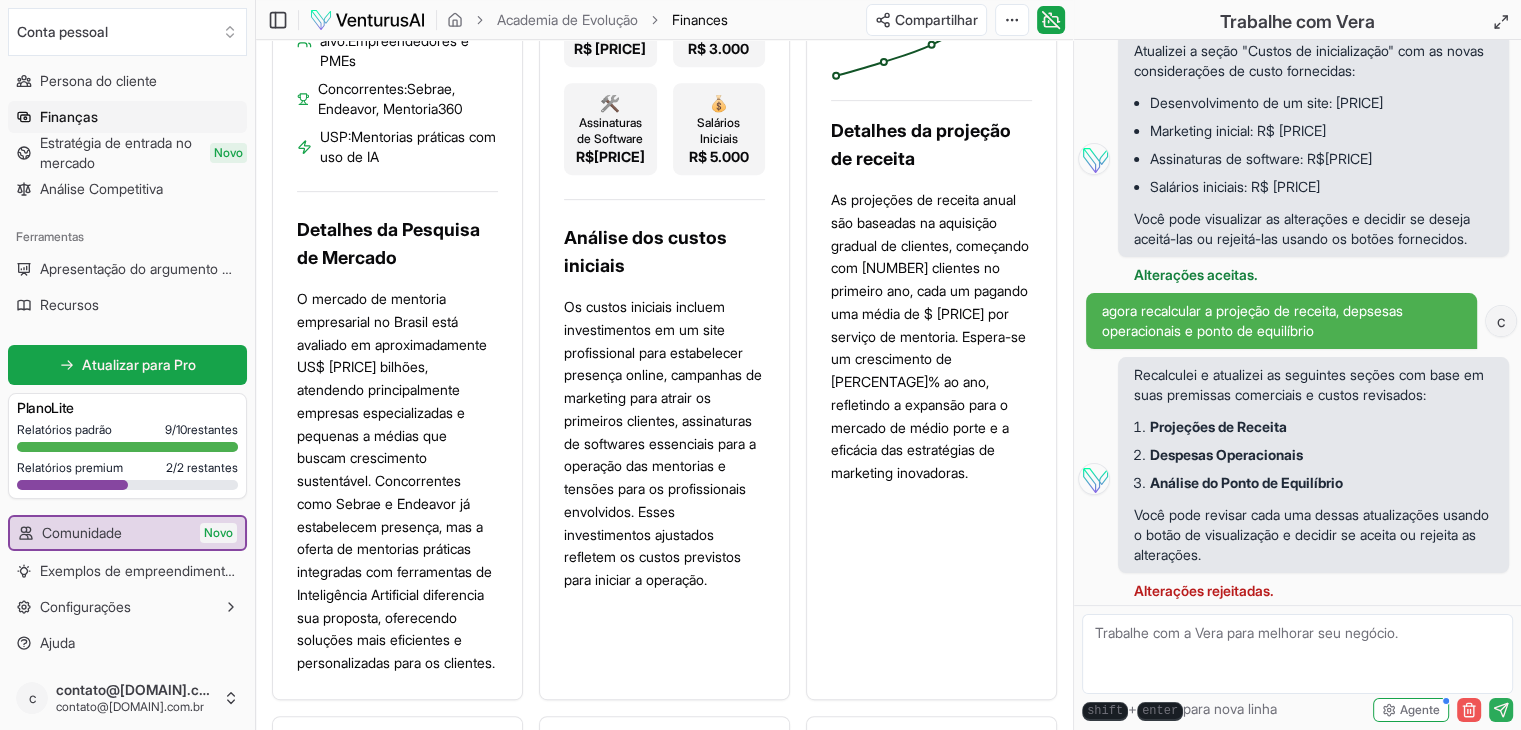 click 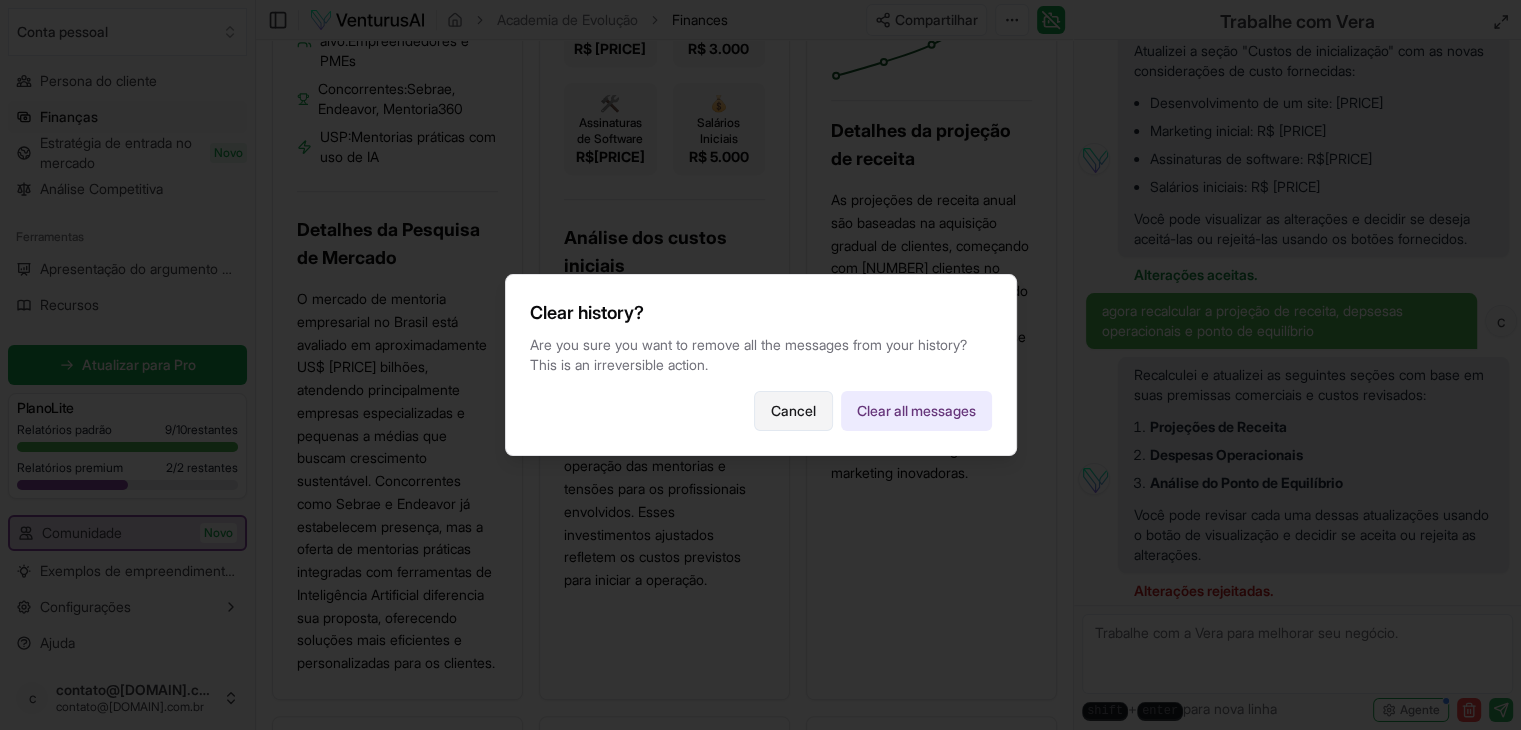 click on "Cancel" at bounding box center [793, 411] 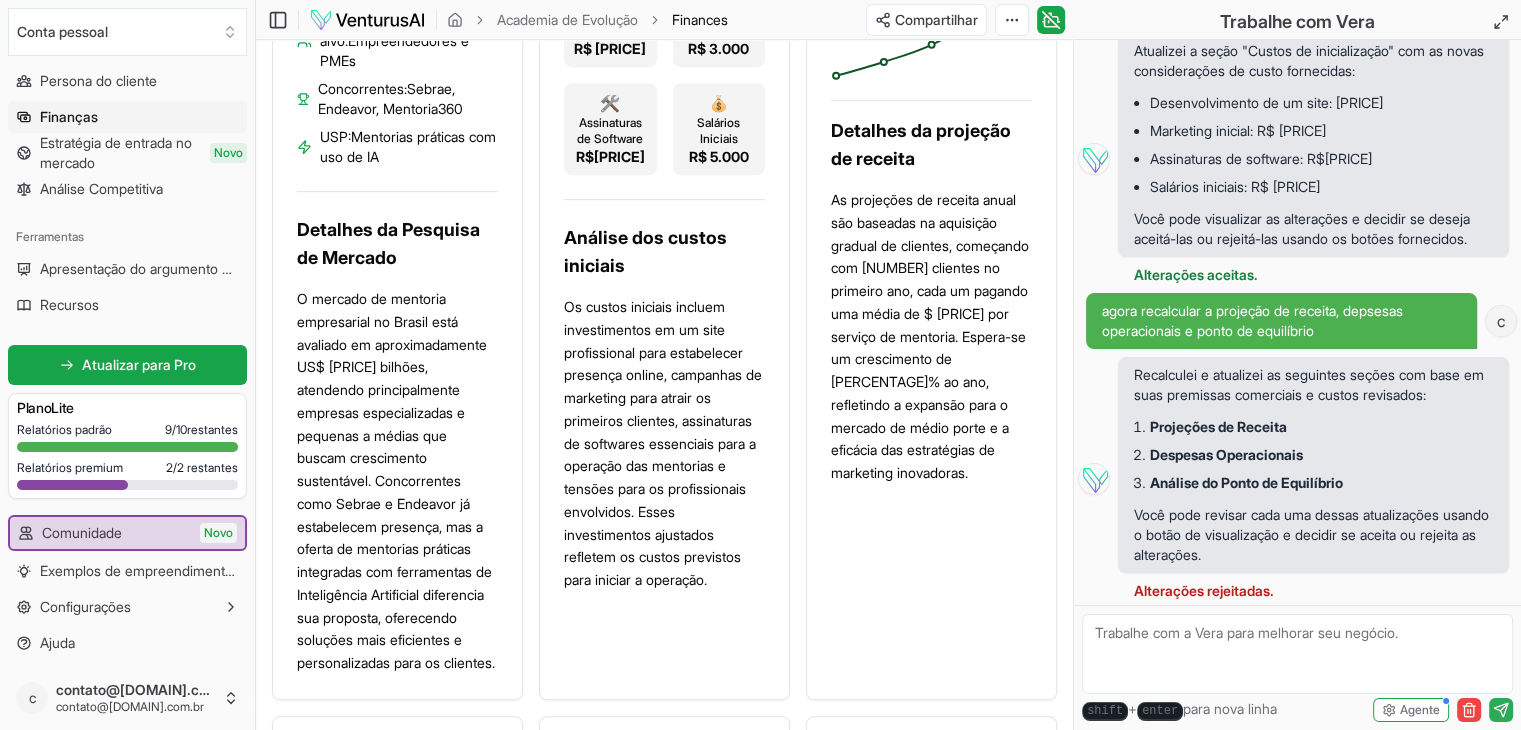 click on "para nova linha" at bounding box center (1230, 708) 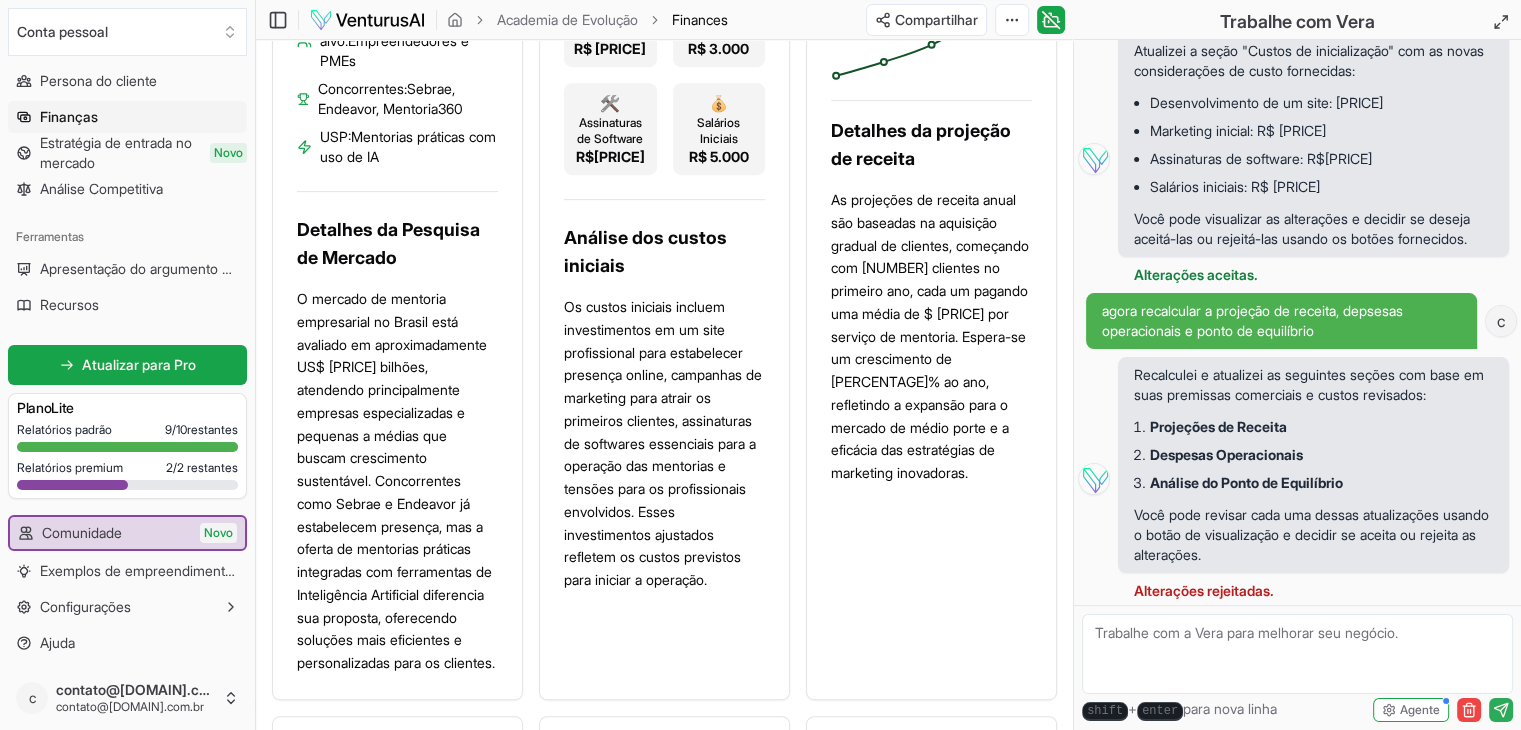 click at bounding box center (1297, 654) 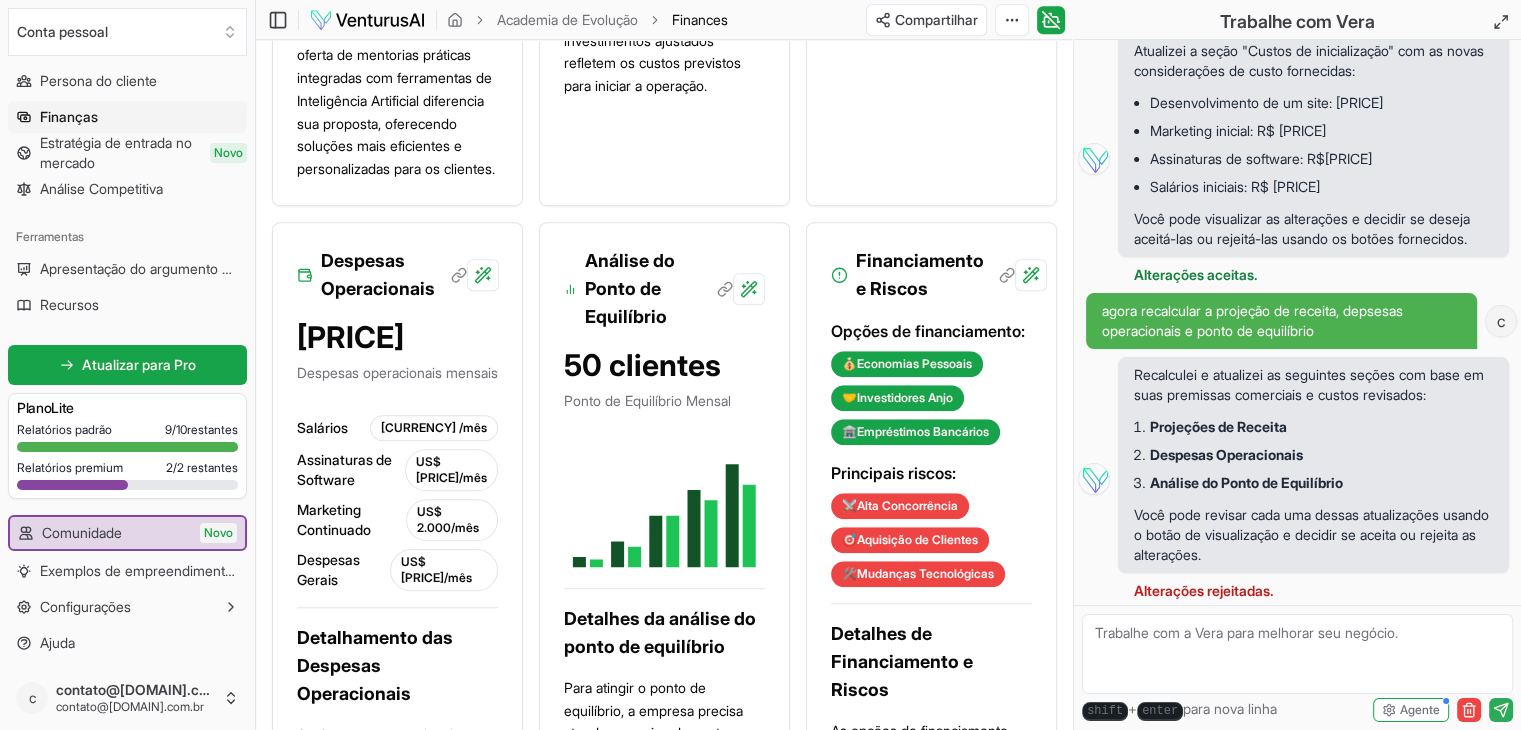 scroll, scrollTop: 1440, scrollLeft: 0, axis: vertical 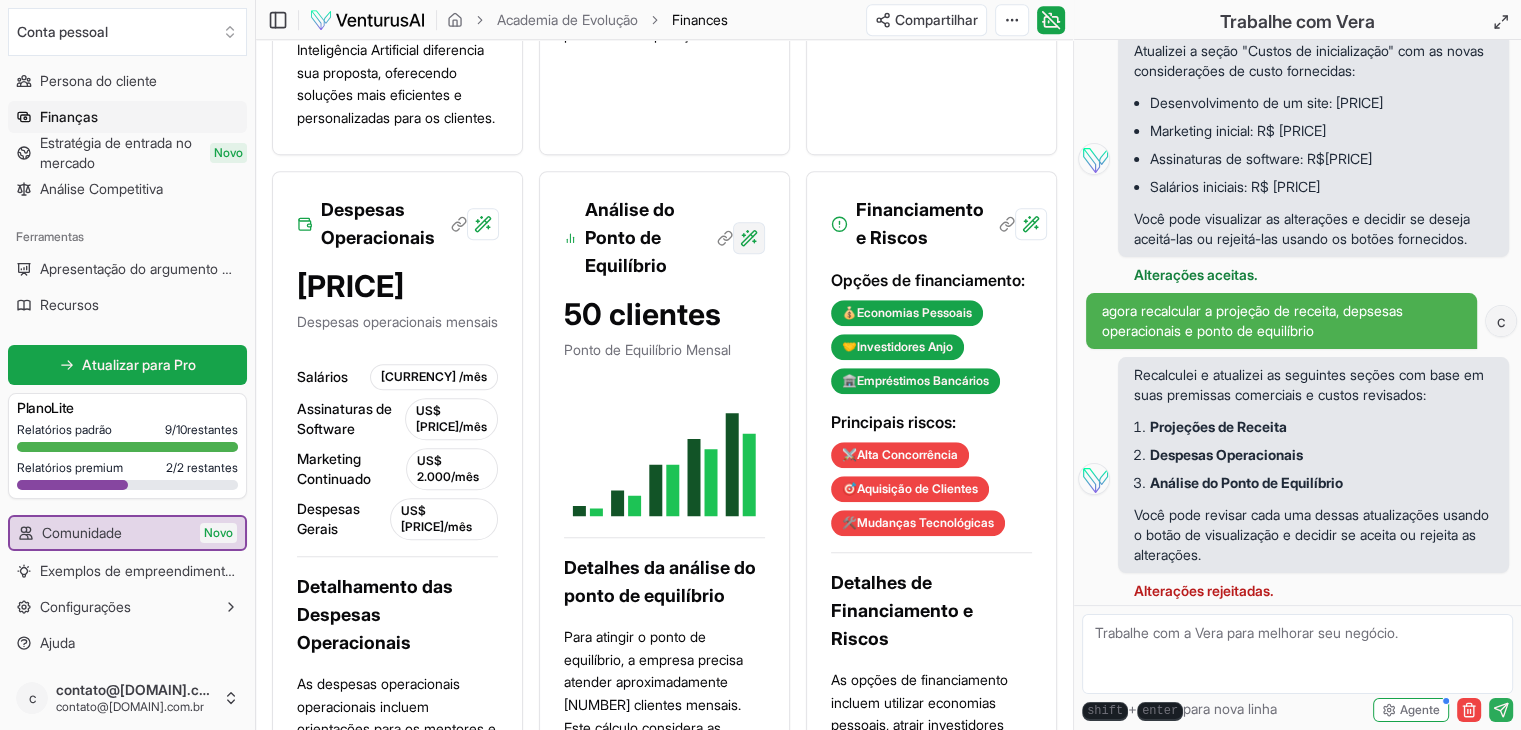 click on "Valorizamos sua privacidade Utilizamos cookies para aprimorar sua experiência de navegação, veicular anúncios ou conteúdo personalizado e analisar nosso tráfego. Ao clicar em "Aceitar todos", você concorda com o uso de cookies. Personalizar    Aceitar tudo Personalizar preferências de consentimento   Utilizamos cookies para ajudar você a navegar com eficiência e executar determinadas funções. Você encontrará informações detalhadas sobre todos os cookies em cada categoria de consentimento abaixo. Os cookies categorizados como "Necessários" são armazenados no seu navegador, pois são essenciais para permitir as funcionalidades básicas do site. ...  Mostrar mais Necessário Sempre ativo Os cookies necessários são essenciais para habilitar os recursos básicos deste site, como fornecer login seguro ou ajustar suas preferências de consentimento. Esses cookies não armazenam nenhum dado de identificação pessoal. Biscoito cookieyes-consent Duração 1 ano Descrição Biscoito __cf_bm 1 hora" at bounding box center [760, -1075] 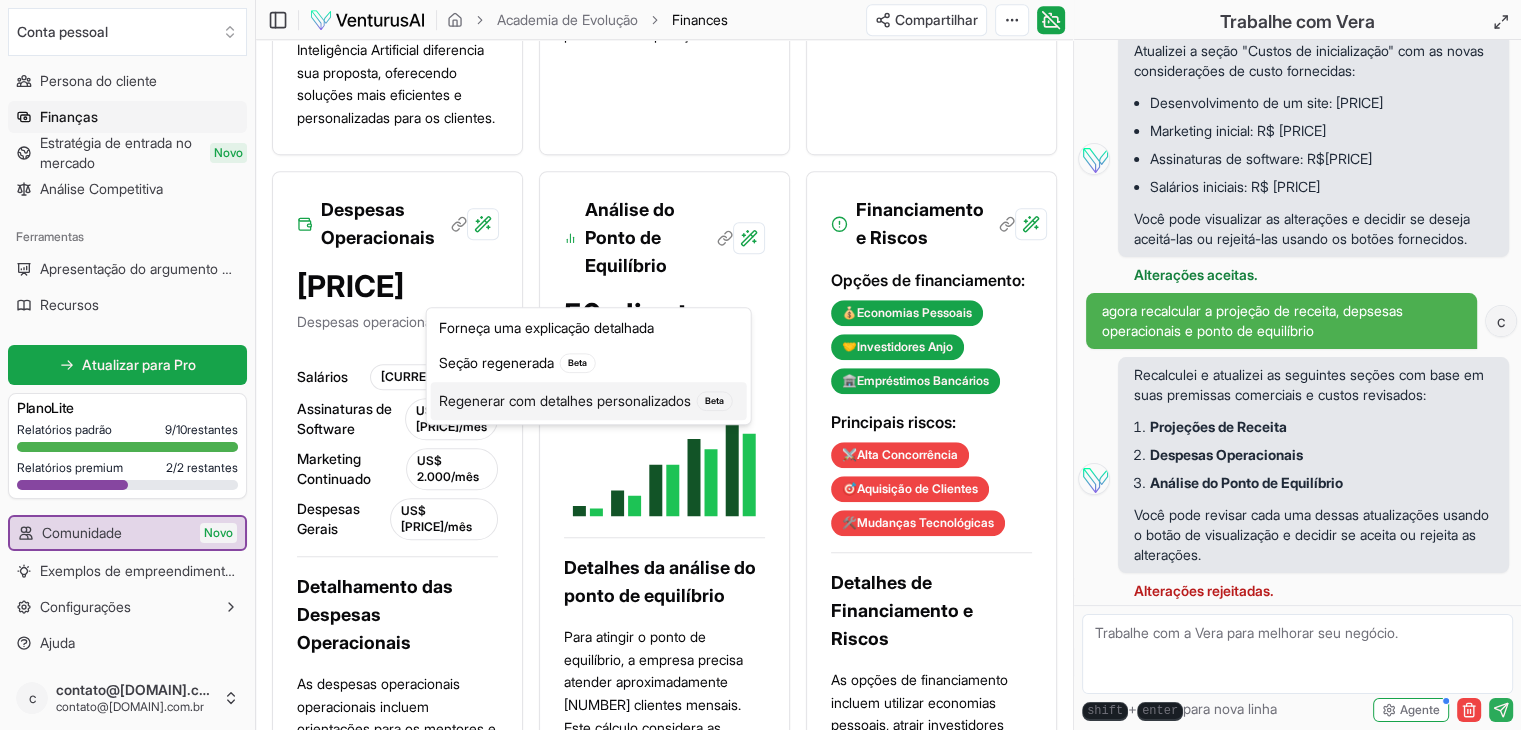 click on "Regenerar com detalhes personalizados" at bounding box center (565, 400) 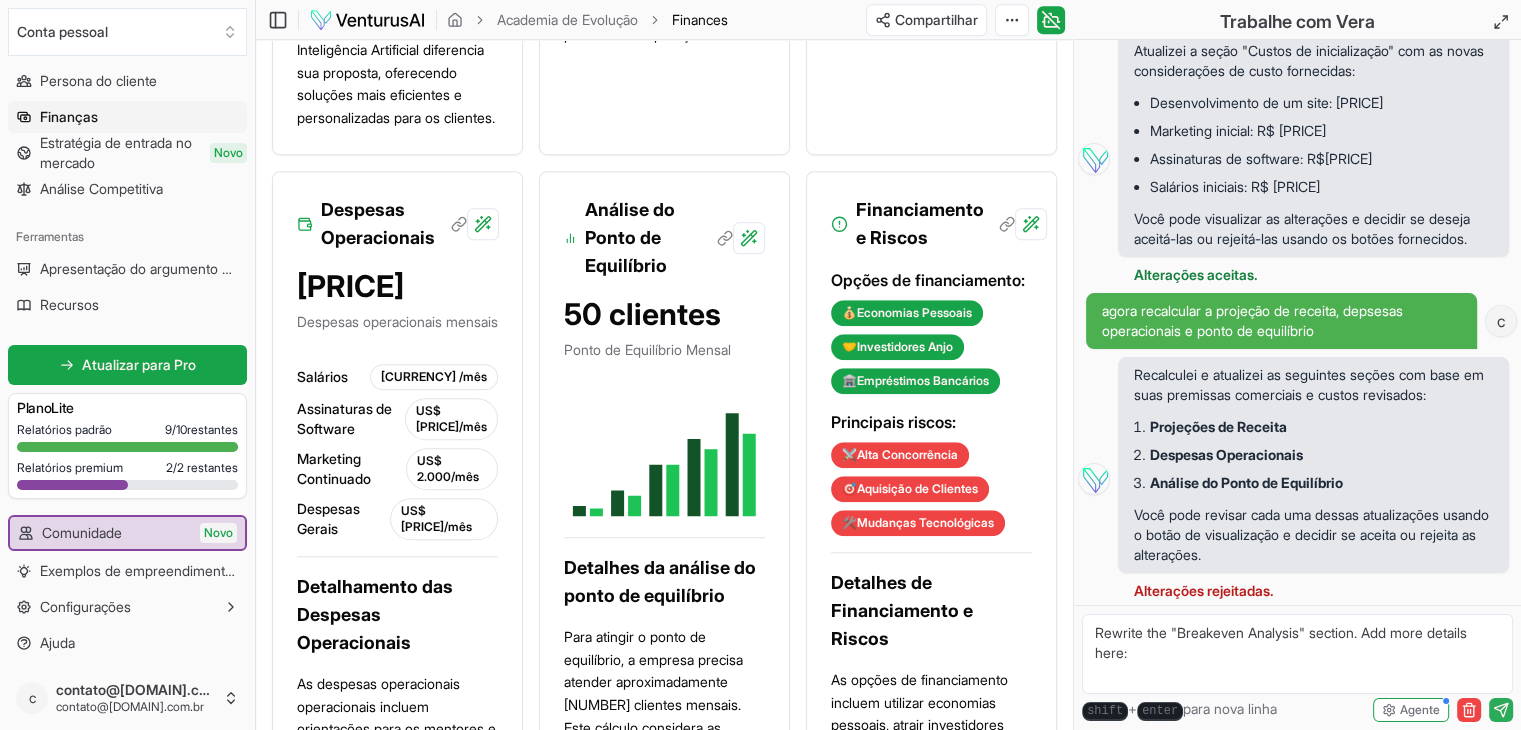 click on "Rewrite the "Breakeven Analysis" section. Add more details here:" at bounding box center [1297, 654] 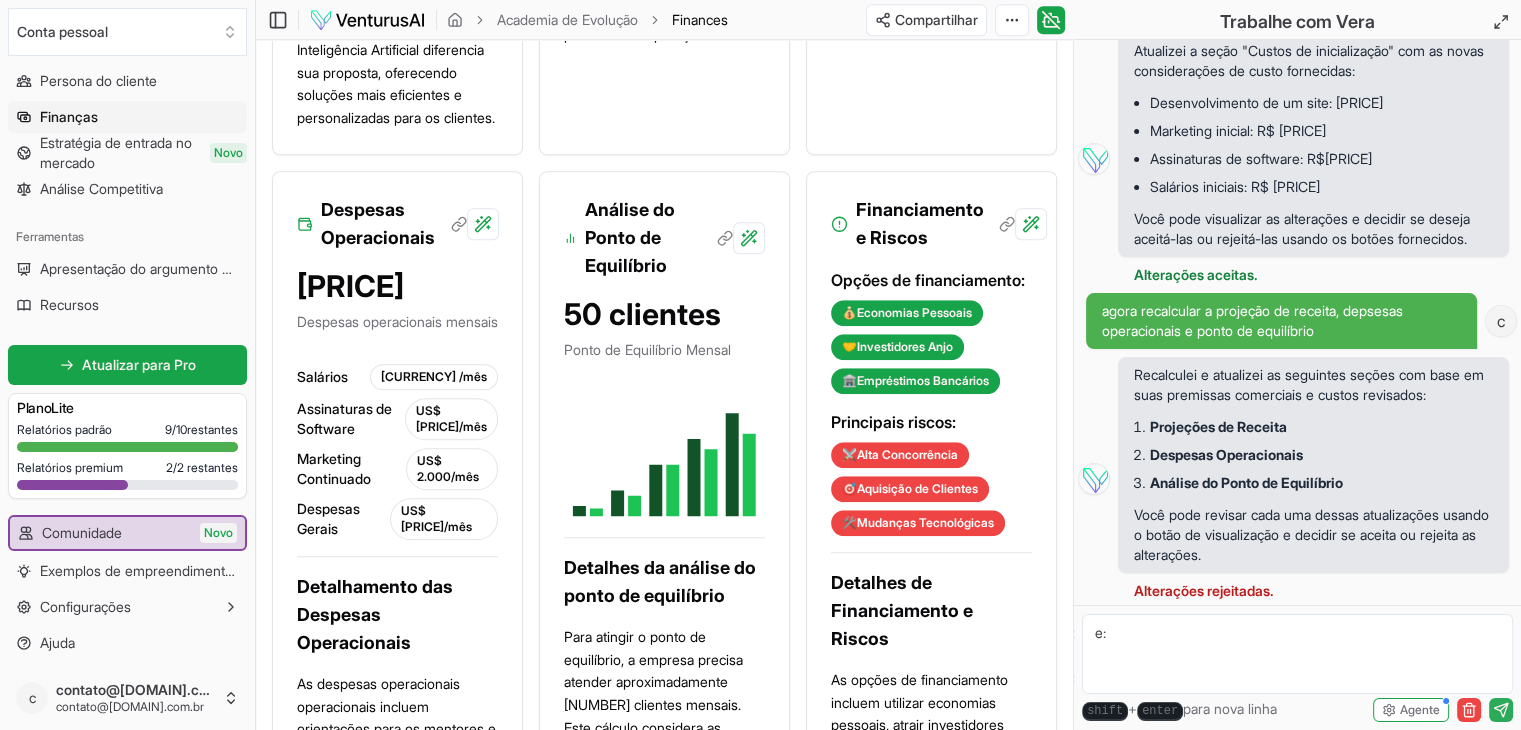 type on ":" 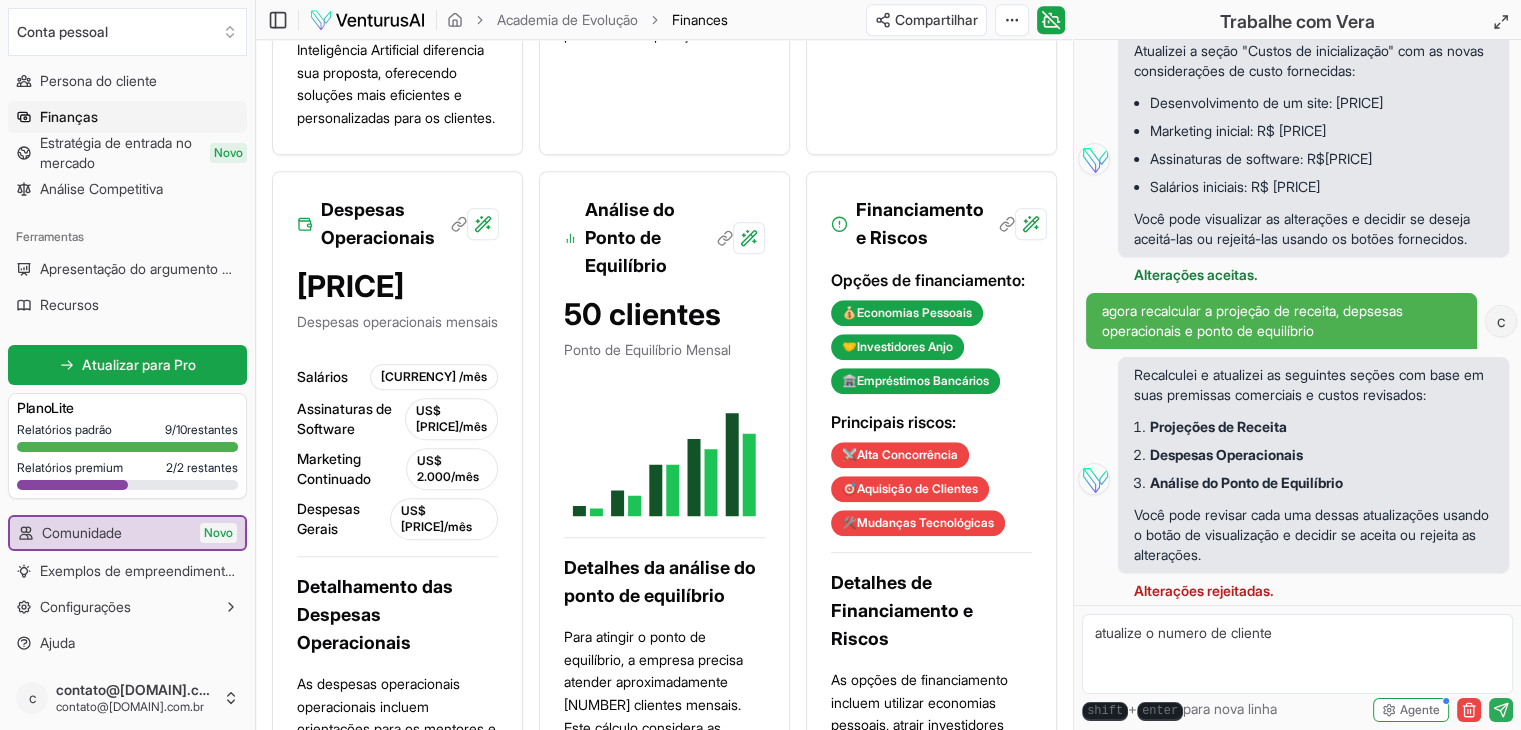 type on "atualize o numero de clientes" 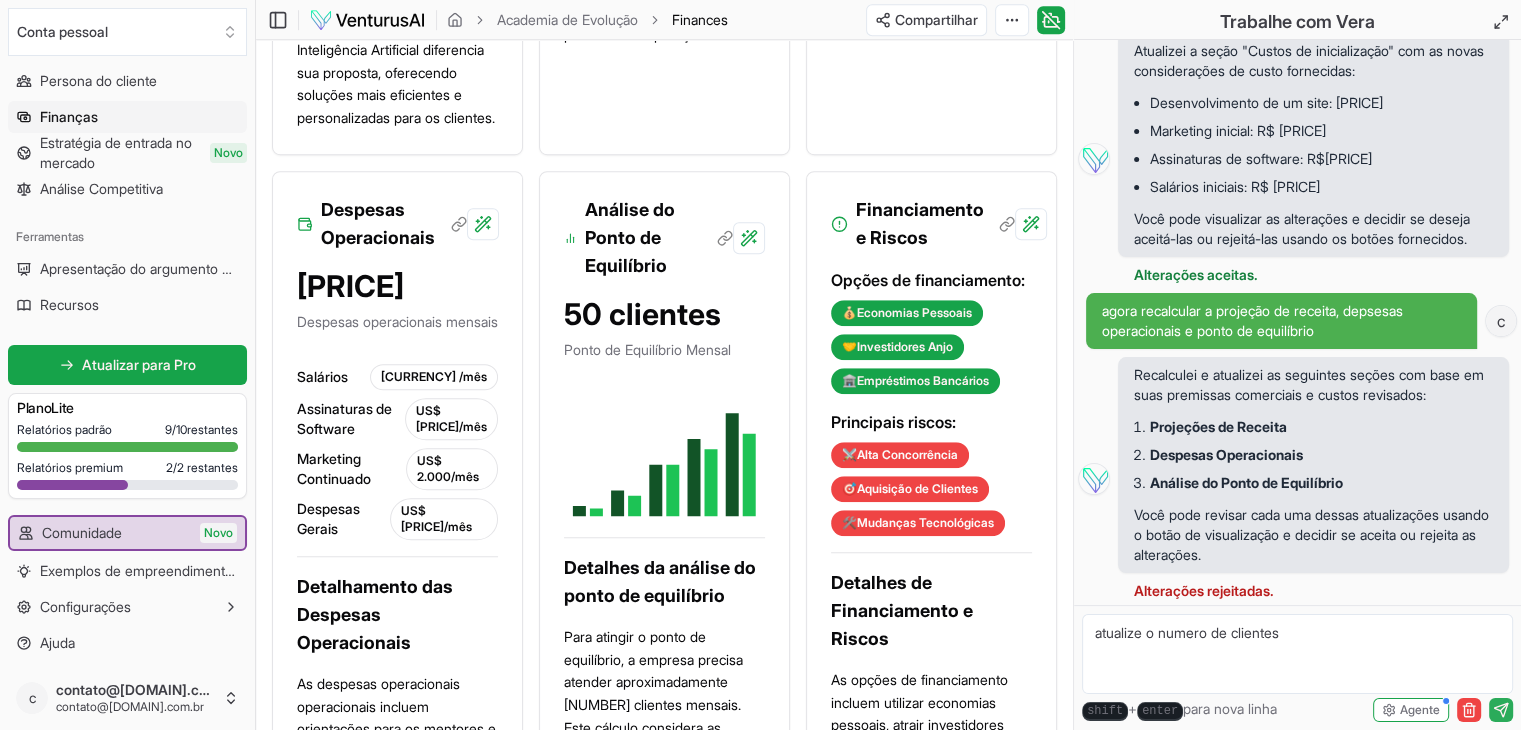 type 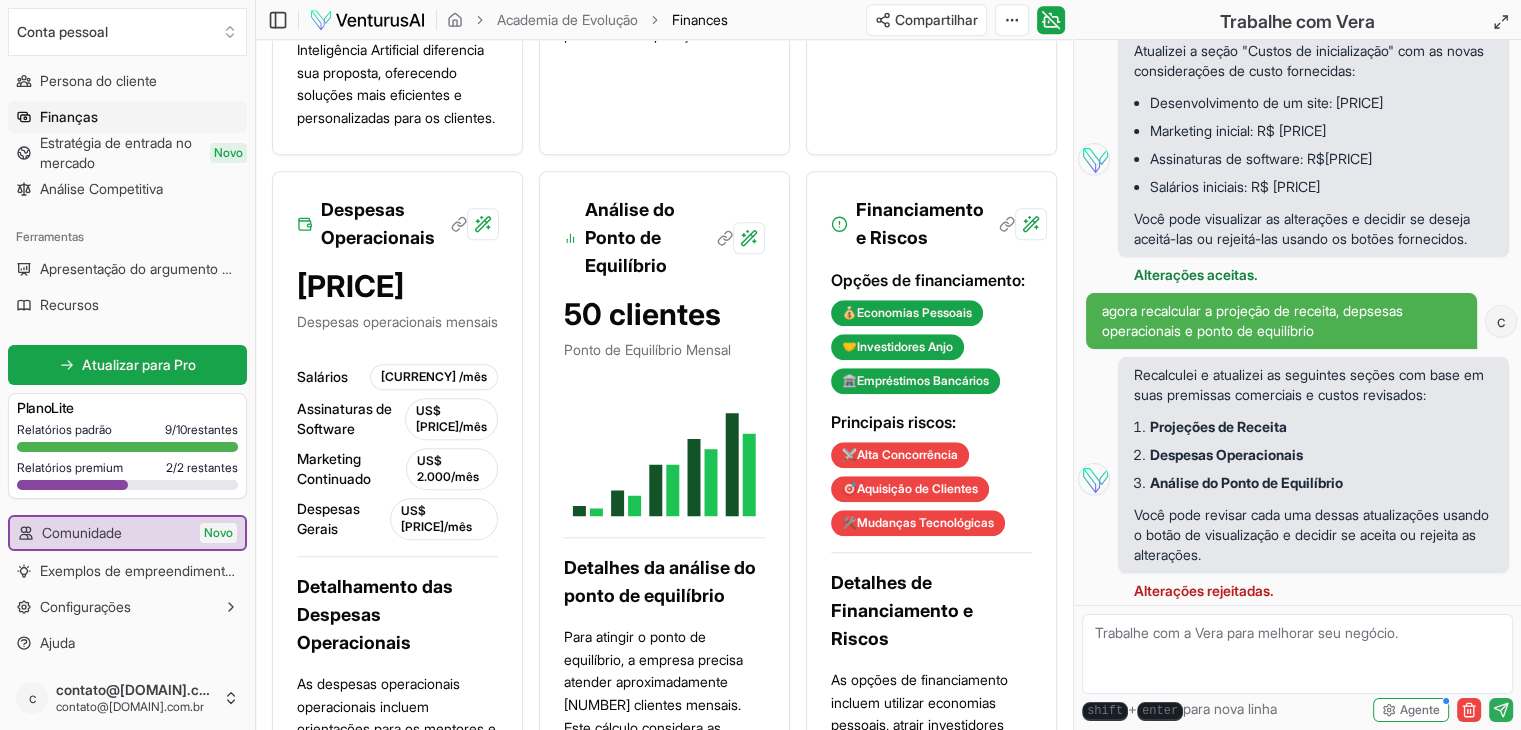 scroll, scrollTop: 1508, scrollLeft: 0, axis: vertical 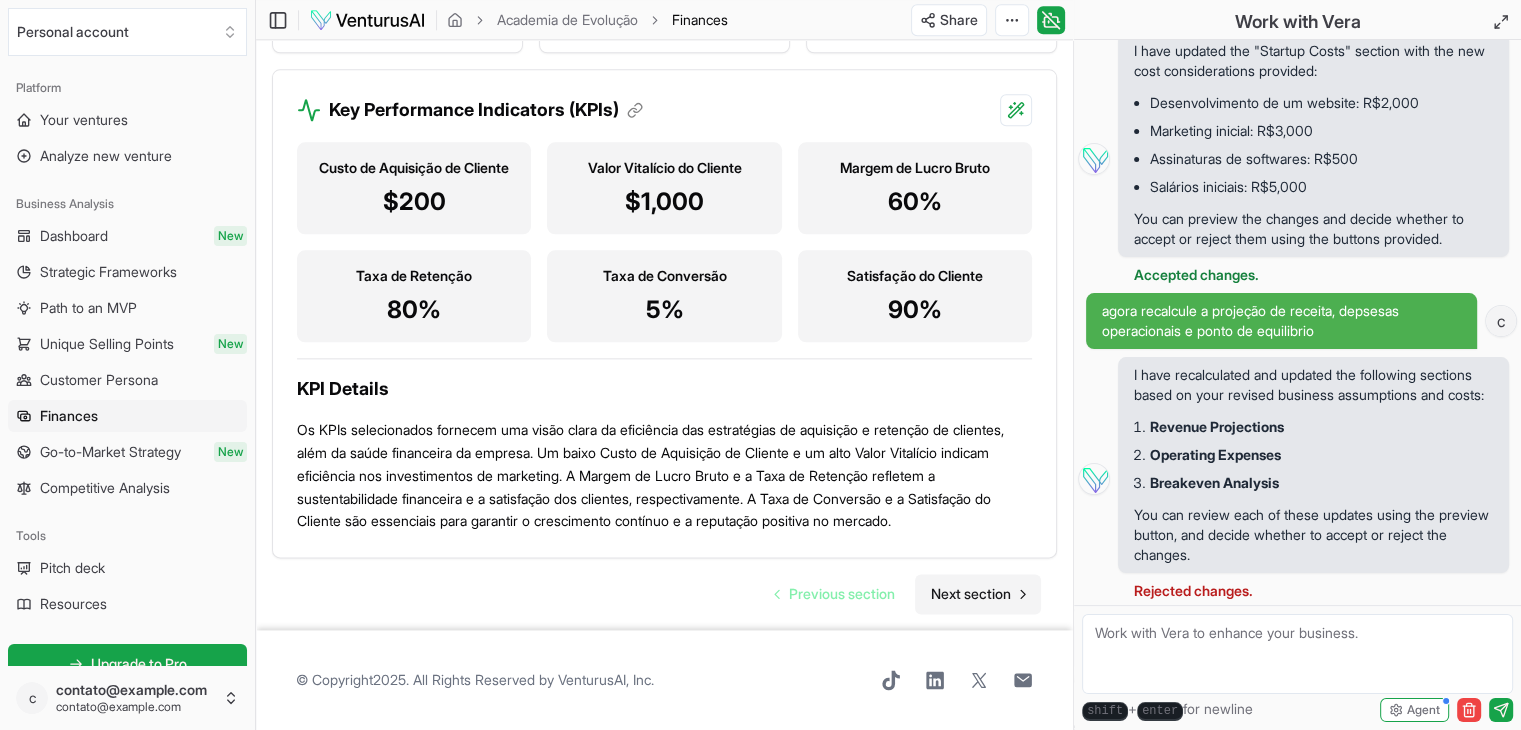 click on "Next section" at bounding box center (971, 594) 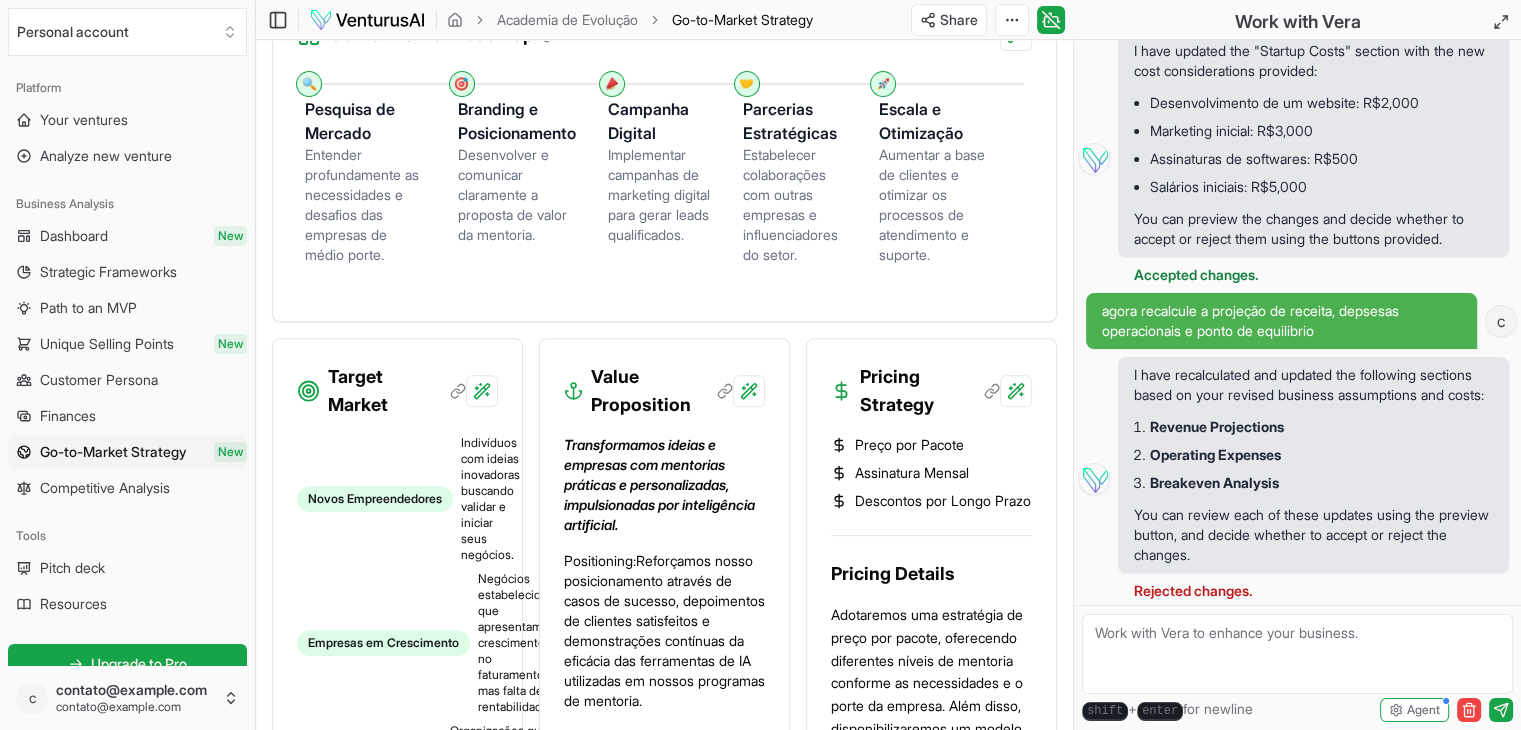 scroll, scrollTop: 700, scrollLeft: 0, axis: vertical 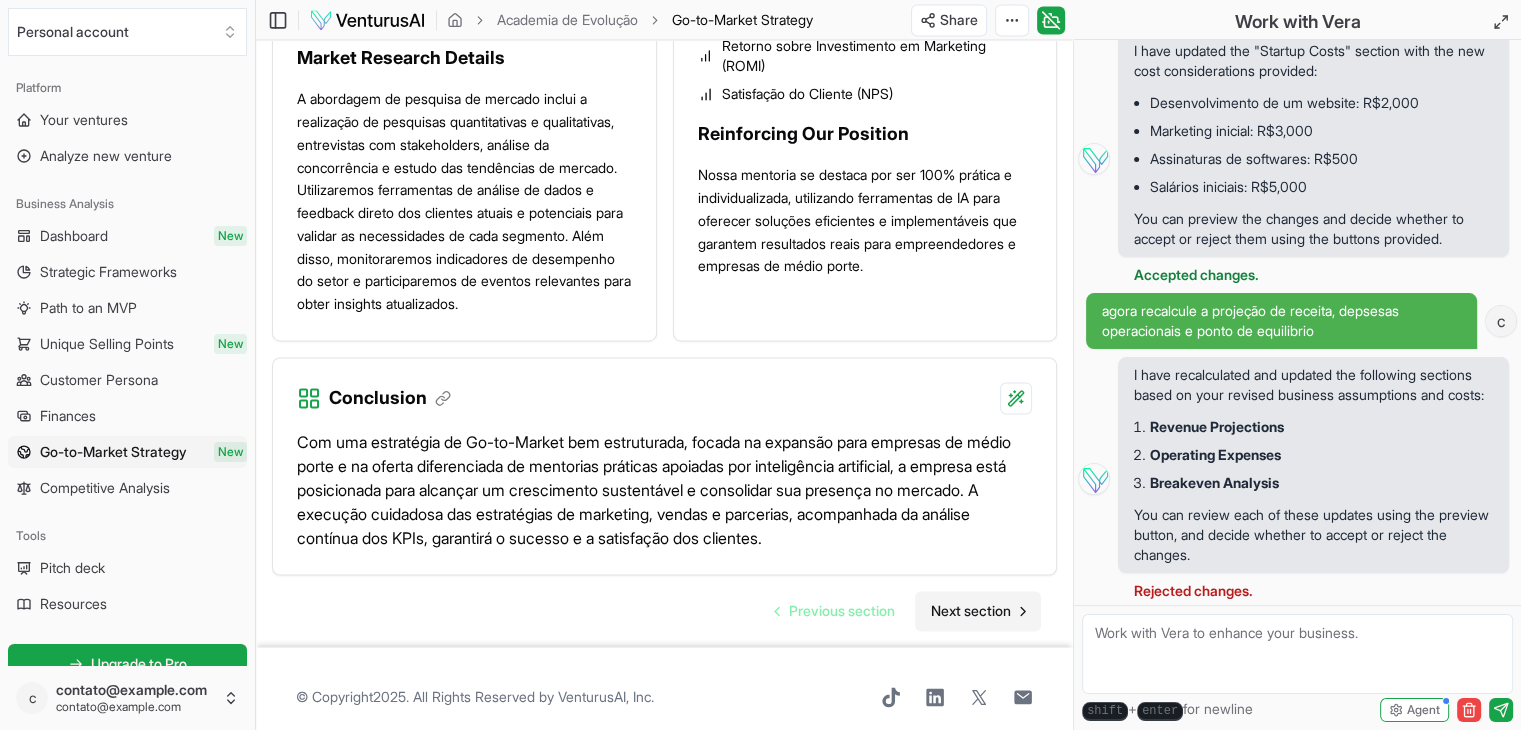 click on "Next section" at bounding box center (971, 611) 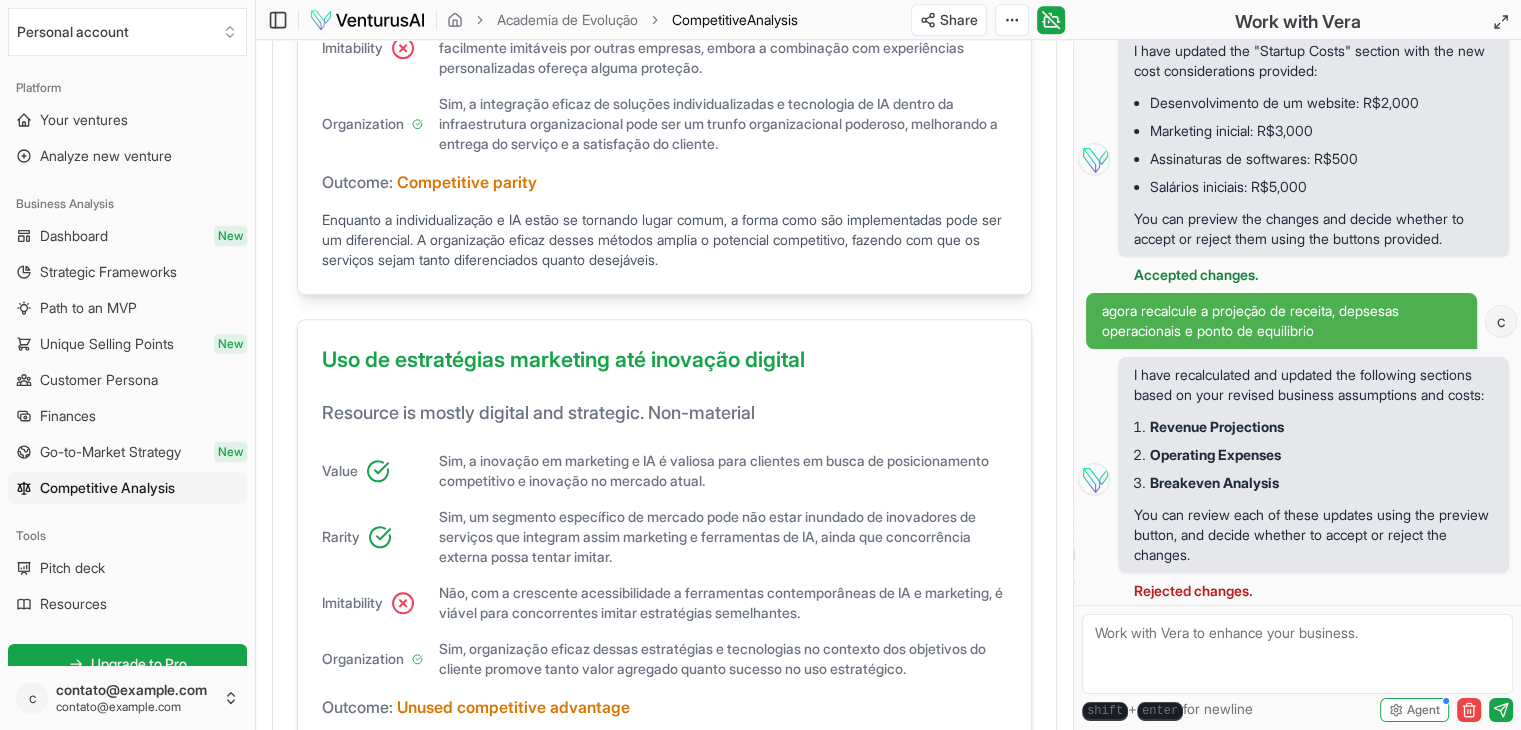 scroll, scrollTop: 1412, scrollLeft: 0, axis: vertical 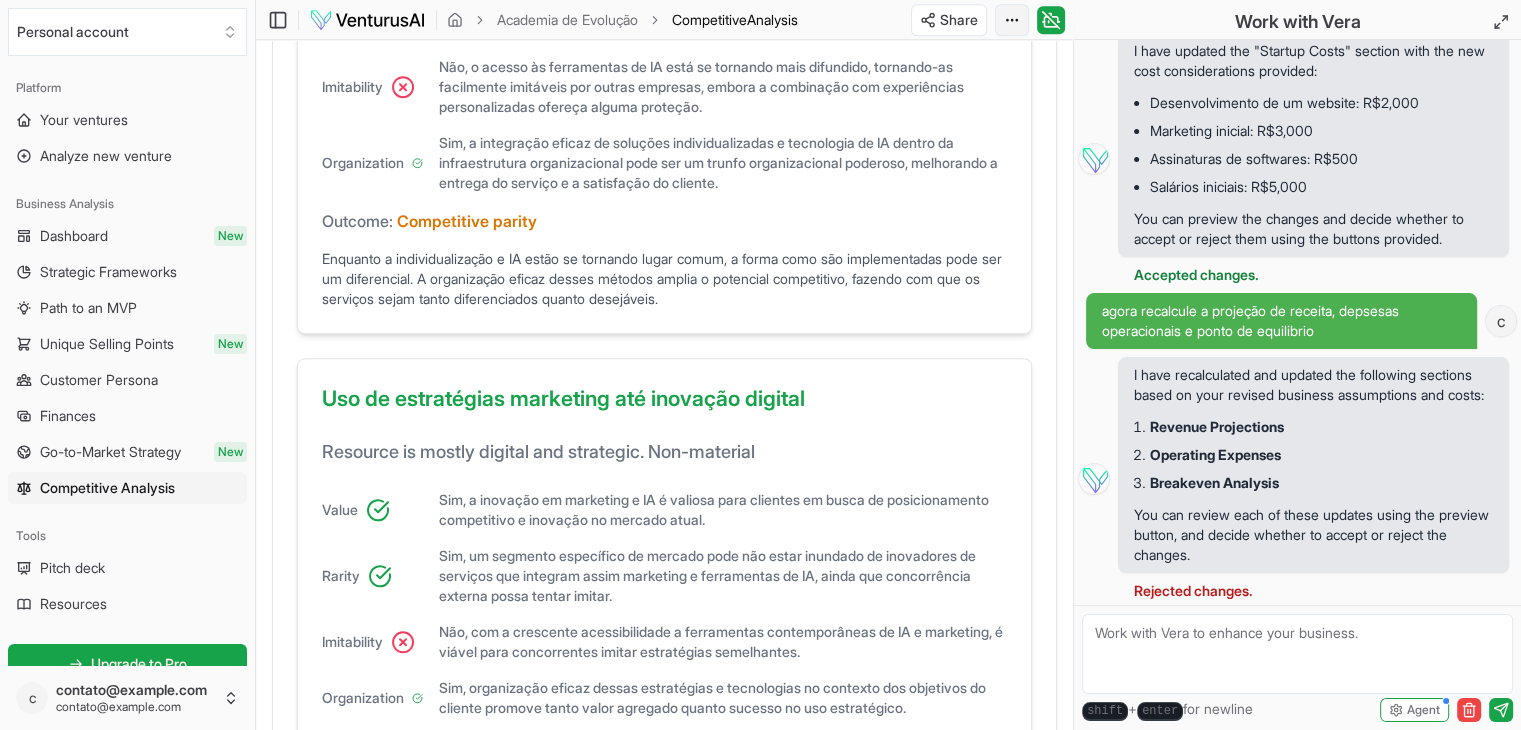 click on "We value your privacy We use cookies to enhance your browsing experience, serve personalized ads or content, and analyze our traffic. By clicking "Accept All", you consent to our use of cookies. Customize    Accept All Customize Consent Preferences   We use cookies to help you navigate efficiently and perform certain functions. You will find detailed information about all cookies under each consent category below. The cookies that are categorized as "Necessary" are stored on your browser as they are essential for enabling the basic functionalities of the site. ...  Show more Necessary Always Active Necessary cookies are required to enable the basic features of this site, such as providing secure log-in or adjusting your consent preferences. These cookies do not store any personally identifiable data. Cookie cookieyes-consent Duration 1 year Description Cookie __cf_bm Duration 1 hour Description This cookie, set by Cloudflare, is used to support Cloudflare Bot Management.  Cookie _cfuvid Duration session lidc" at bounding box center [760, -1047] 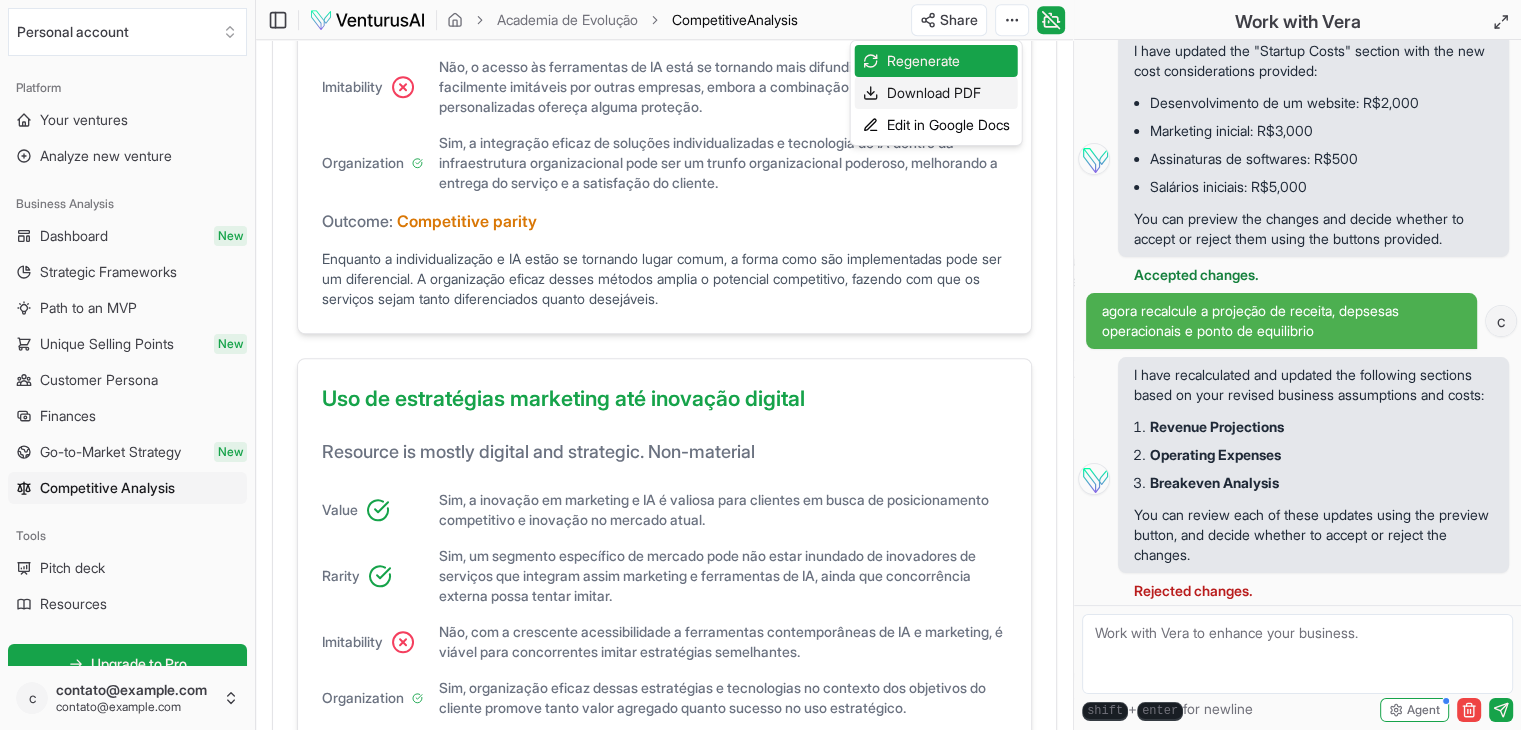 click on "Download PDF" at bounding box center [936, 93] 